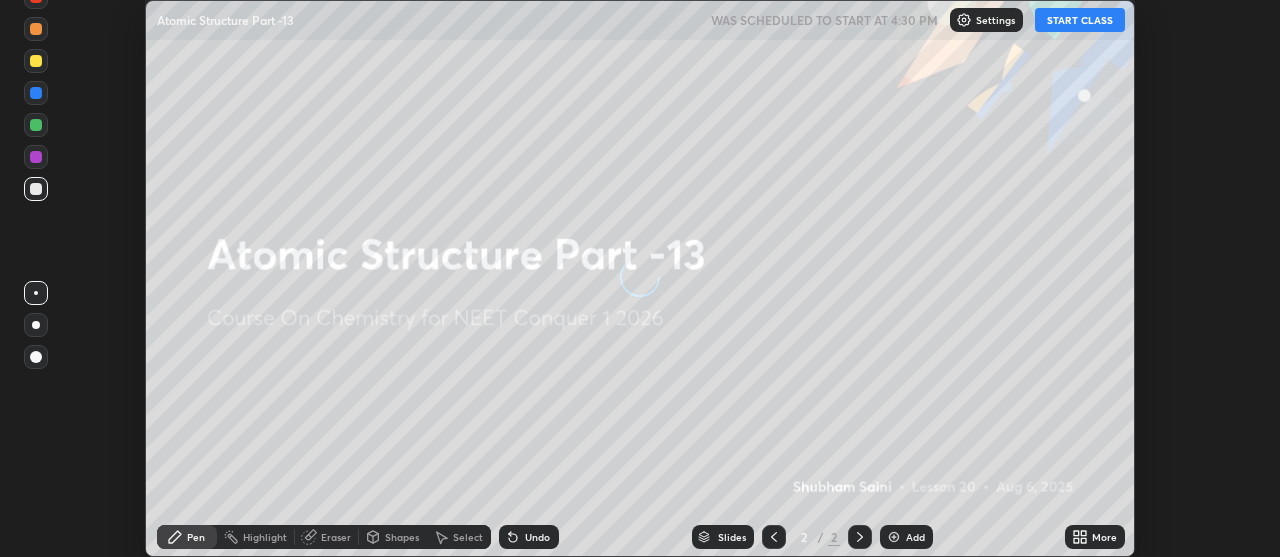 scroll, scrollTop: 0, scrollLeft: 0, axis: both 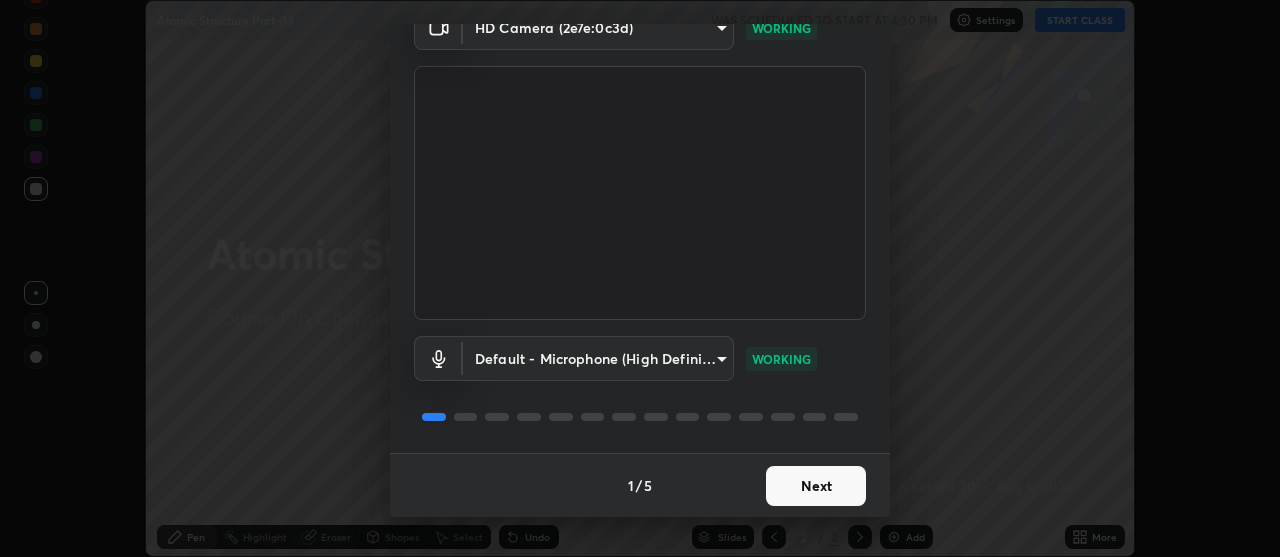 click on "Next" at bounding box center (816, 486) 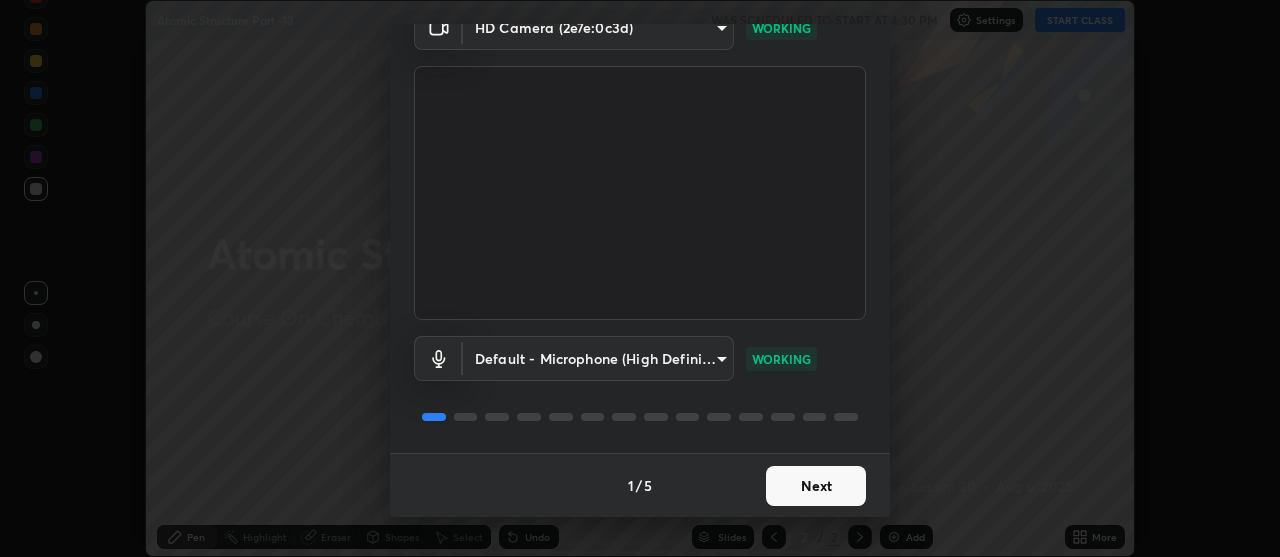 scroll, scrollTop: 0, scrollLeft: 0, axis: both 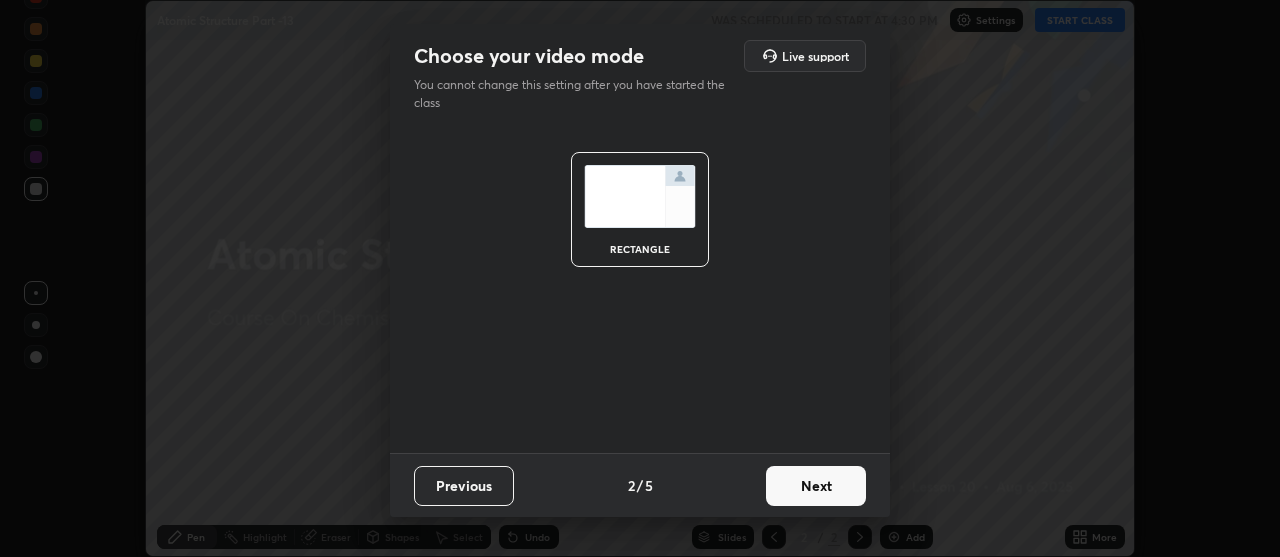 click on "Next" at bounding box center (816, 486) 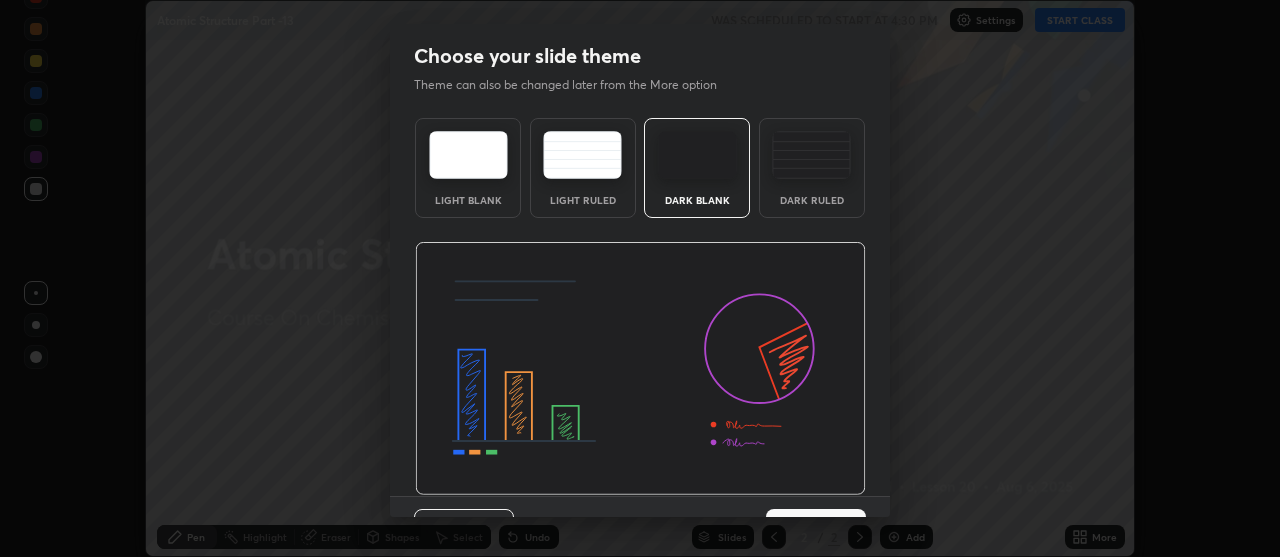 scroll, scrollTop: 43, scrollLeft: 0, axis: vertical 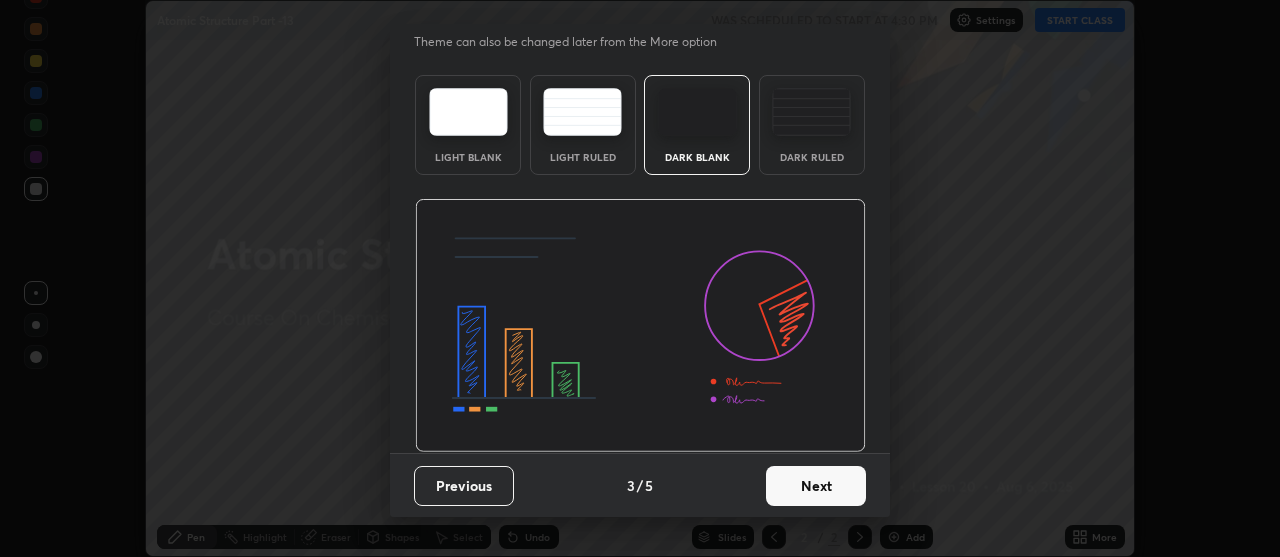 click on "Next" at bounding box center (816, 486) 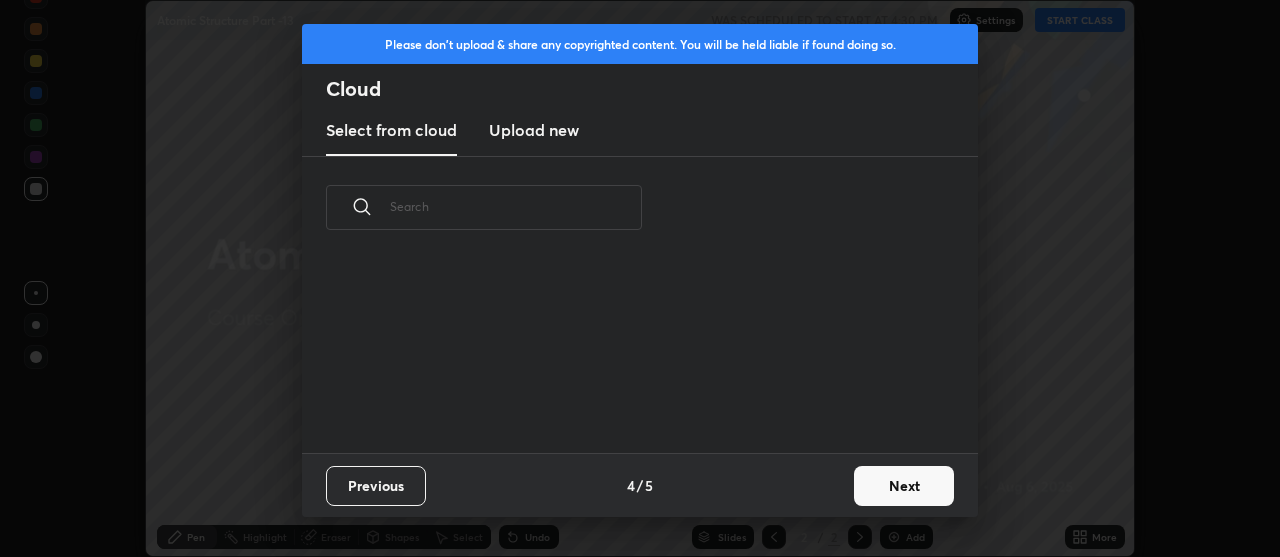 scroll, scrollTop: 0, scrollLeft: 0, axis: both 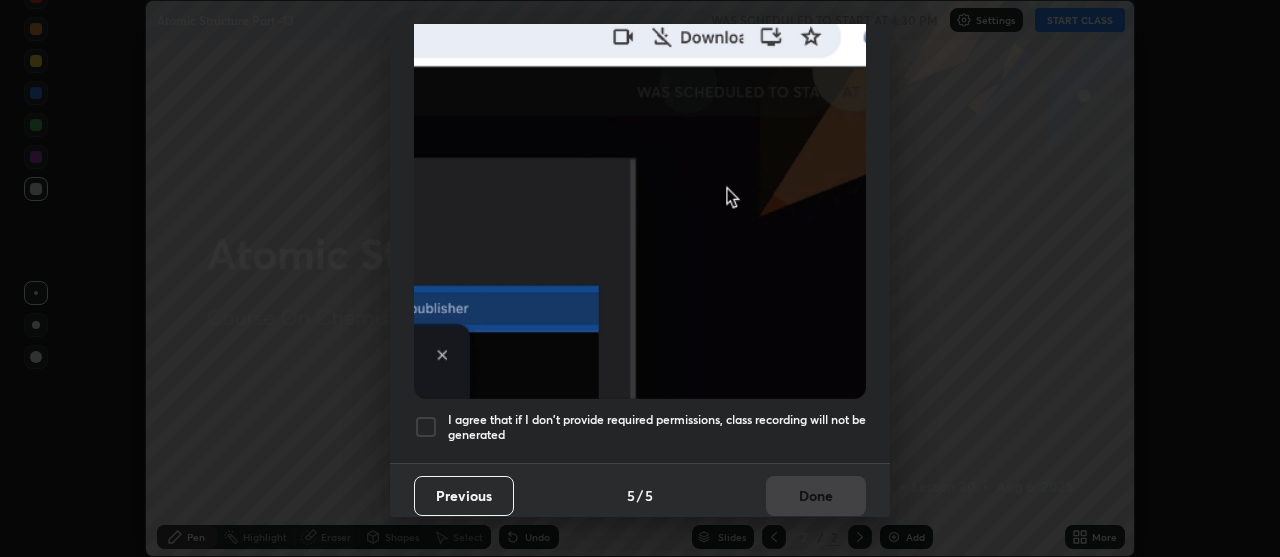 click at bounding box center (426, 427) 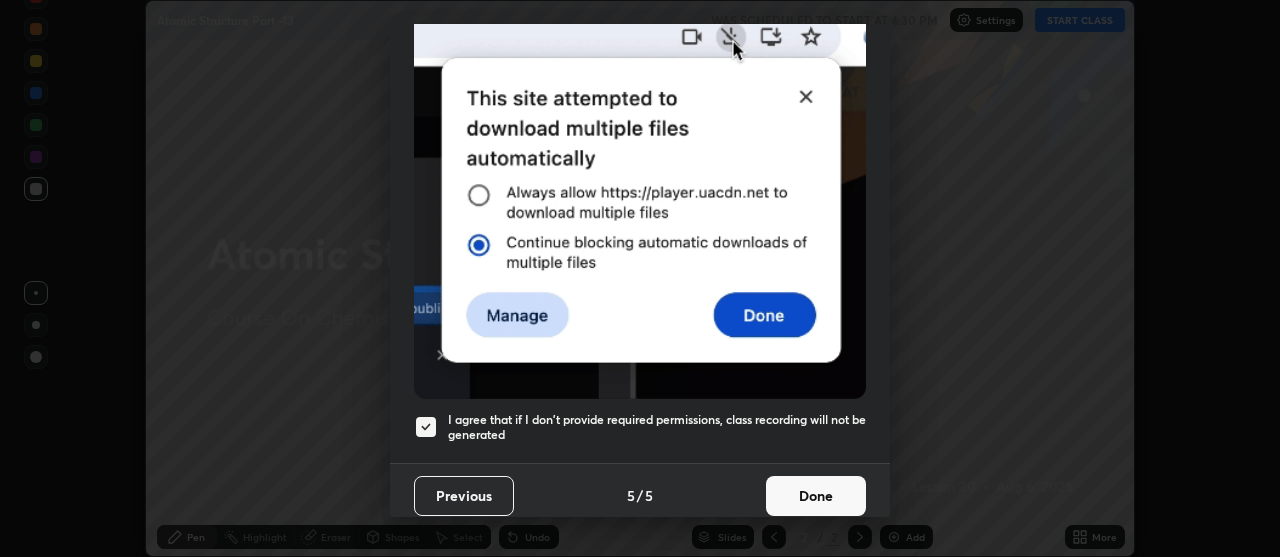 click on "Done" at bounding box center [816, 496] 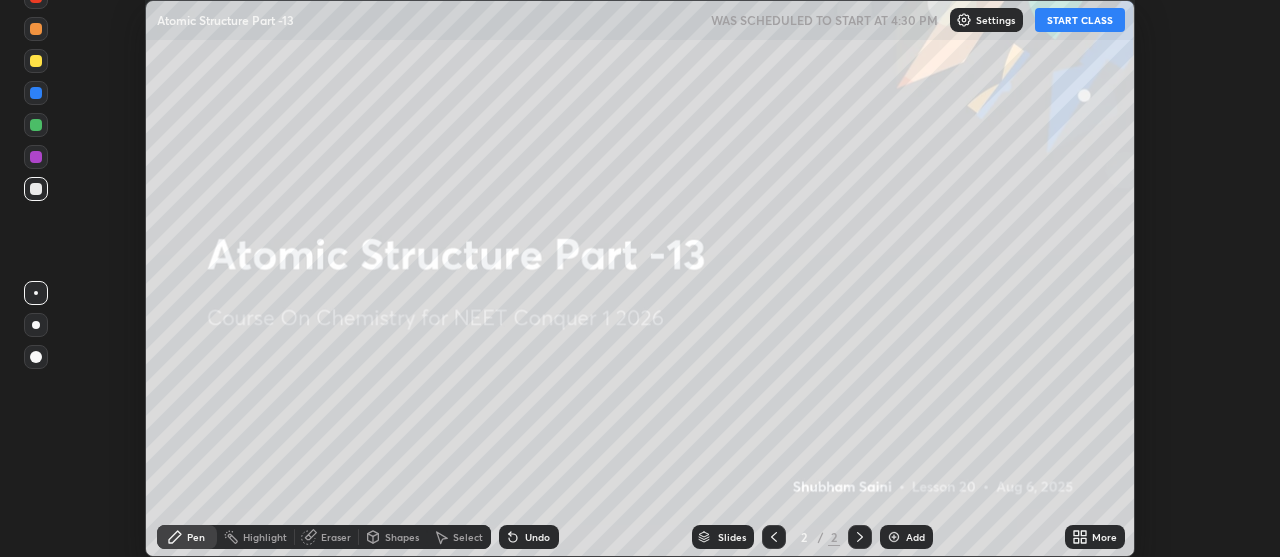 click 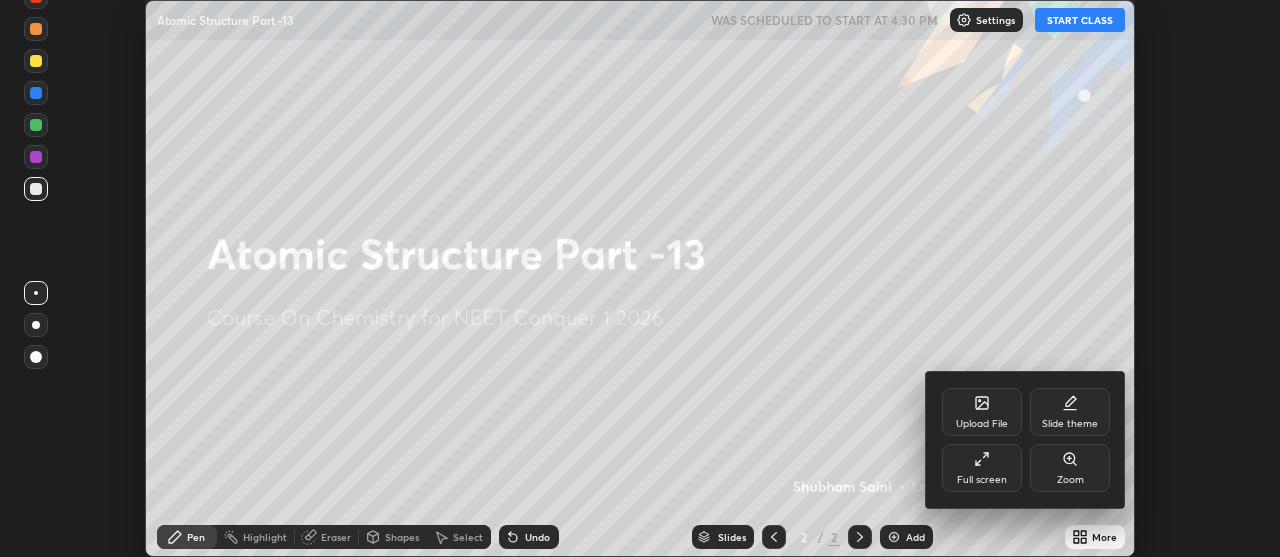 click on "Full screen" at bounding box center [982, 468] 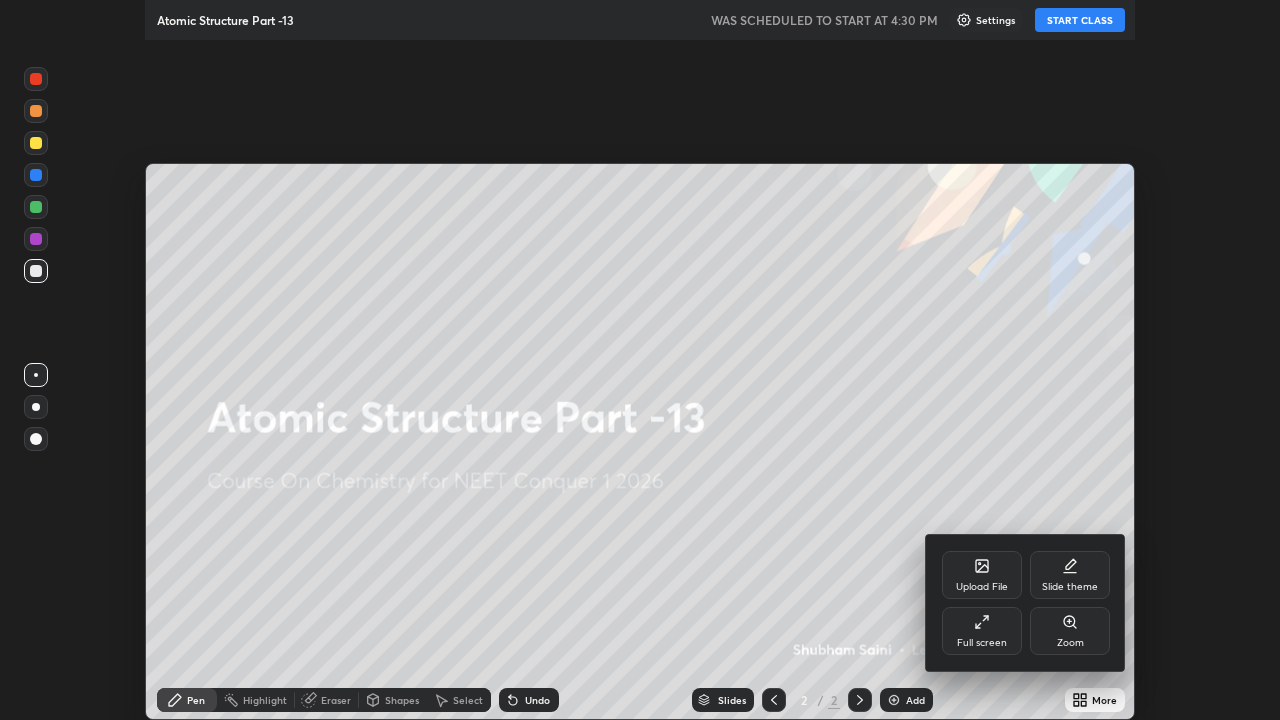 scroll, scrollTop: 99280, scrollLeft: 98720, axis: both 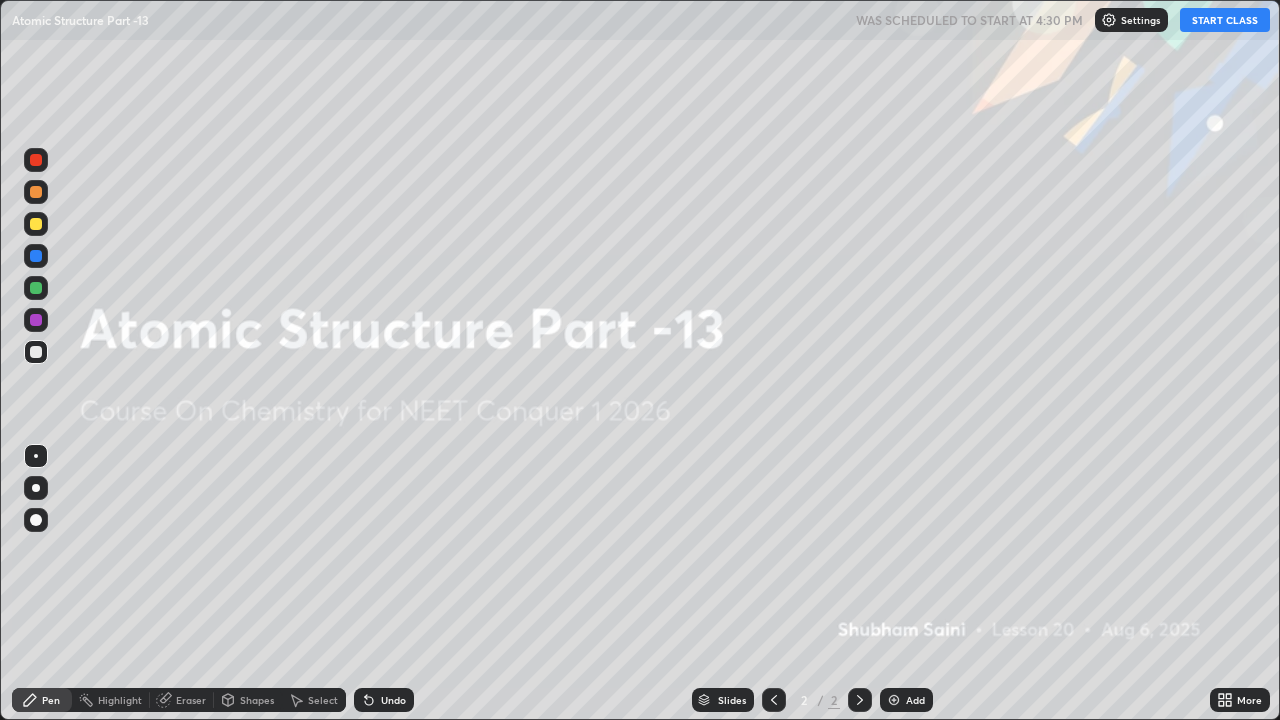 click on "START CLASS" at bounding box center [1225, 20] 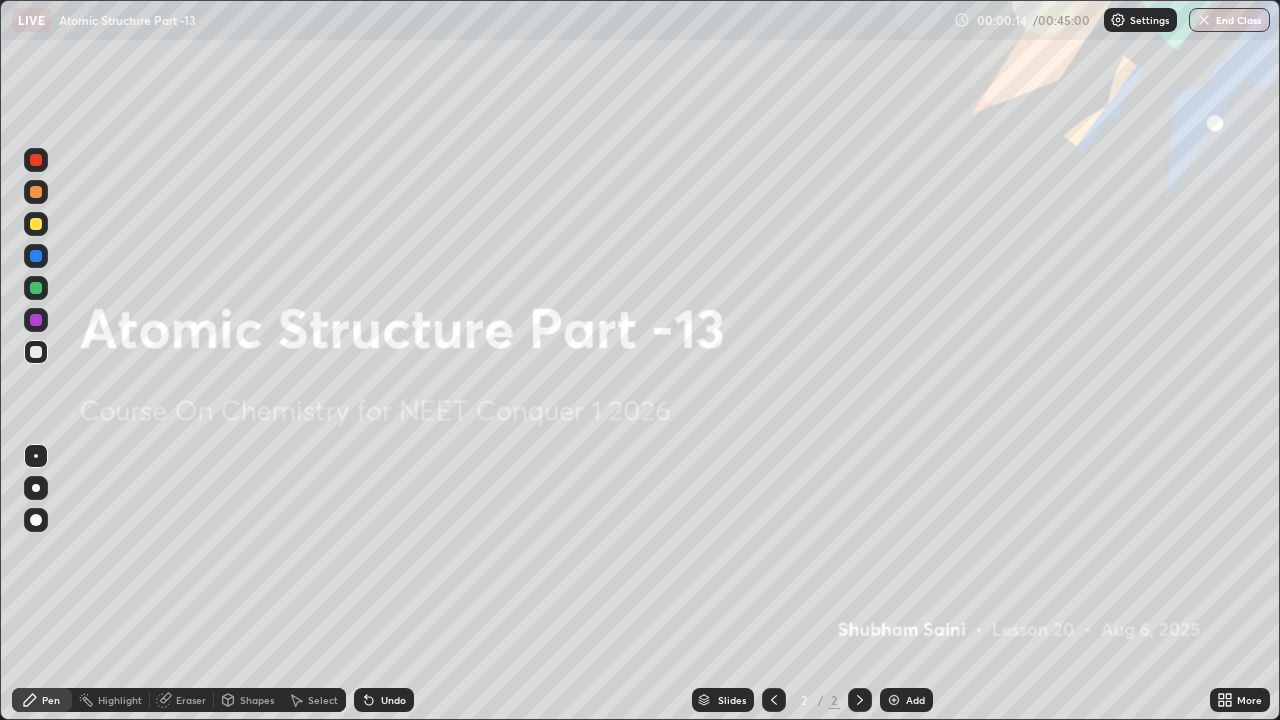 click on "More" at bounding box center (1249, 700) 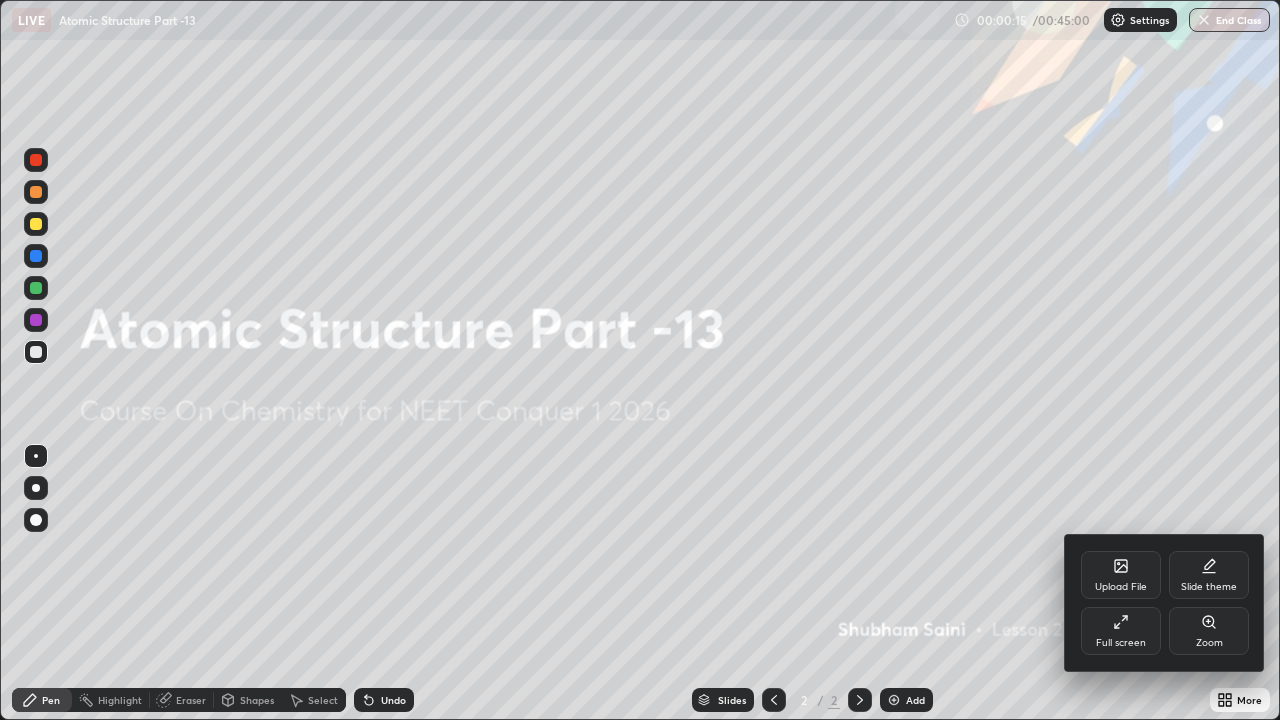 click on "Full screen" at bounding box center [1121, 643] 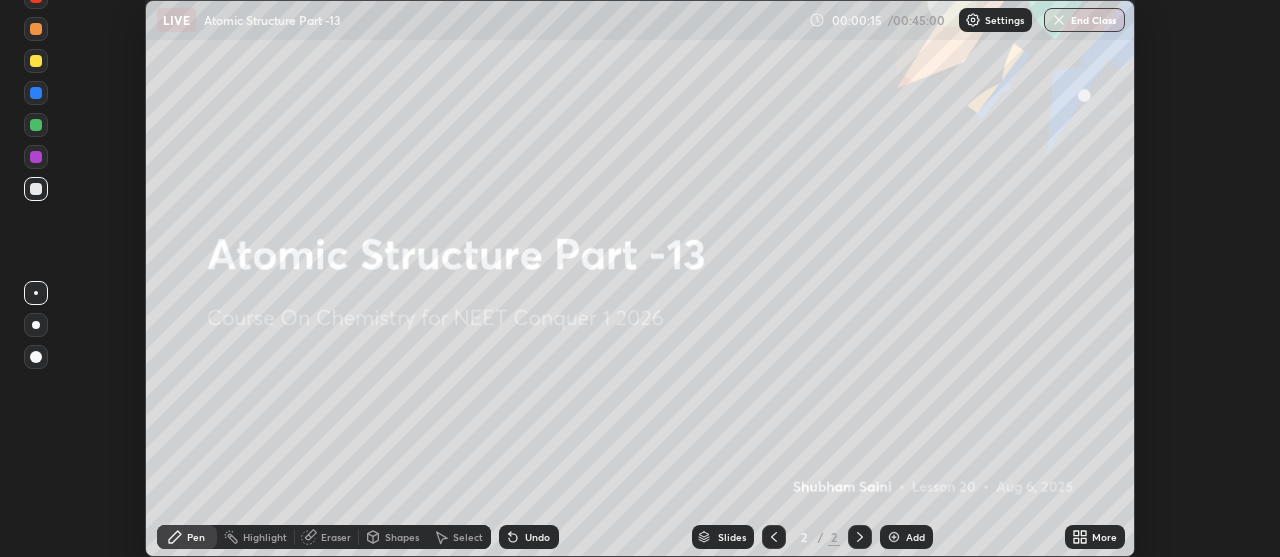scroll, scrollTop: 557, scrollLeft: 1280, axis: both 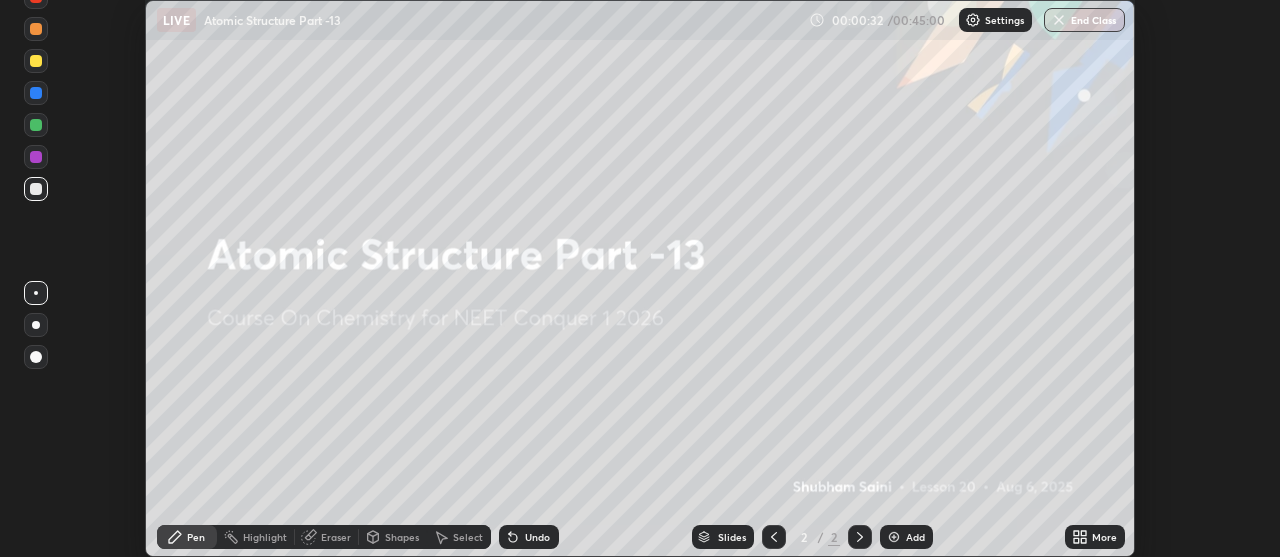 click 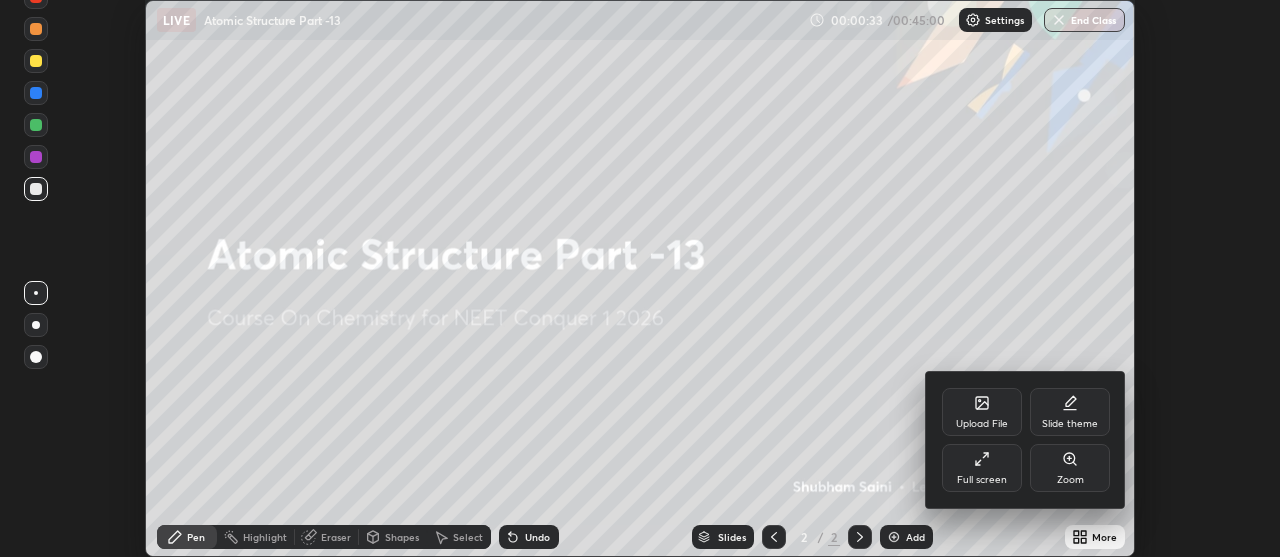 click on "Full screen" at bounding box center [982, 468] 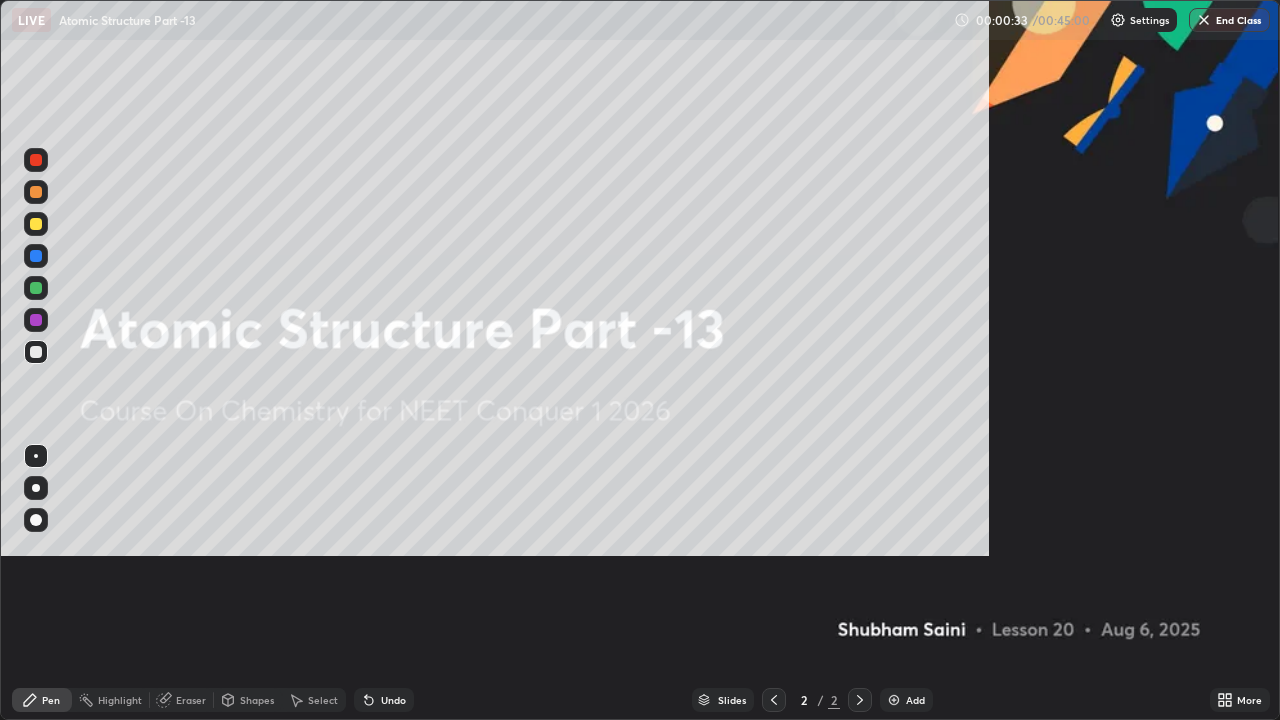 scroll, scrollTop: 99280, scrollLeft: 98720, axis: both 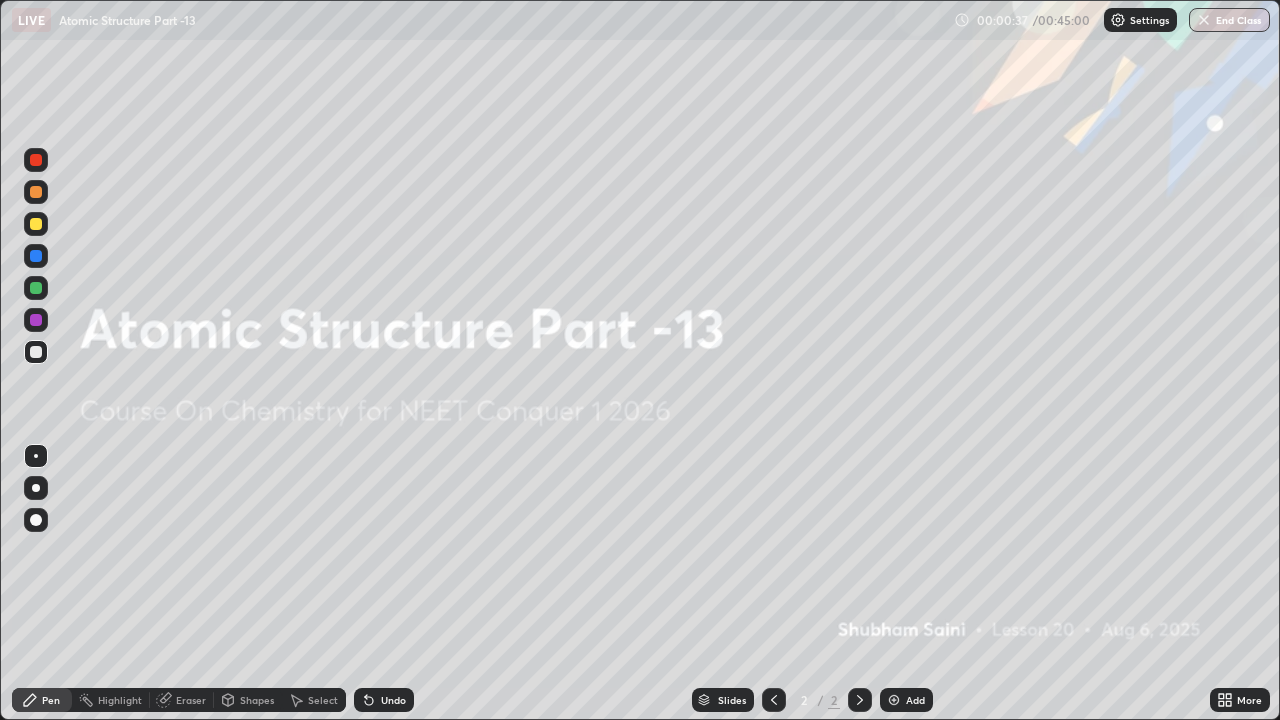click 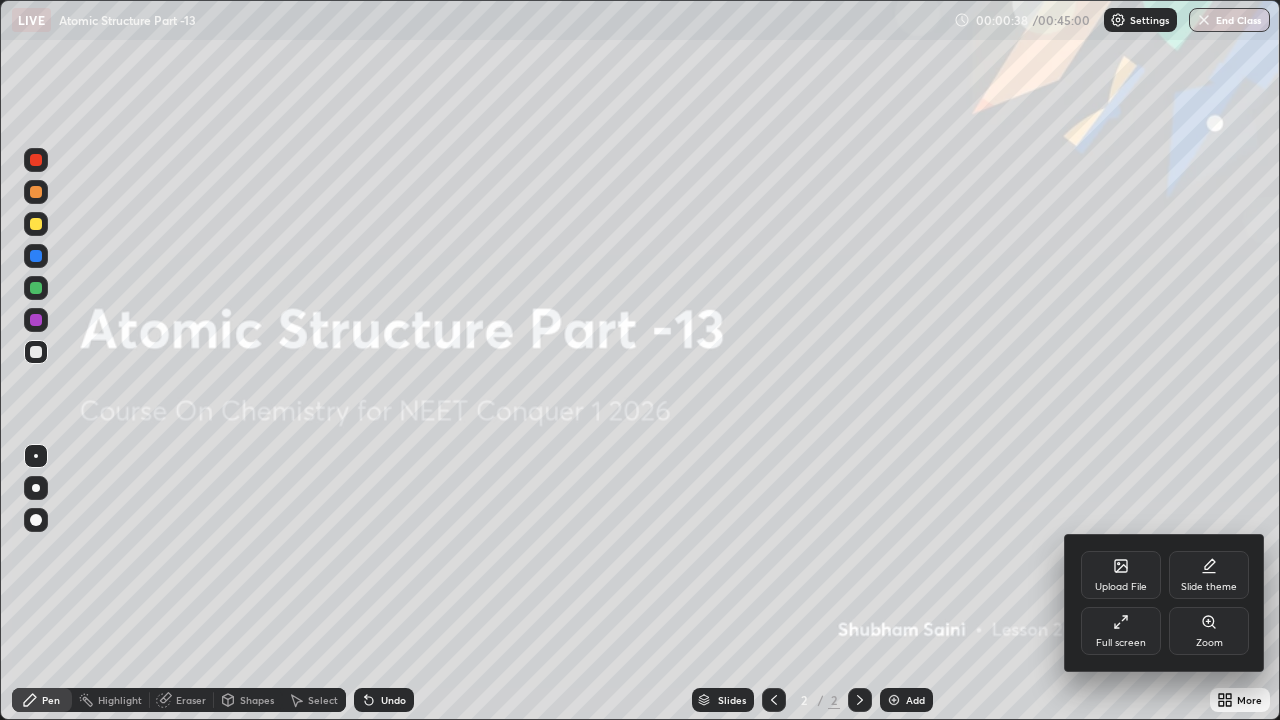 click on "Full screen" at bounding box center (1121, 643) 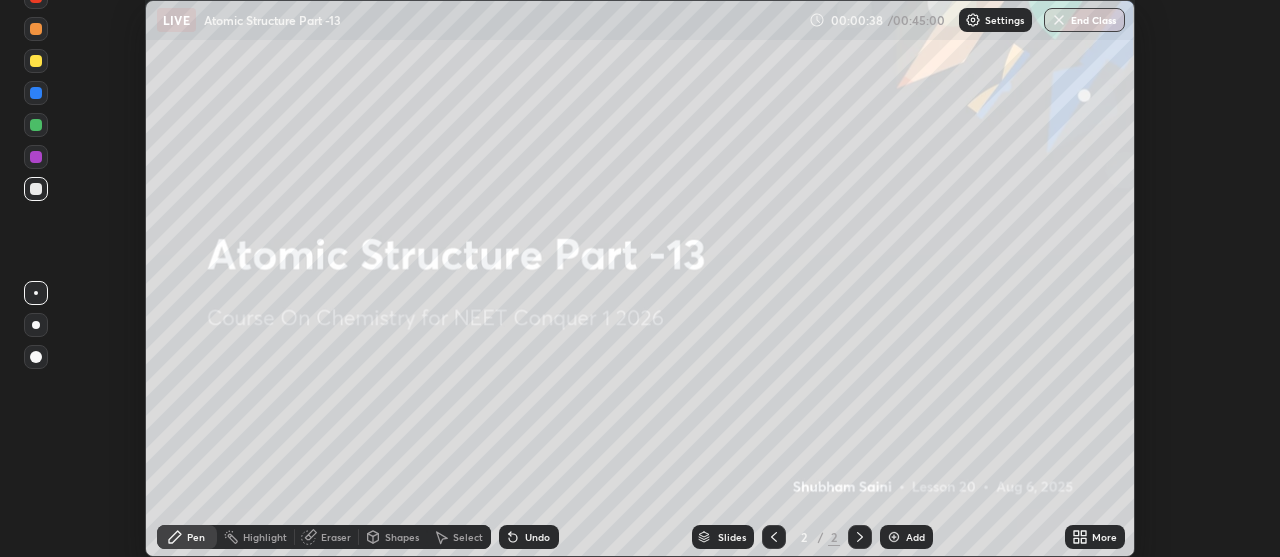 scroll, scrollTop: 557, scrollLeft: 1280, axis: both 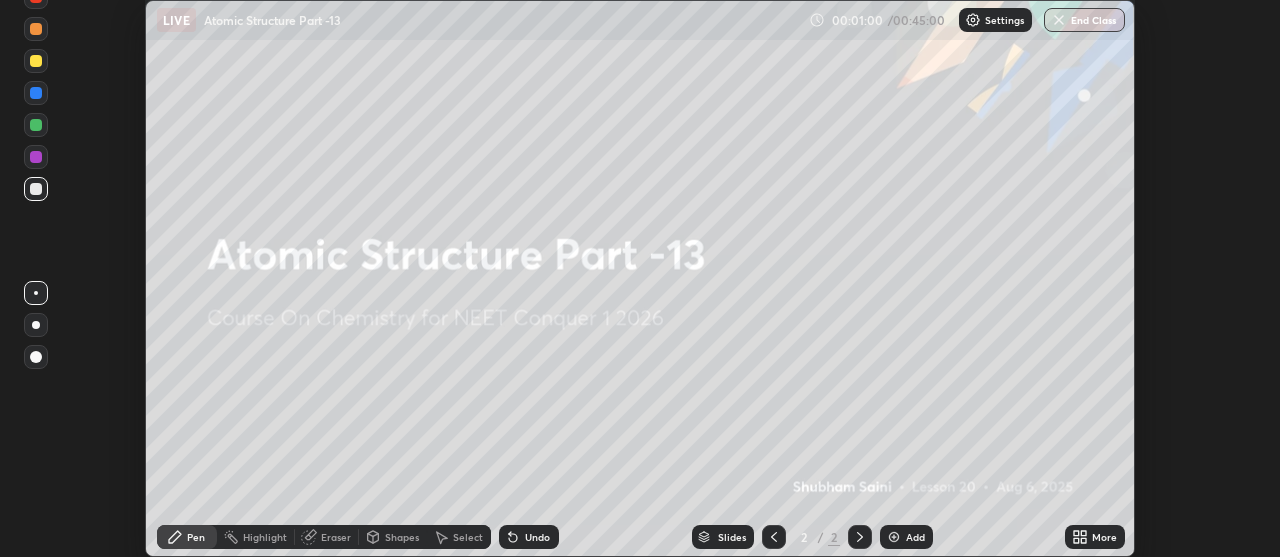 click 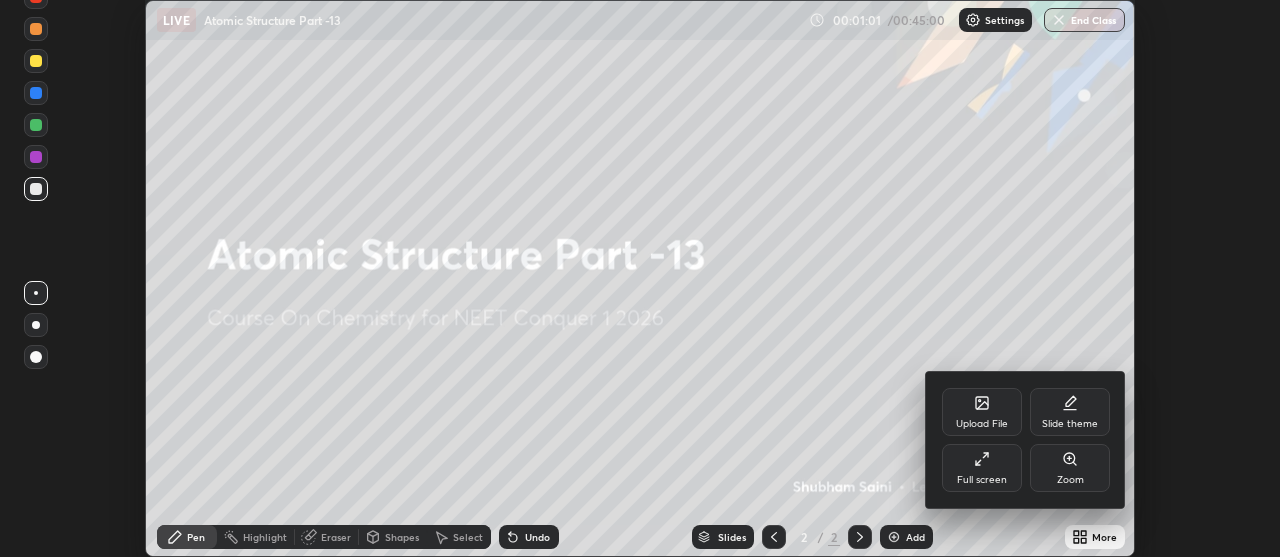 click on "Full screen" at bounding box center (982, 480) 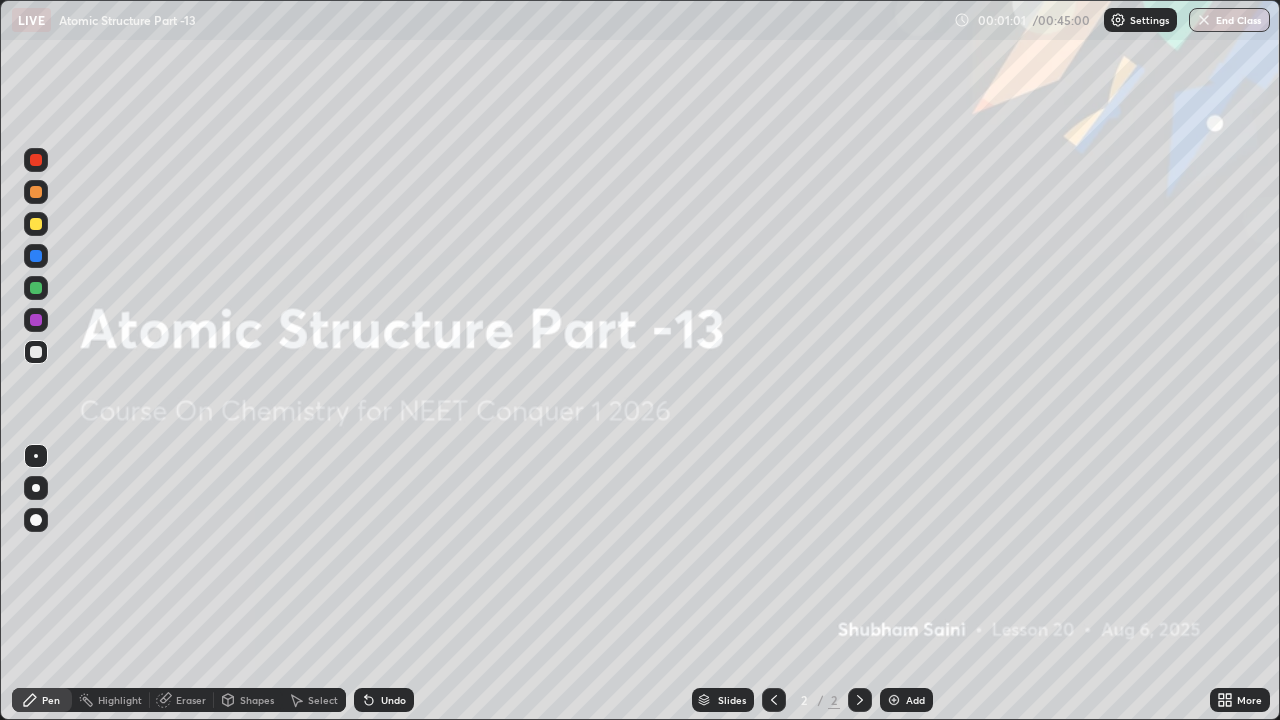 scroll, scrollTop: 99280, scrollLeft: 98720, axis: both 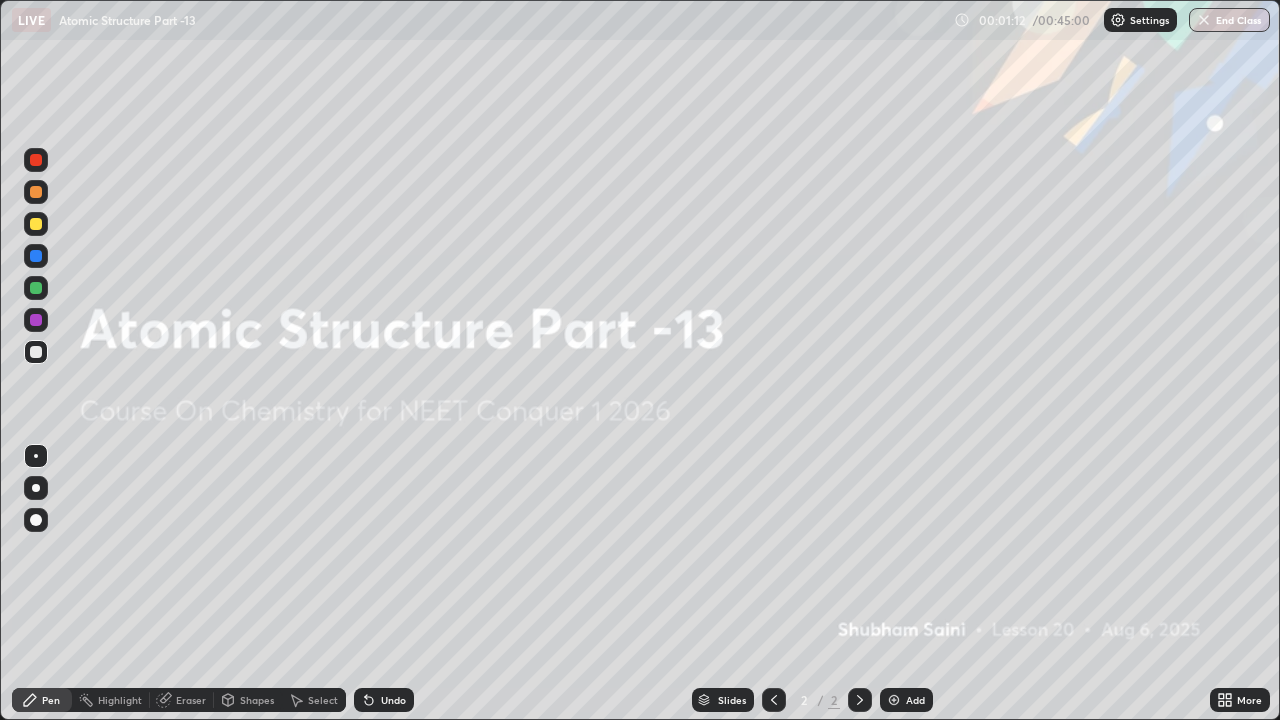 click at bounding box center [894, 700] 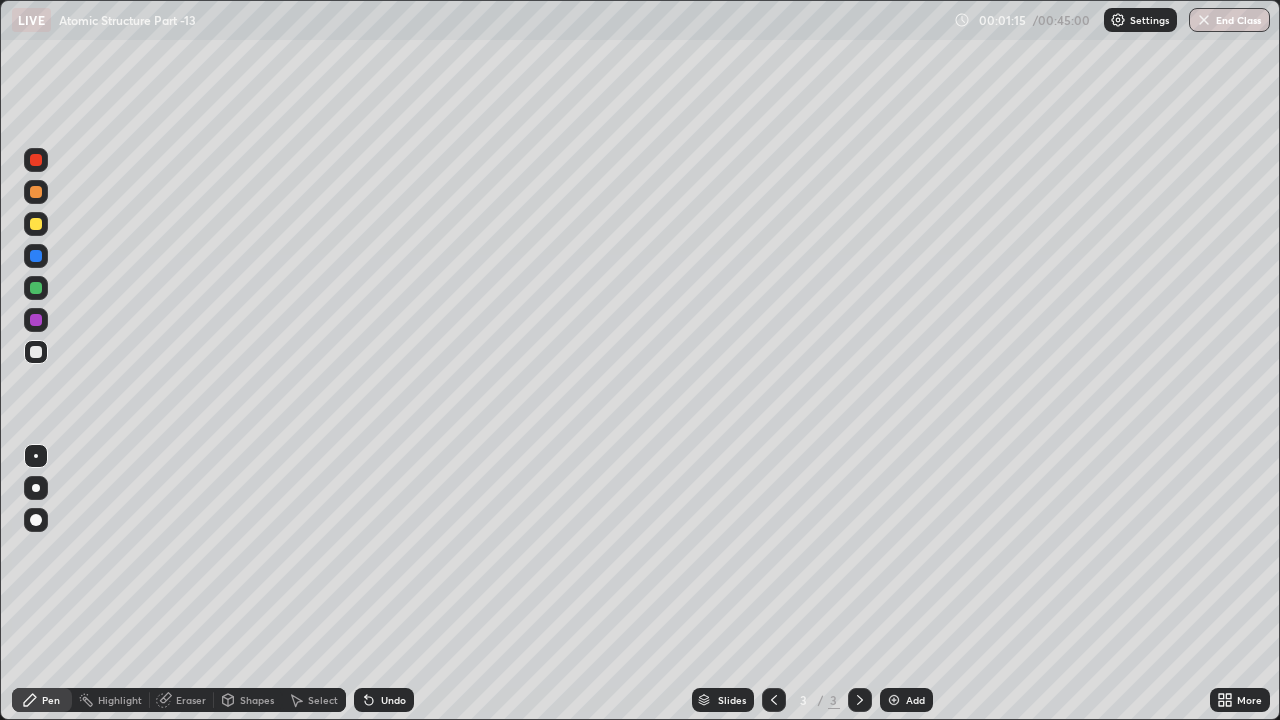 click at bounding box center (36, 488) 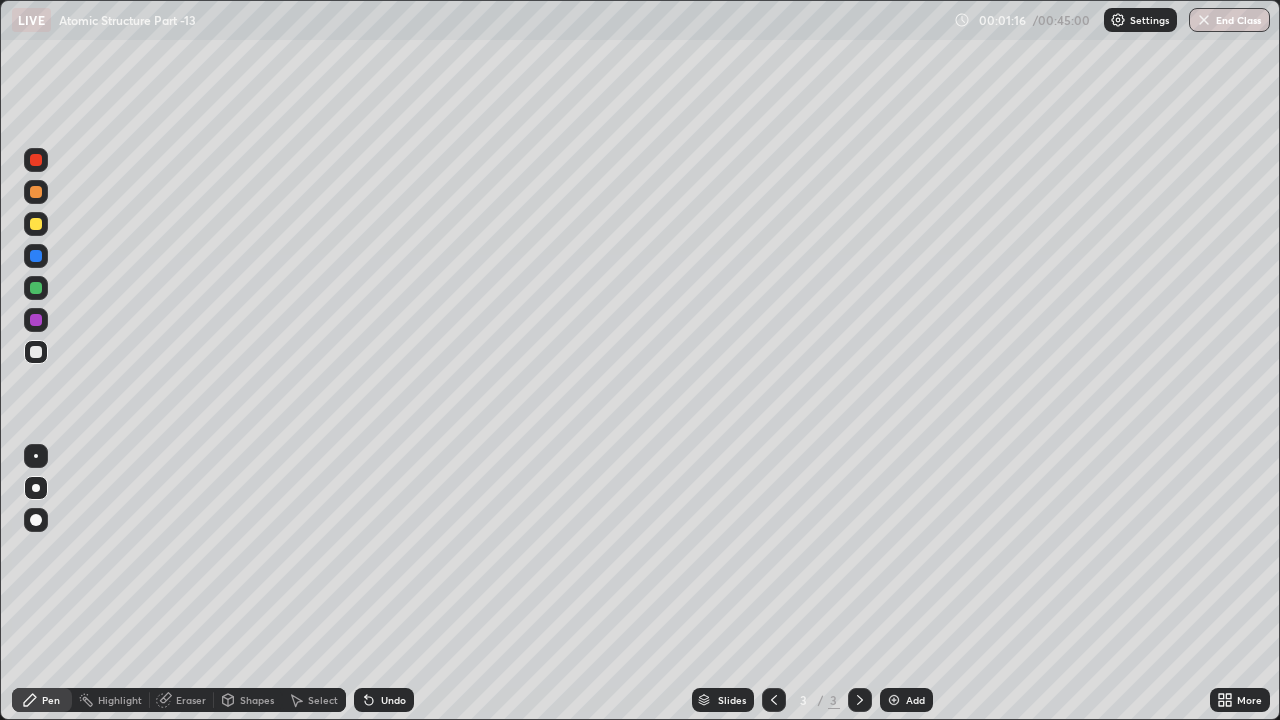 click at bounding box center [36, 224] 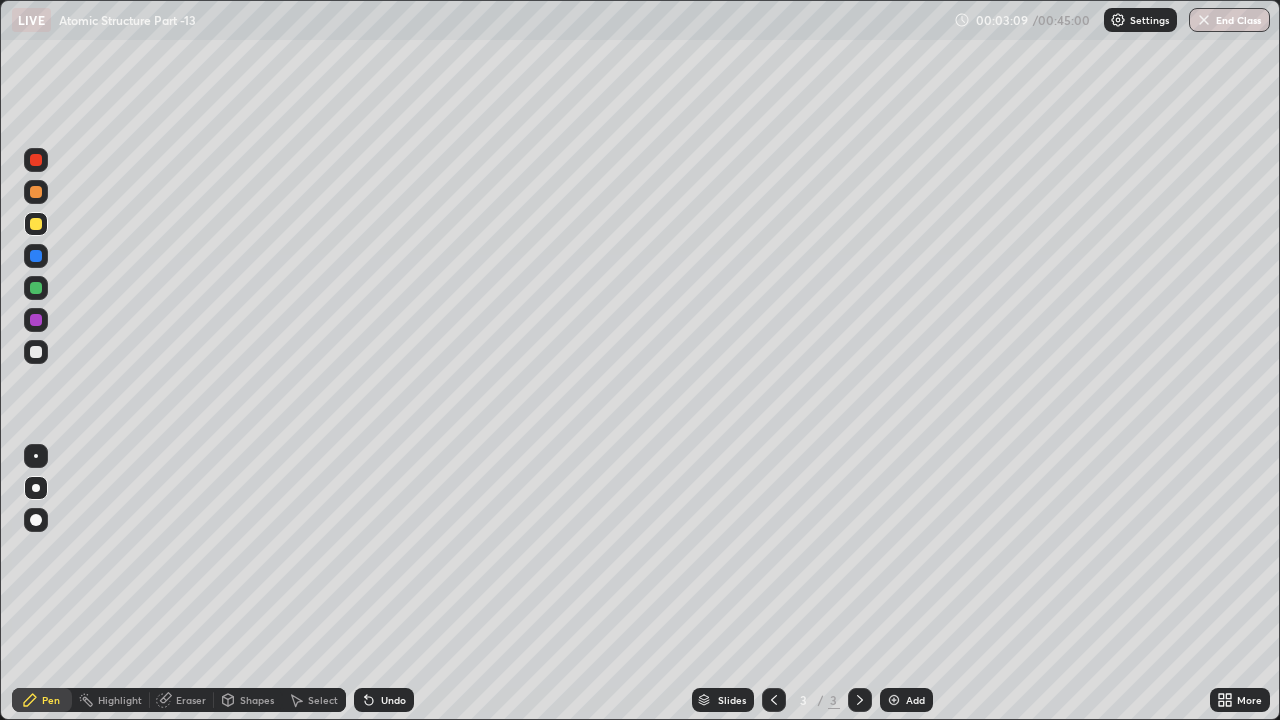 click on "Eraser" at bounding box center (191, 700) 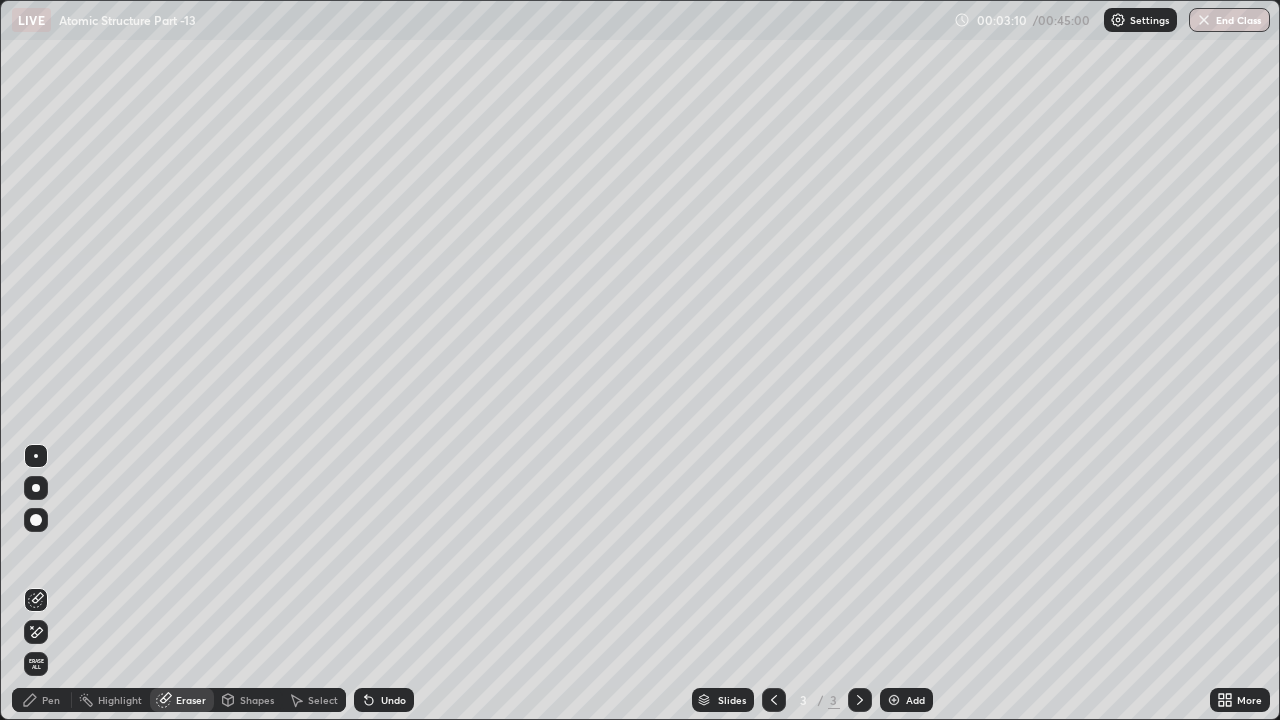 click 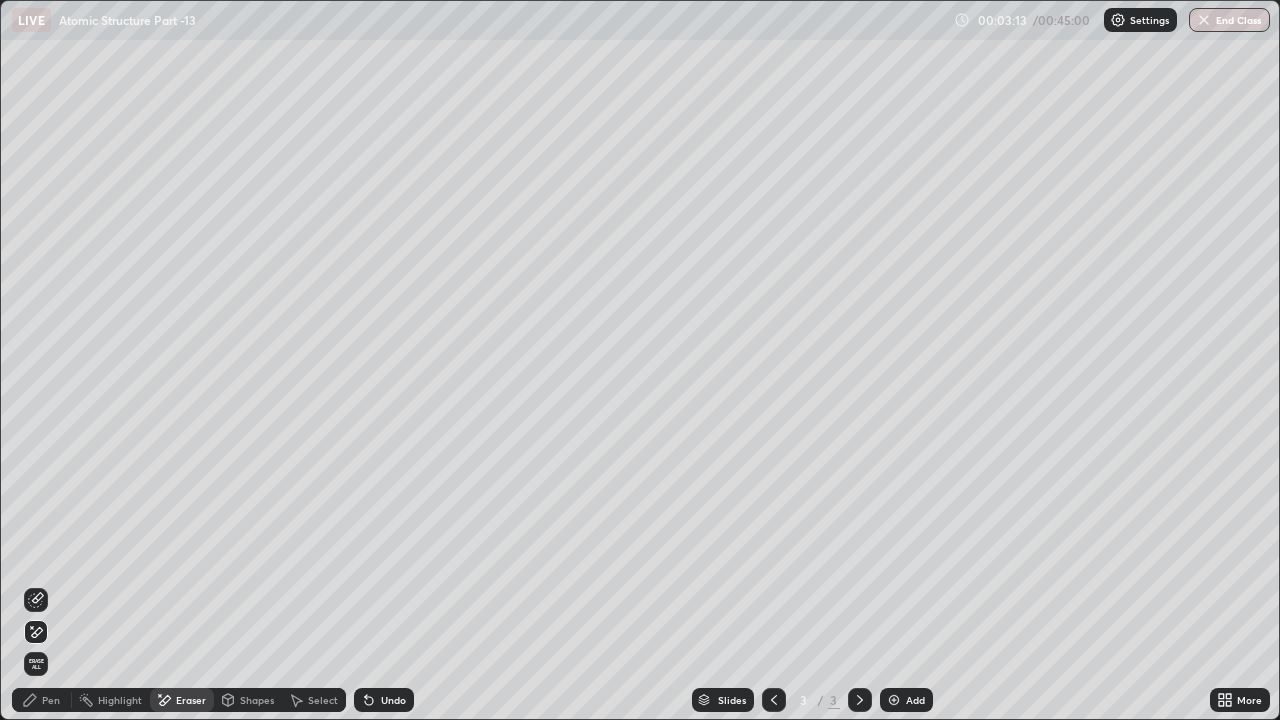click on "Pen" at bounding box center [51, 700] 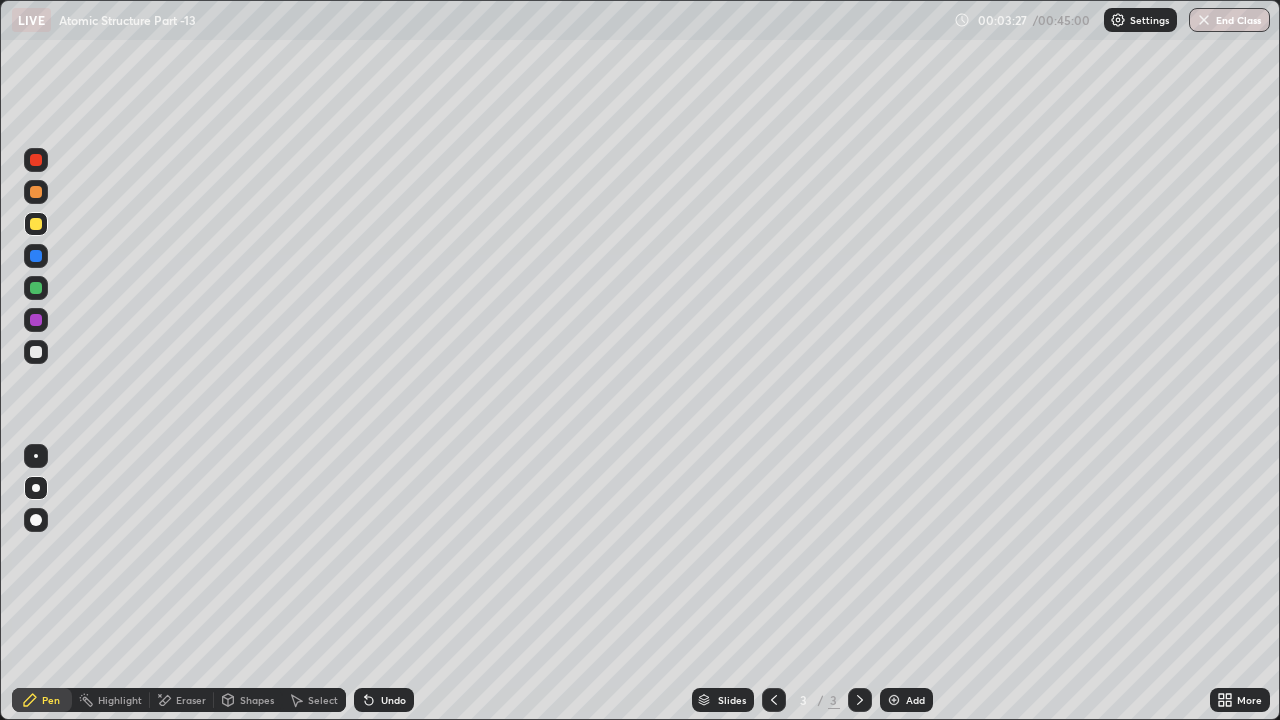 click at bounding box center [36, 192] 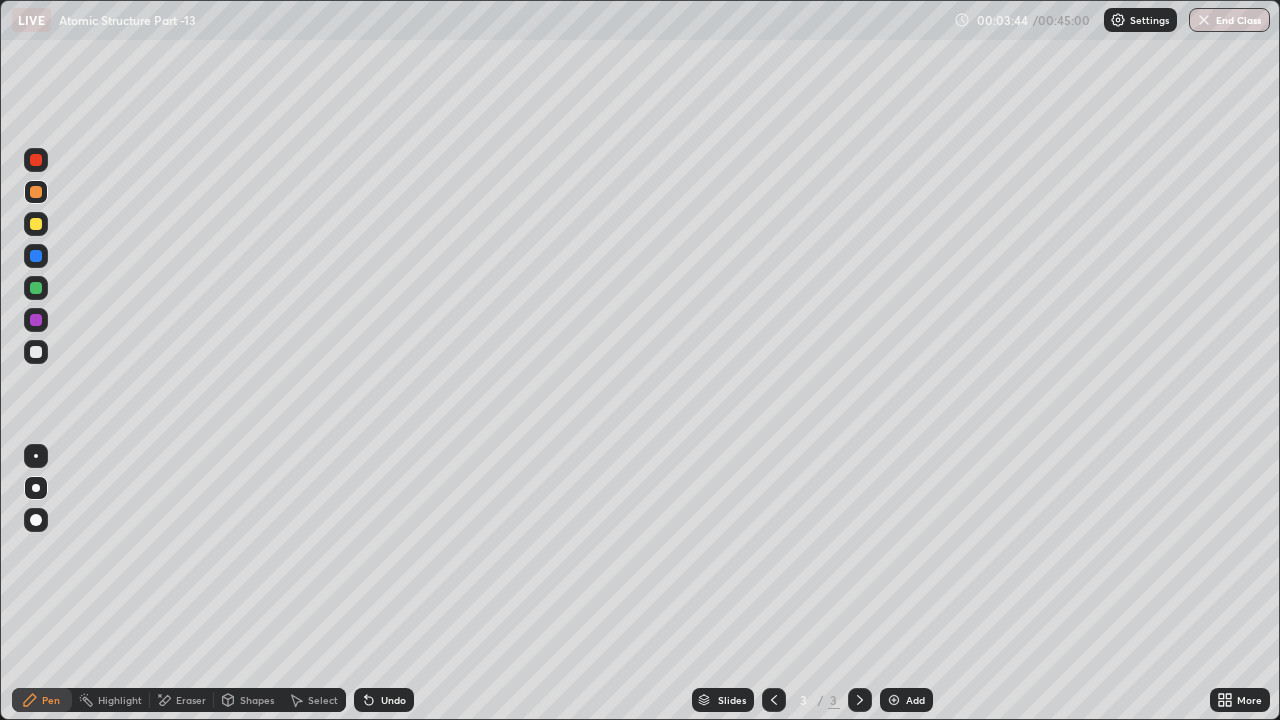 click on "Undo" at bounding box center [393, 700] 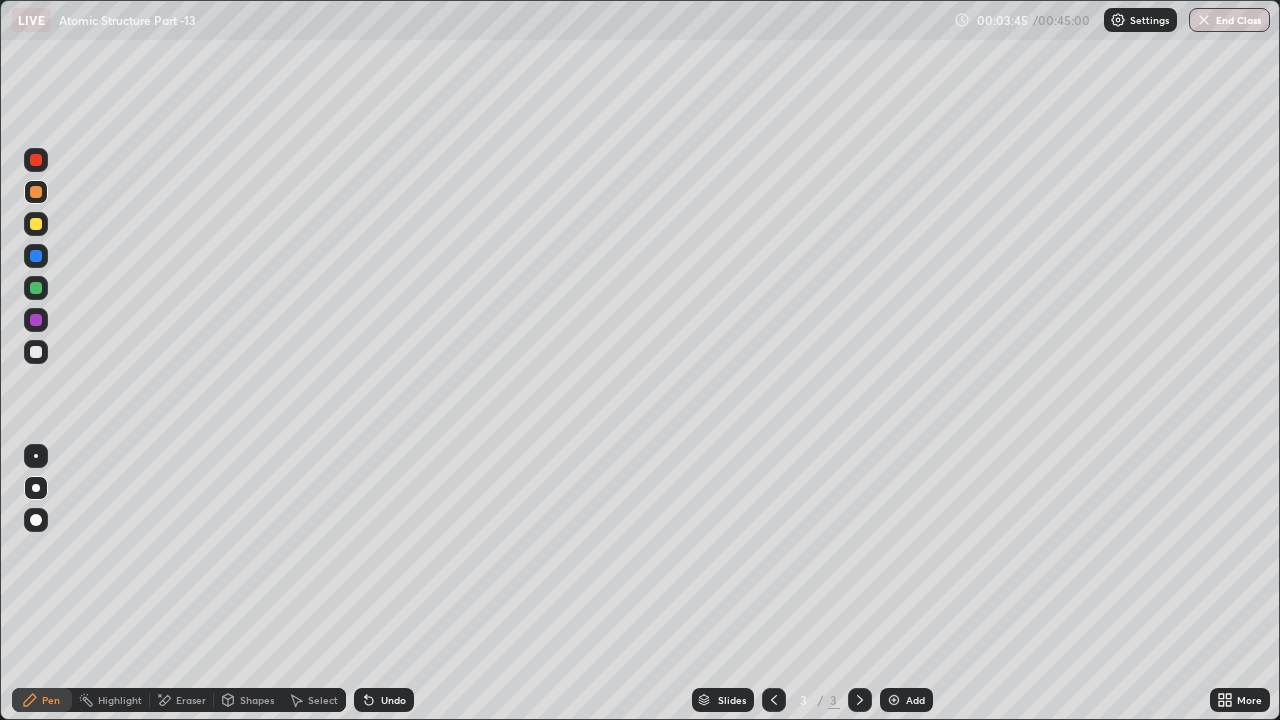 click on "Undo" at bounding box center (393, 700) 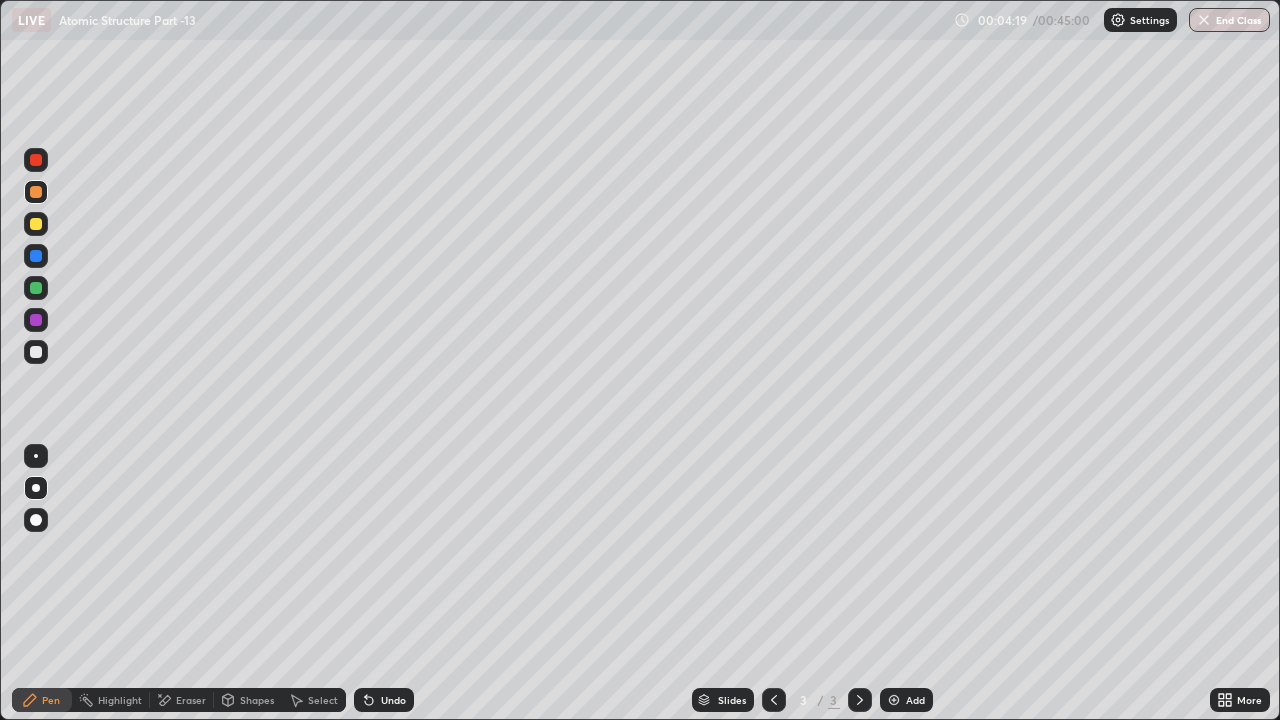 click on "Shapes" at bounding box center [248, 700] 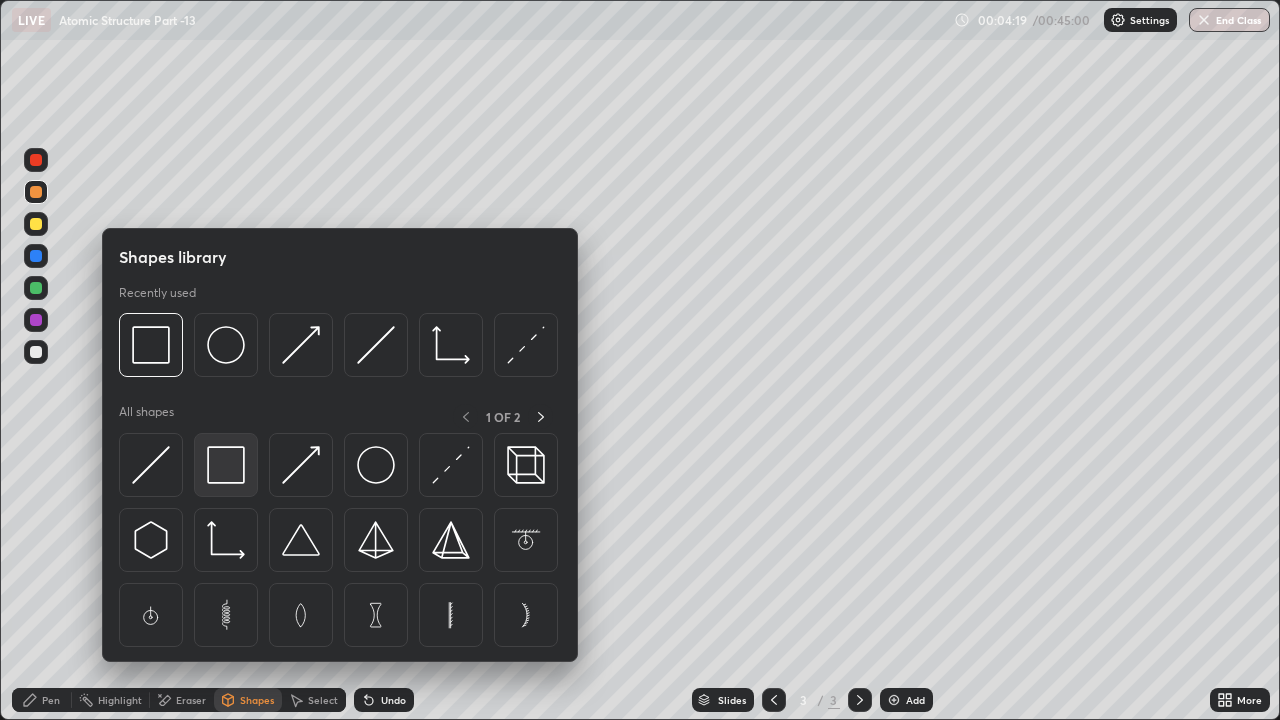 click at bounding box center [226, 465] 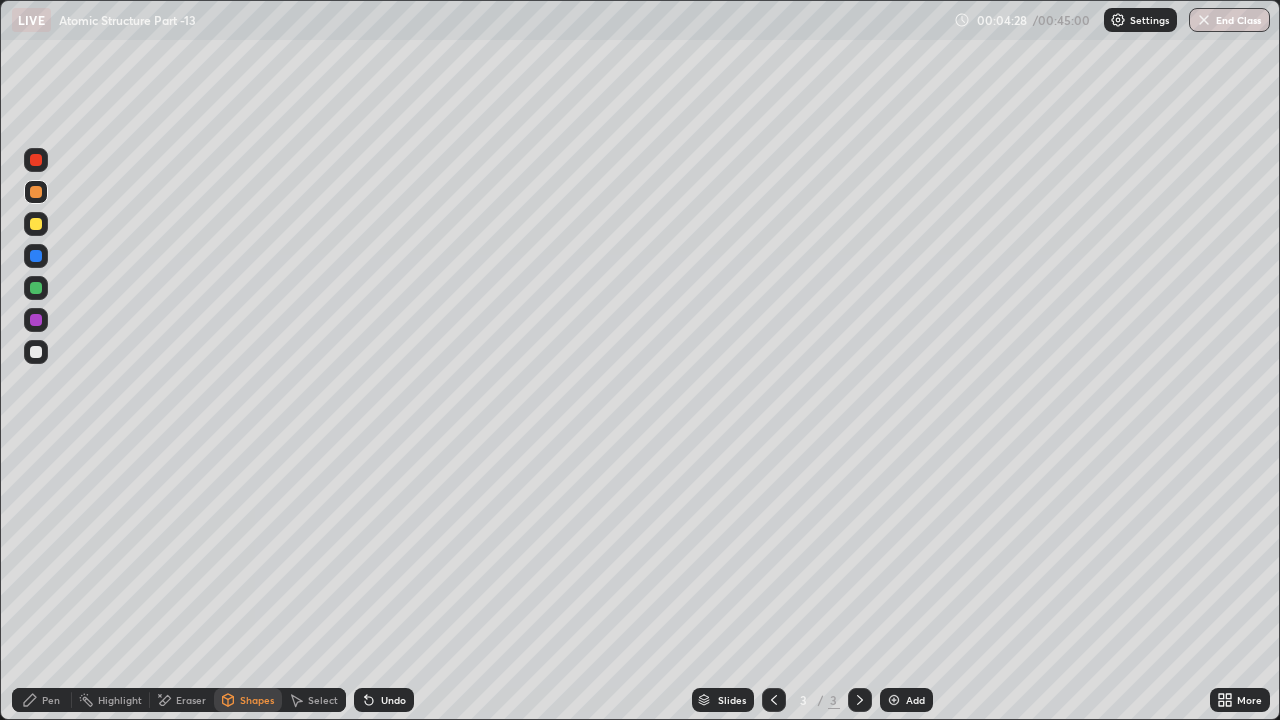 click on "Pen" at bounding box center [42, 700] 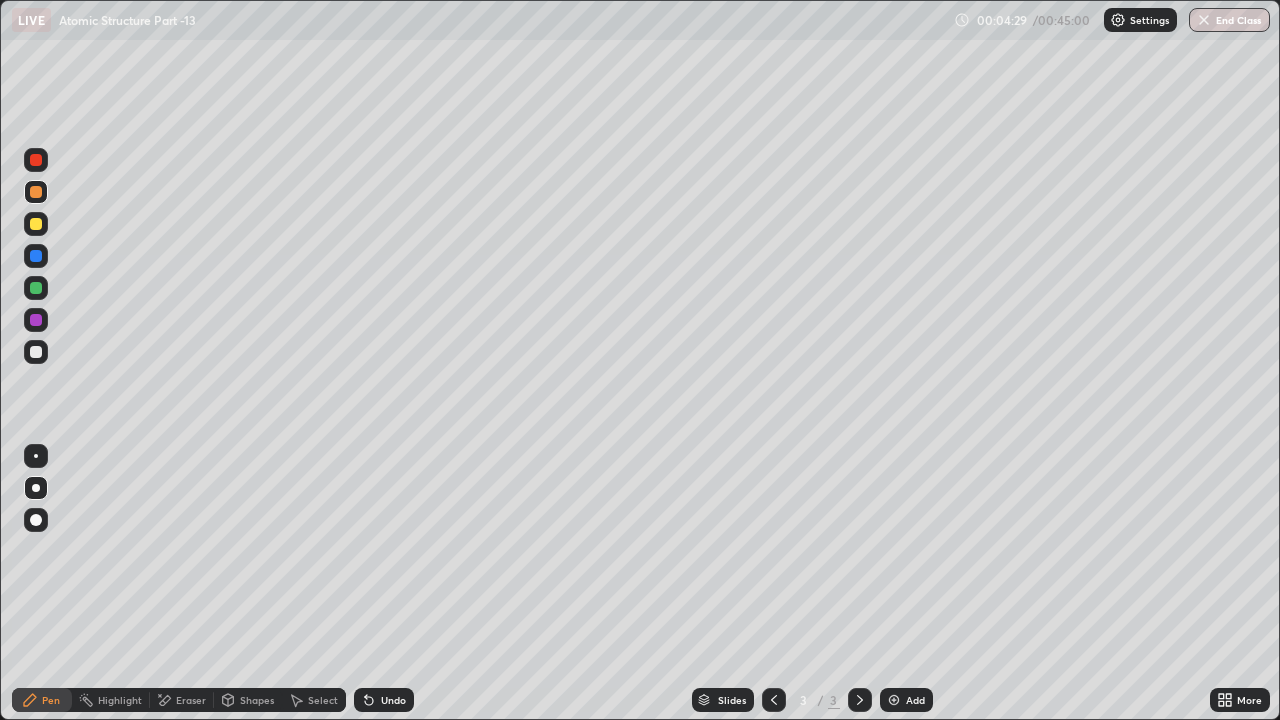 click at bounding box center [36, 352] 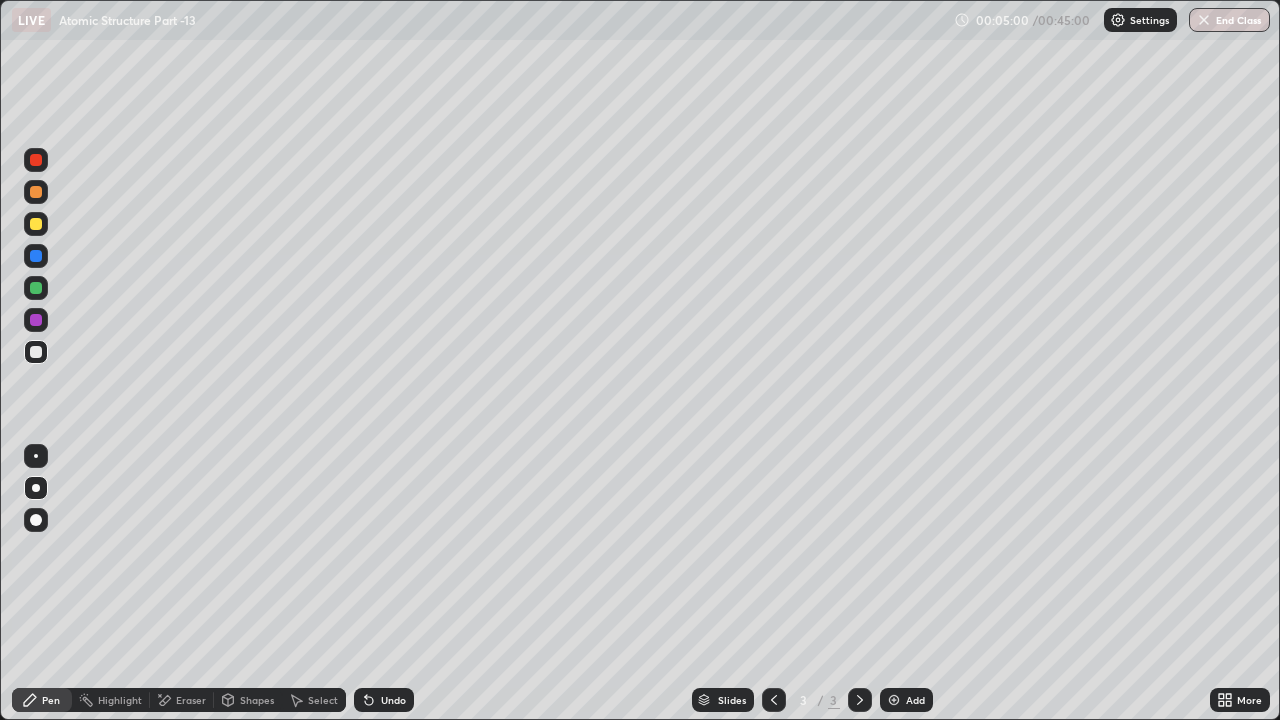 click at bounding box center [36, 352] 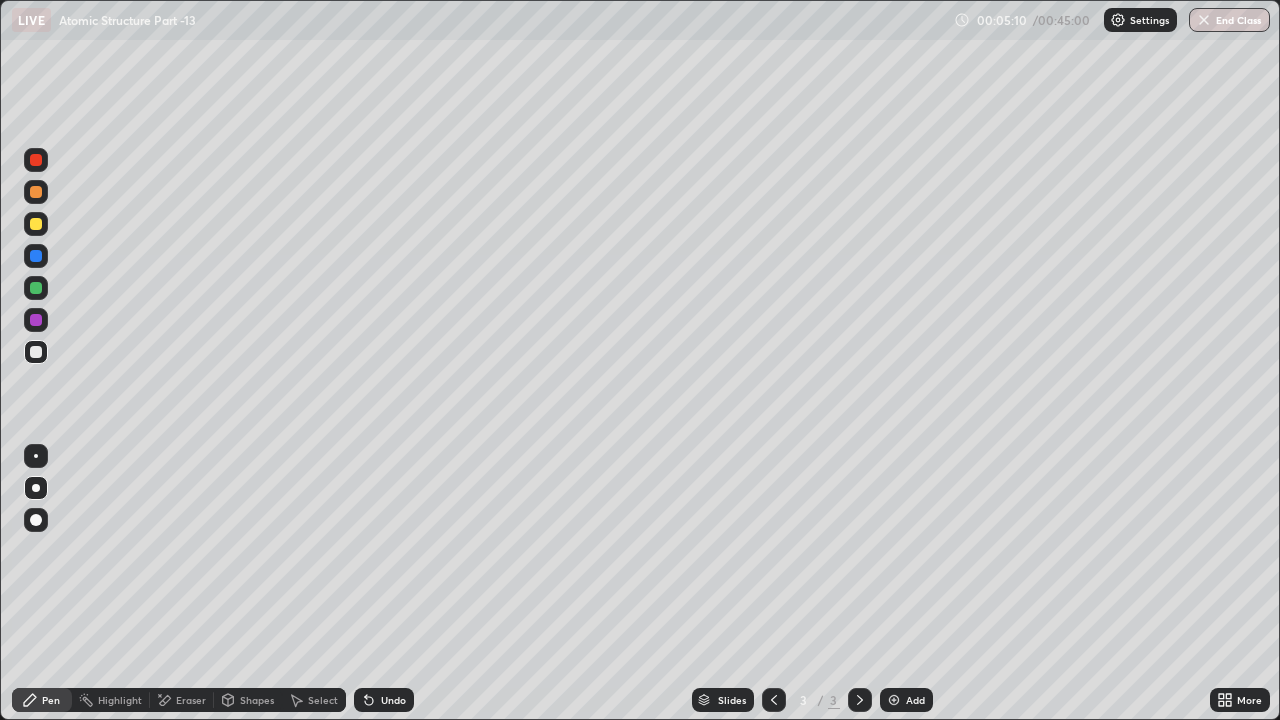 click on "Shapes" at bounding box center (257, 700) 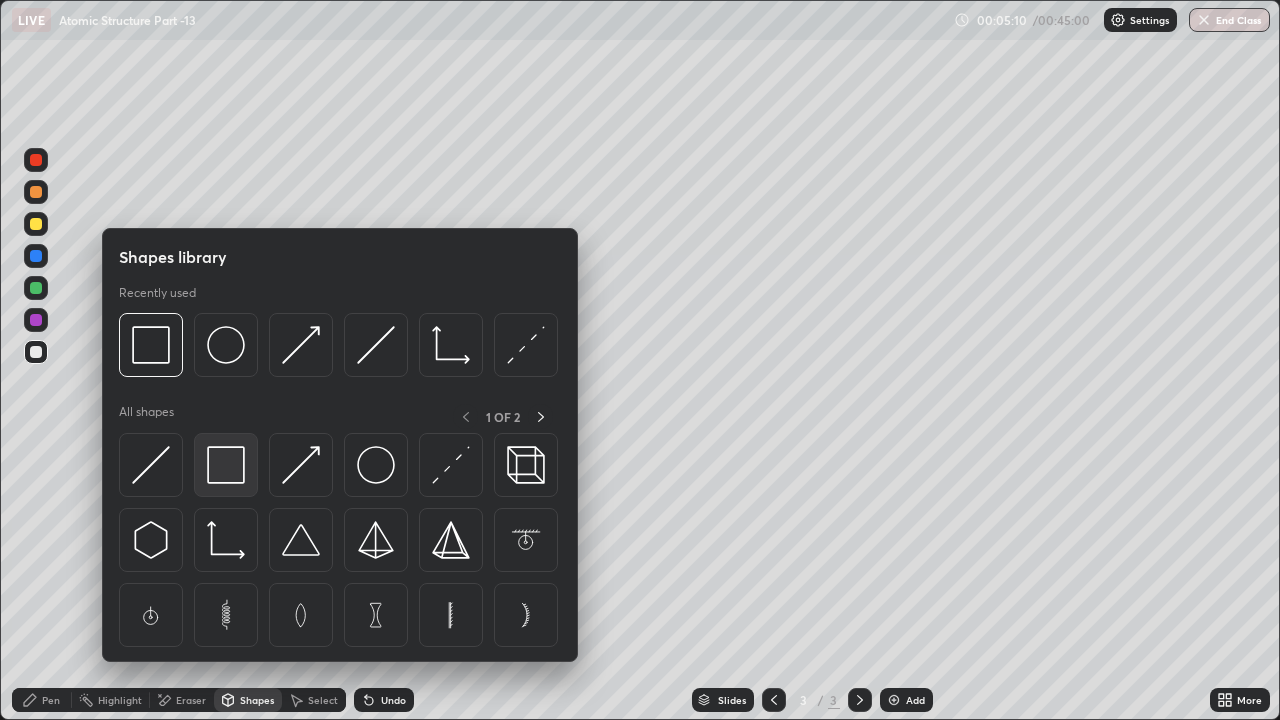 click at bounding box center [226, 465] 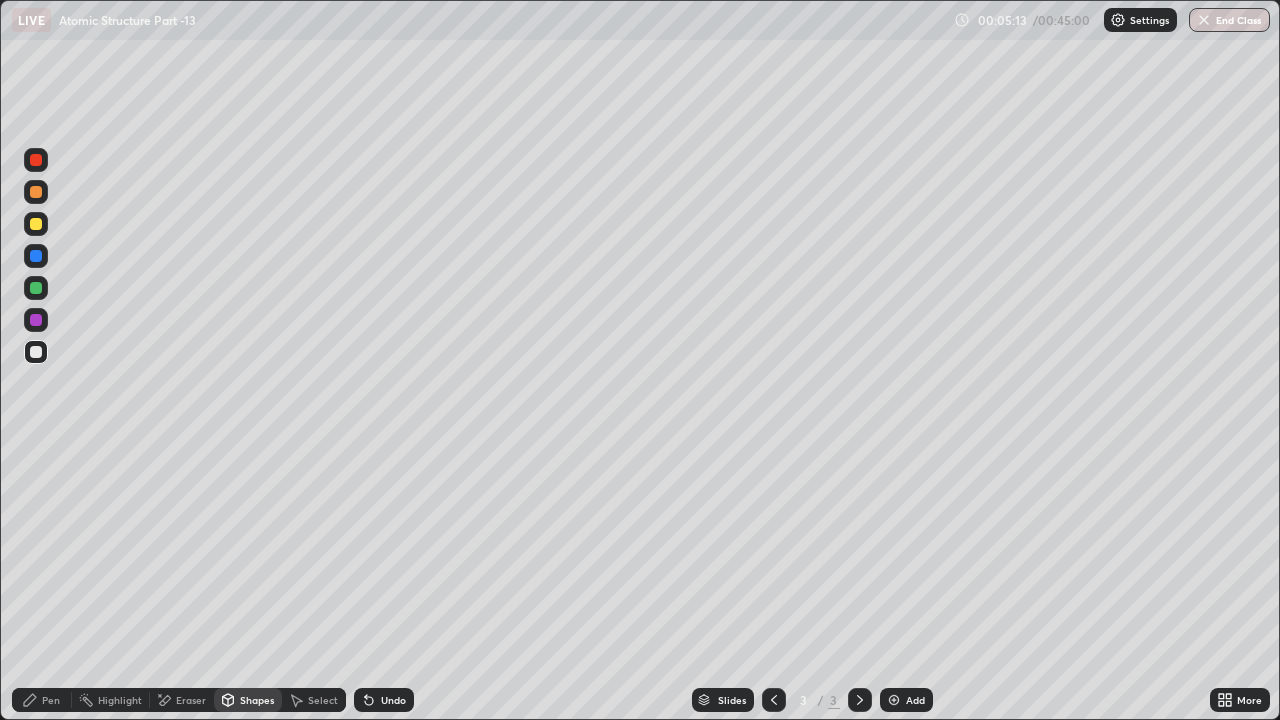 click at bounding box center (36, 320) 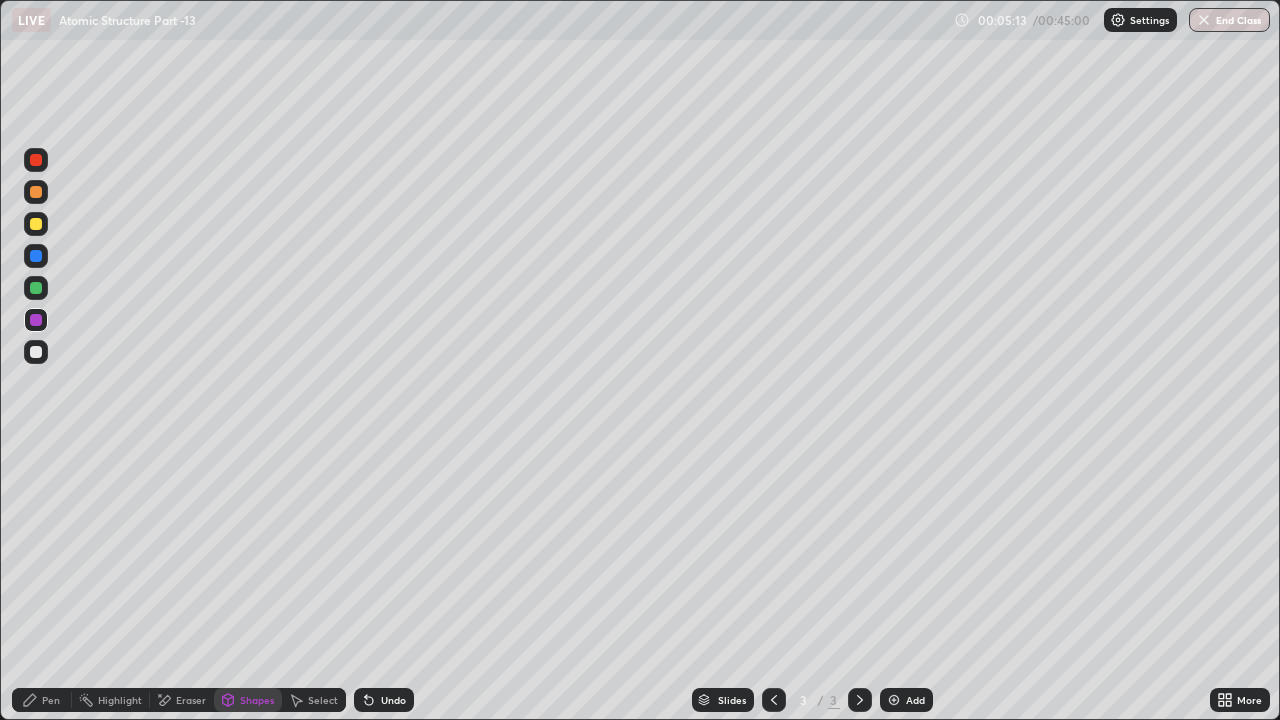 click on "Shapes" at bounding box center [257, 700] 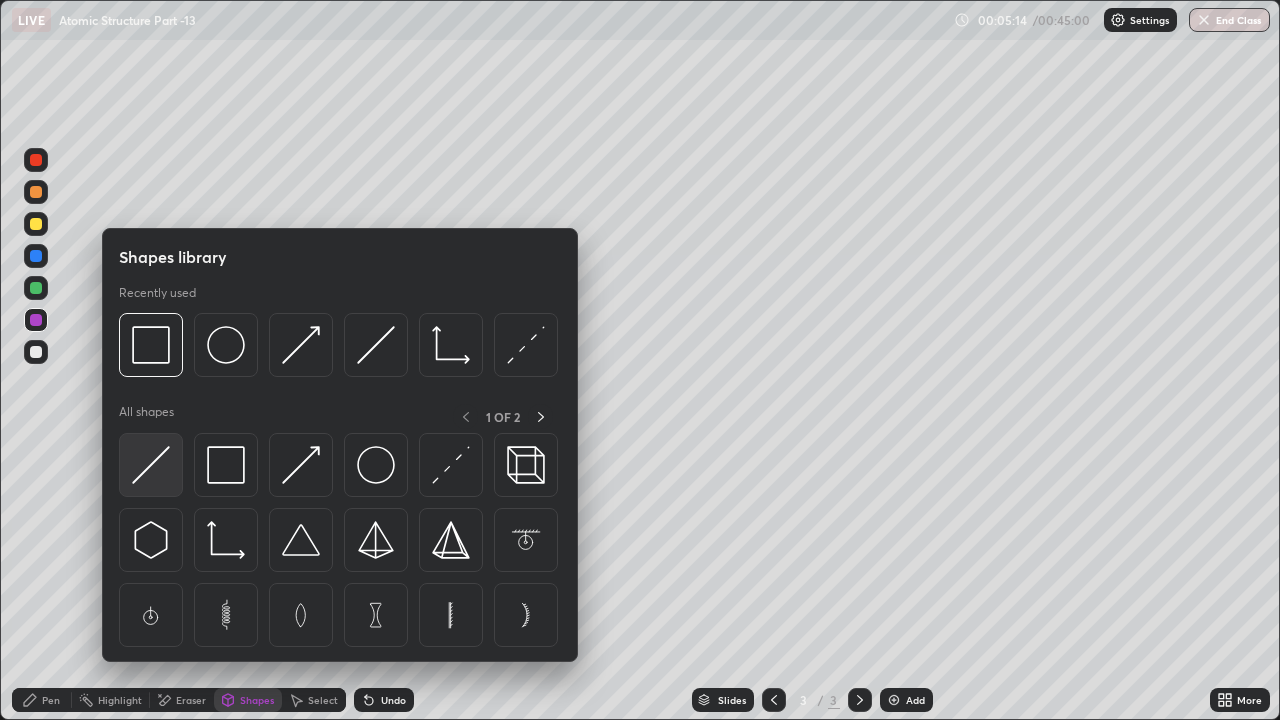 click at bounding box center (151, 465) 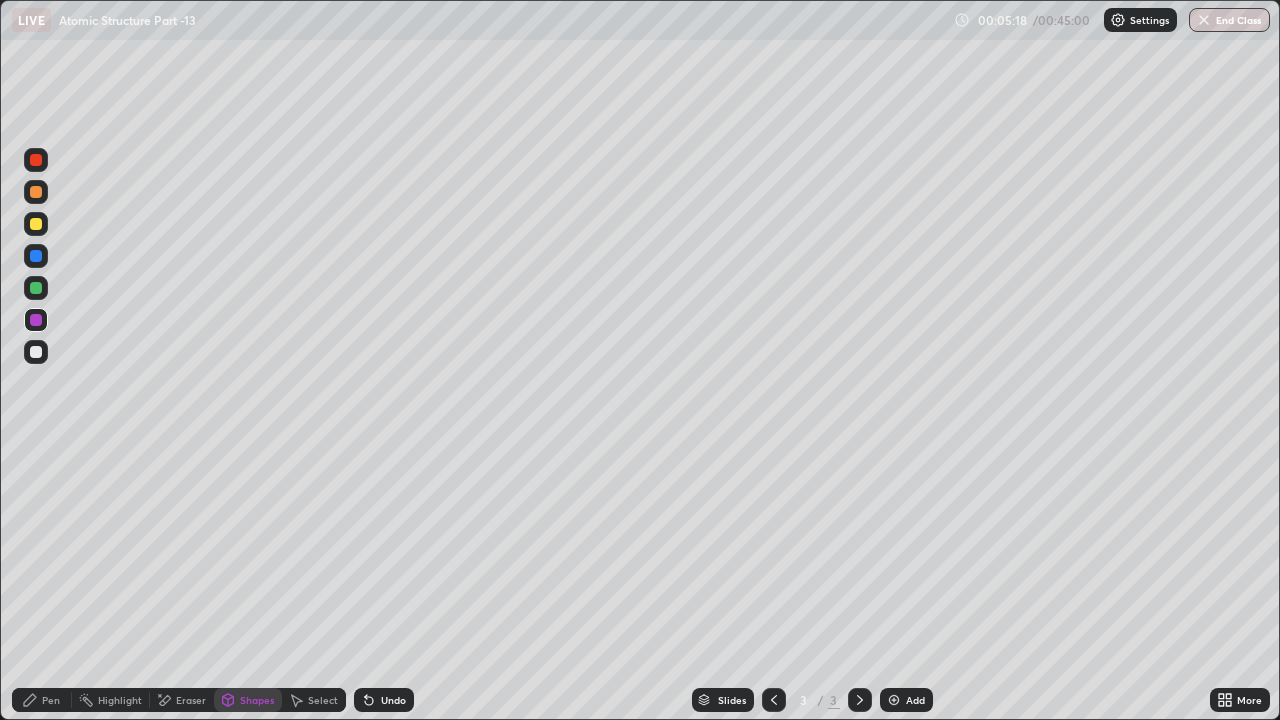 click 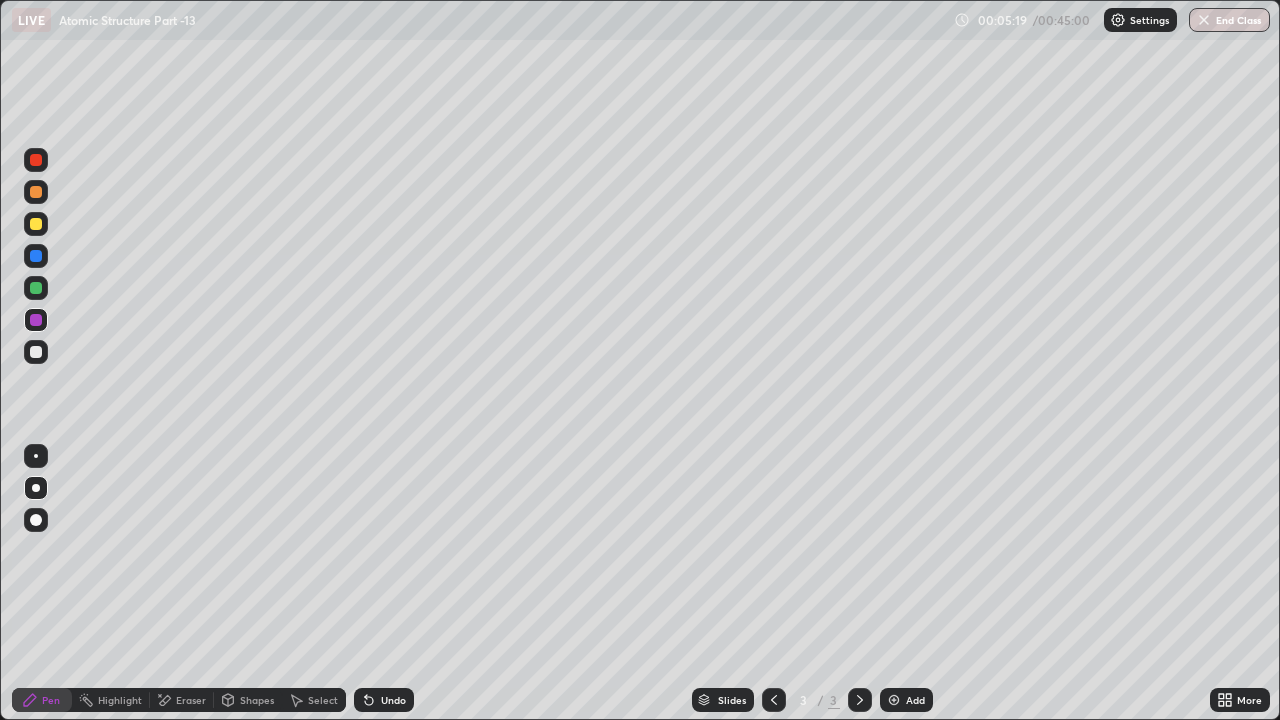 click at bounding box center [36, 352] 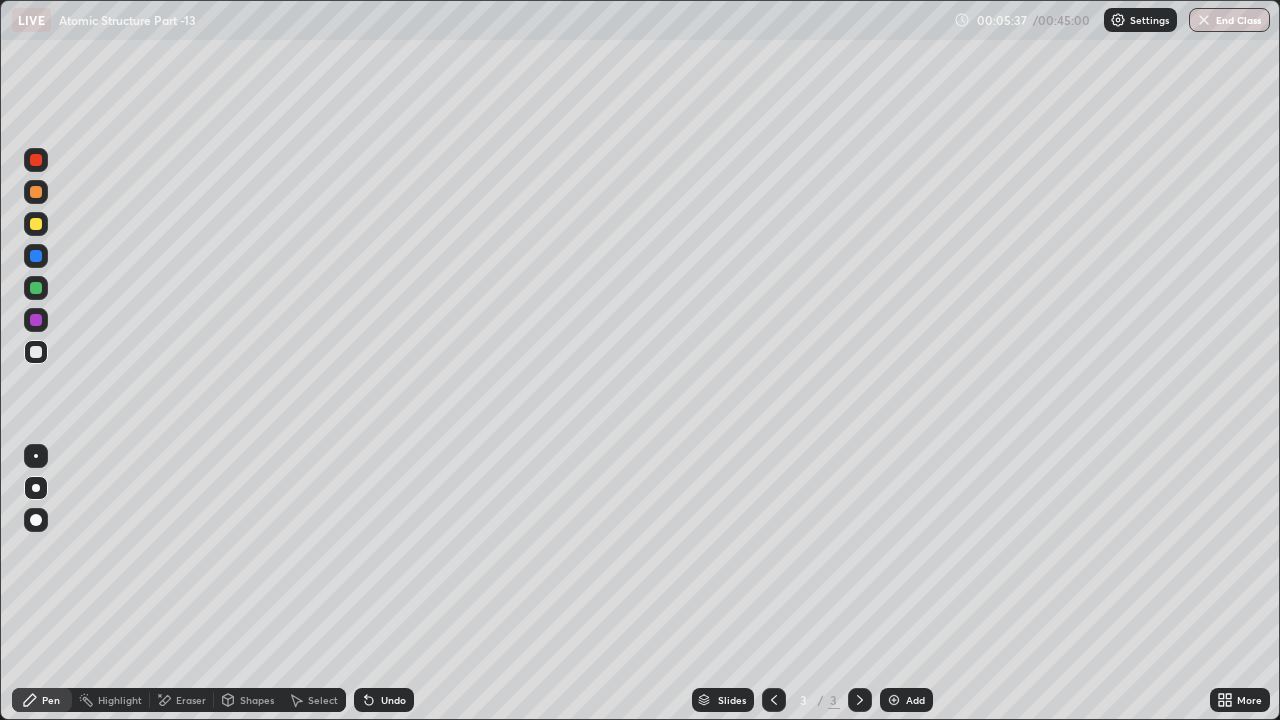 click at bounding box center (36, 320) 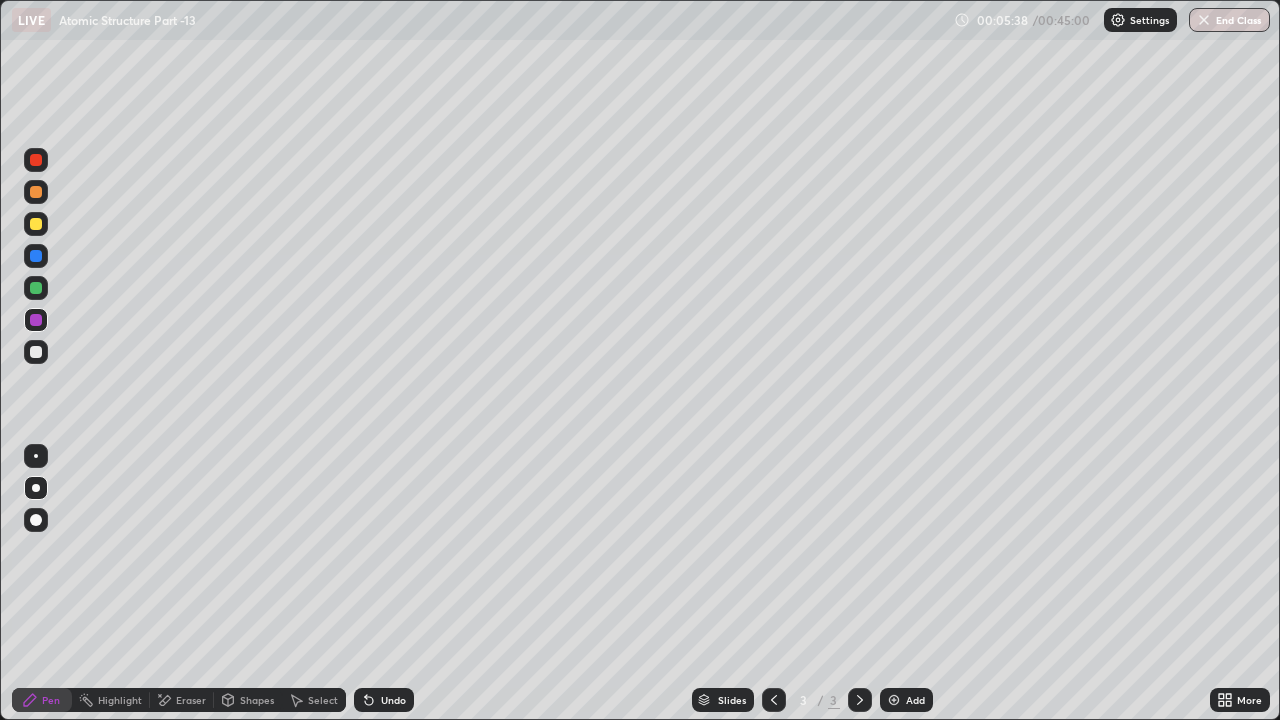 click at bounding box center [36, 288] 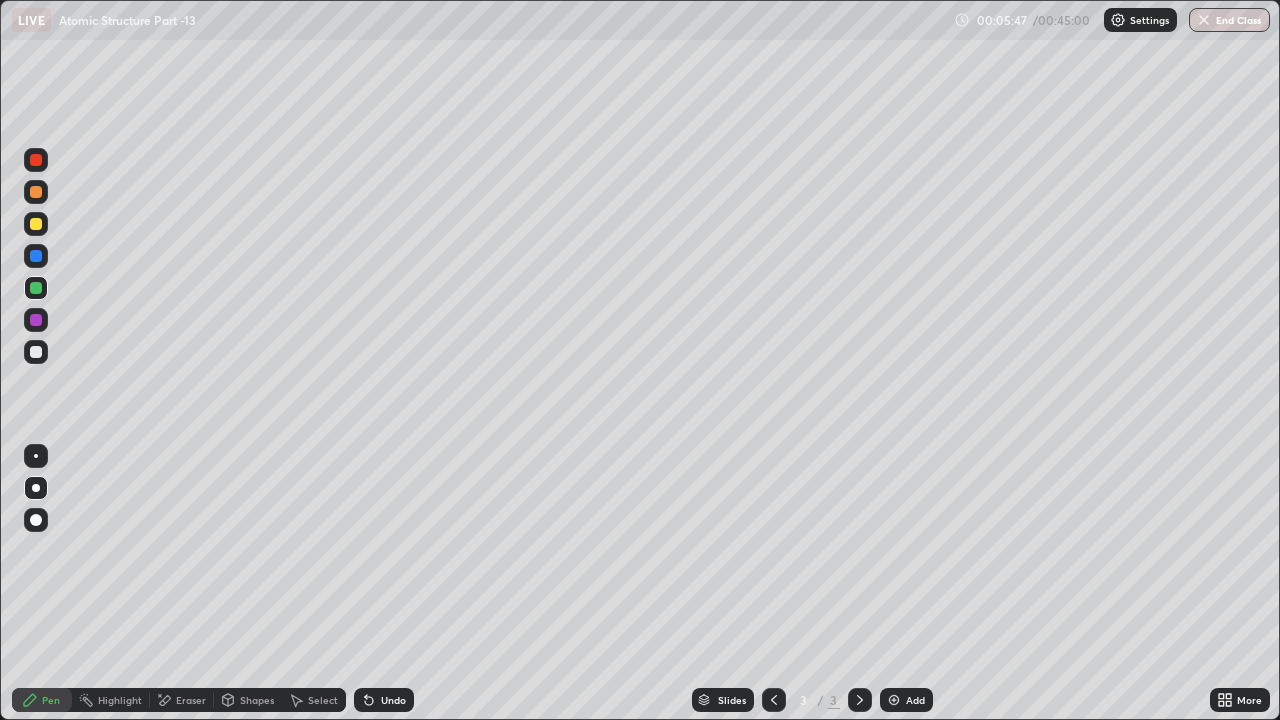 click on "Undo" at bounding box center (384, 700) 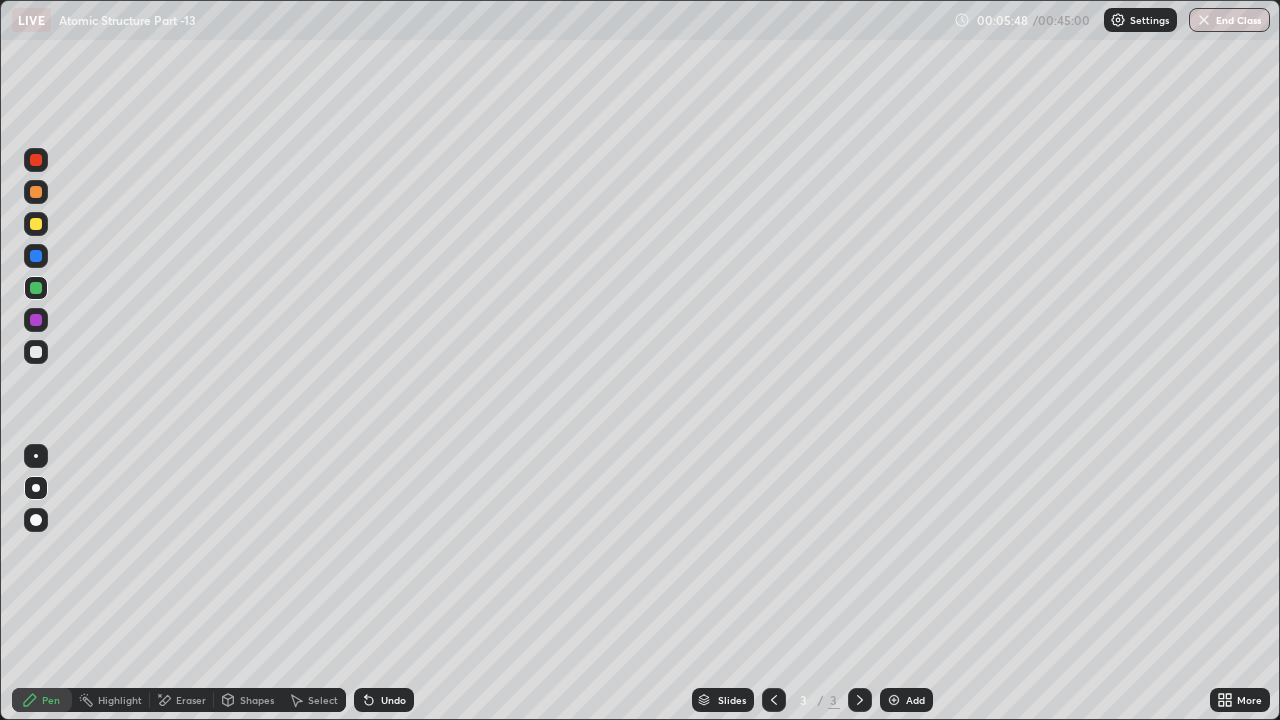 click on "Undo" at bounding box center [384, 700] 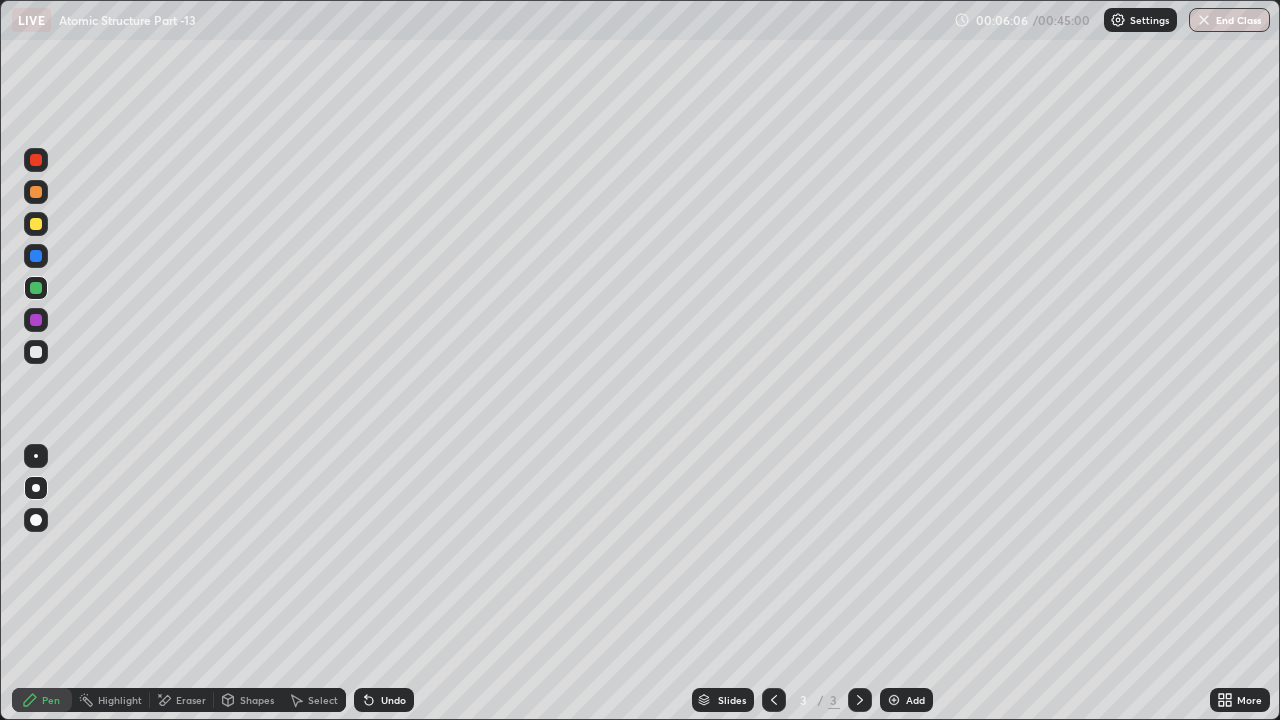 click at bounding box center [36, 256] 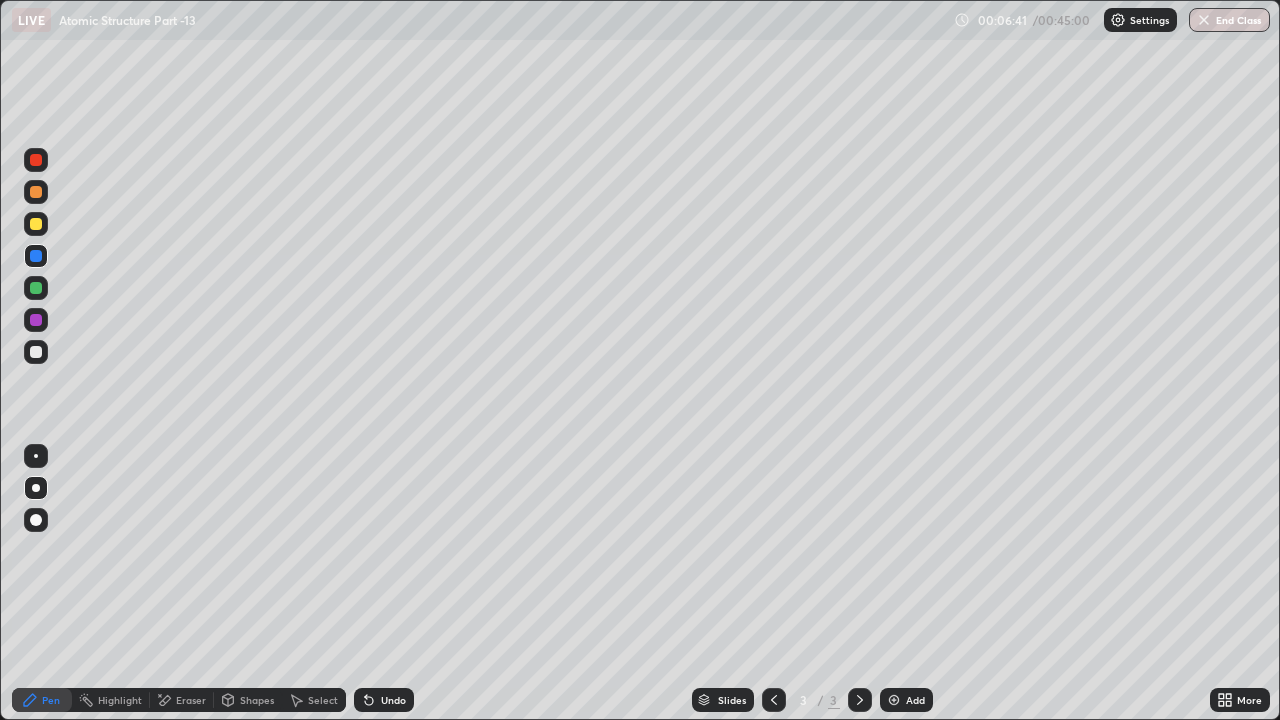 click on "Undo" at bounding box center (393, 700) 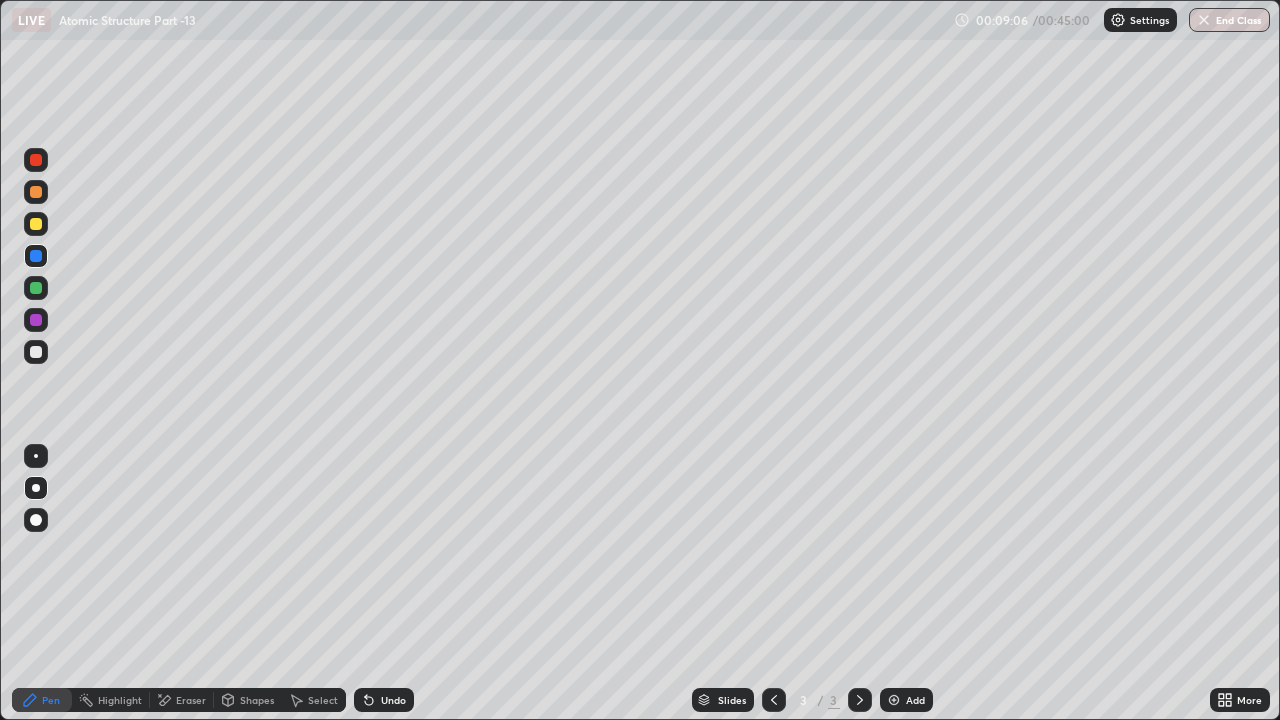 click on "Shapes" at bounding box center (257, 700) 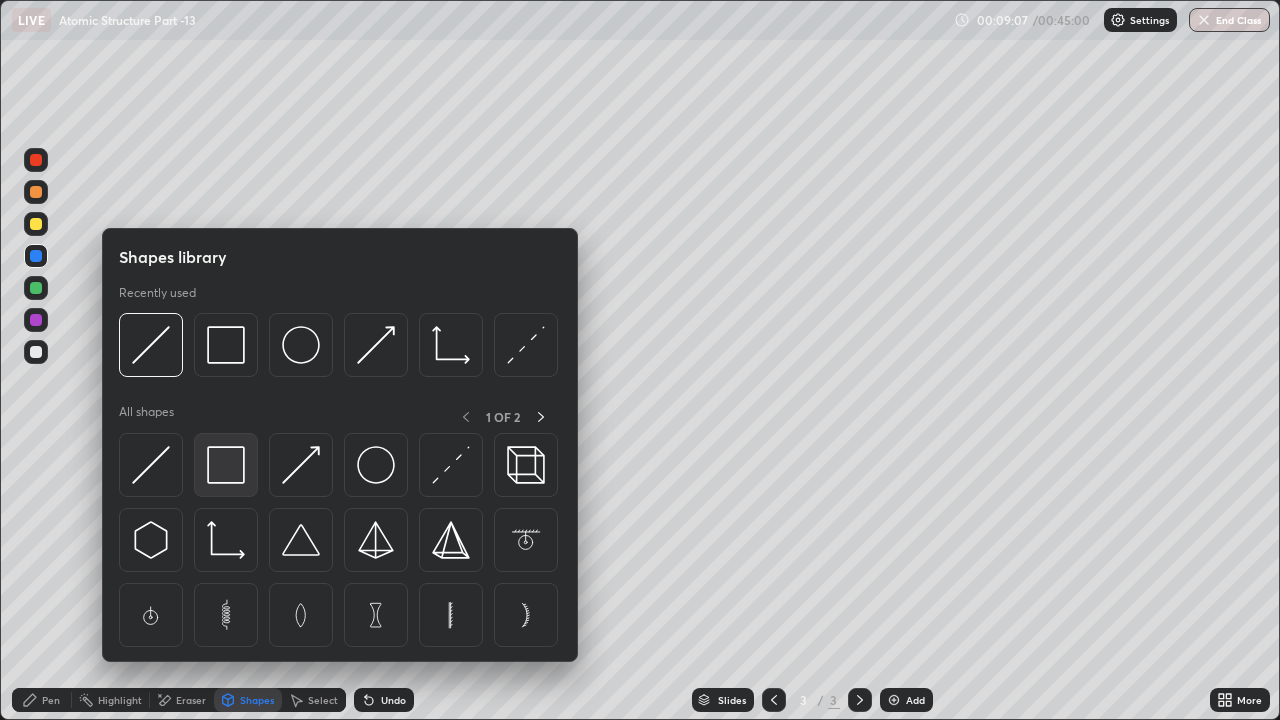 click at bounding box center (226, 465) 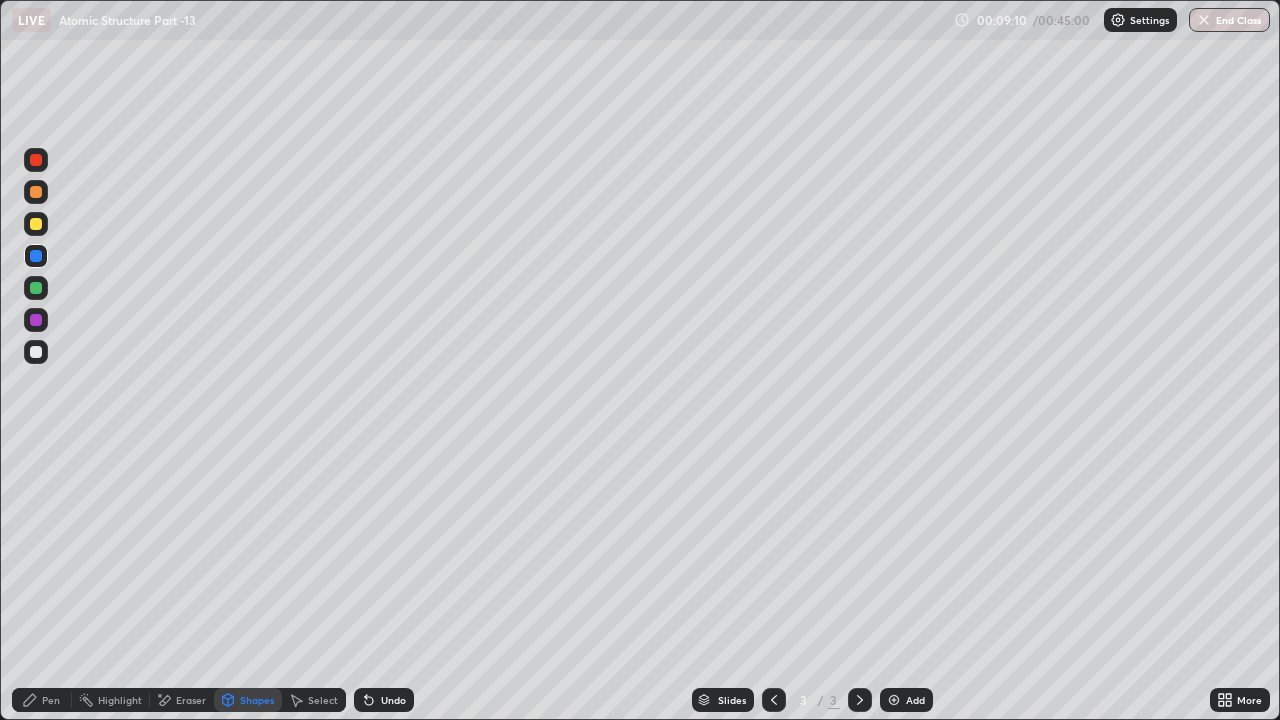click 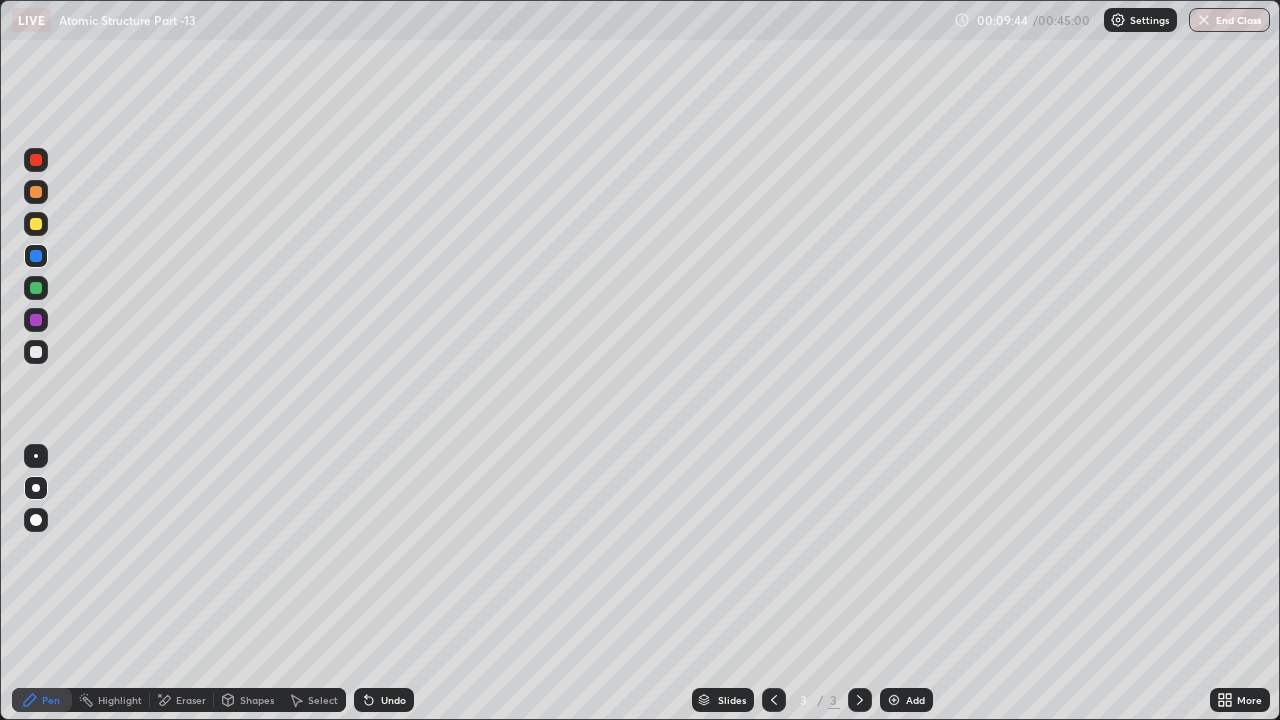 click on "Add" at bounding box center [915, 700] 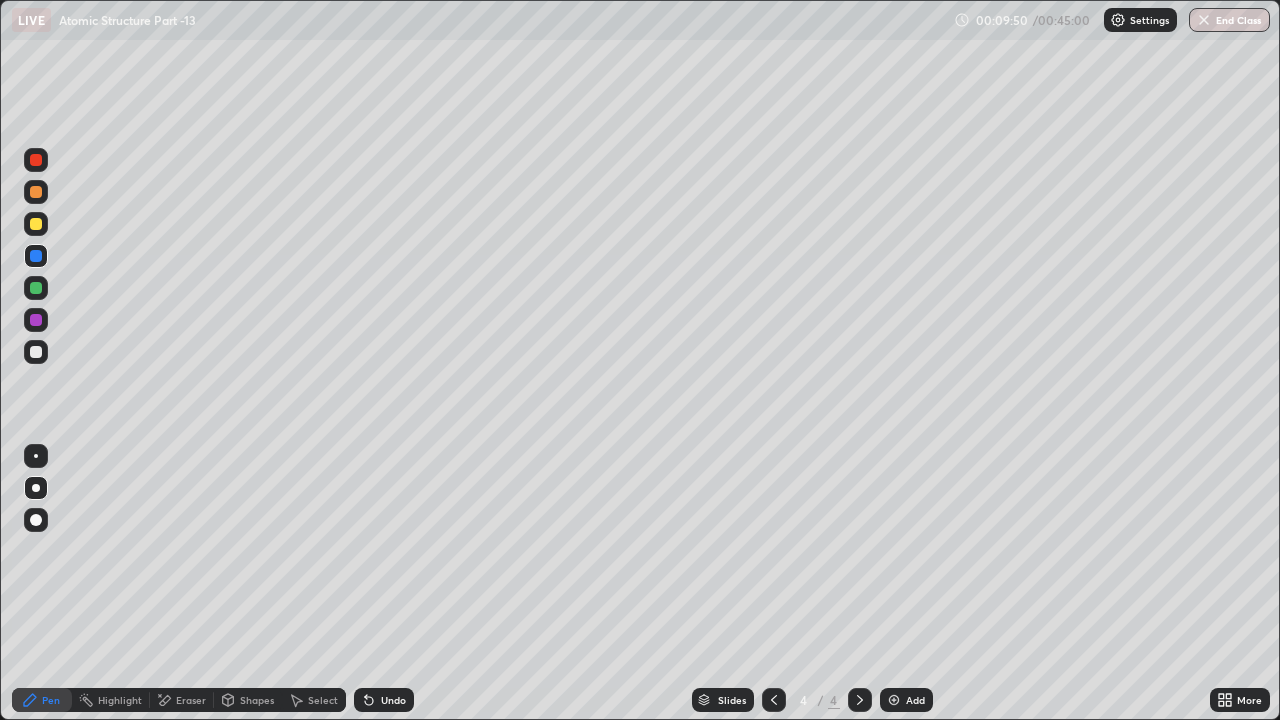 click at bounding box center (36, 288) 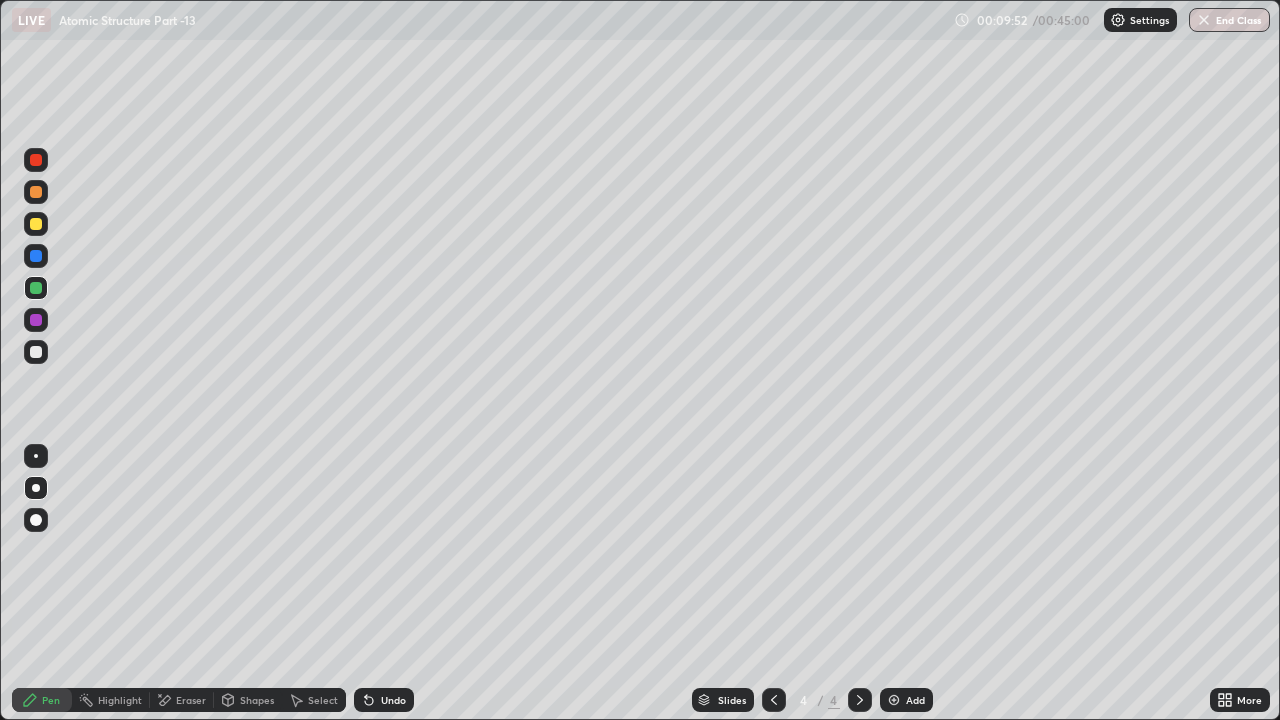 click on "Undo" at bounding box center (393, 700) 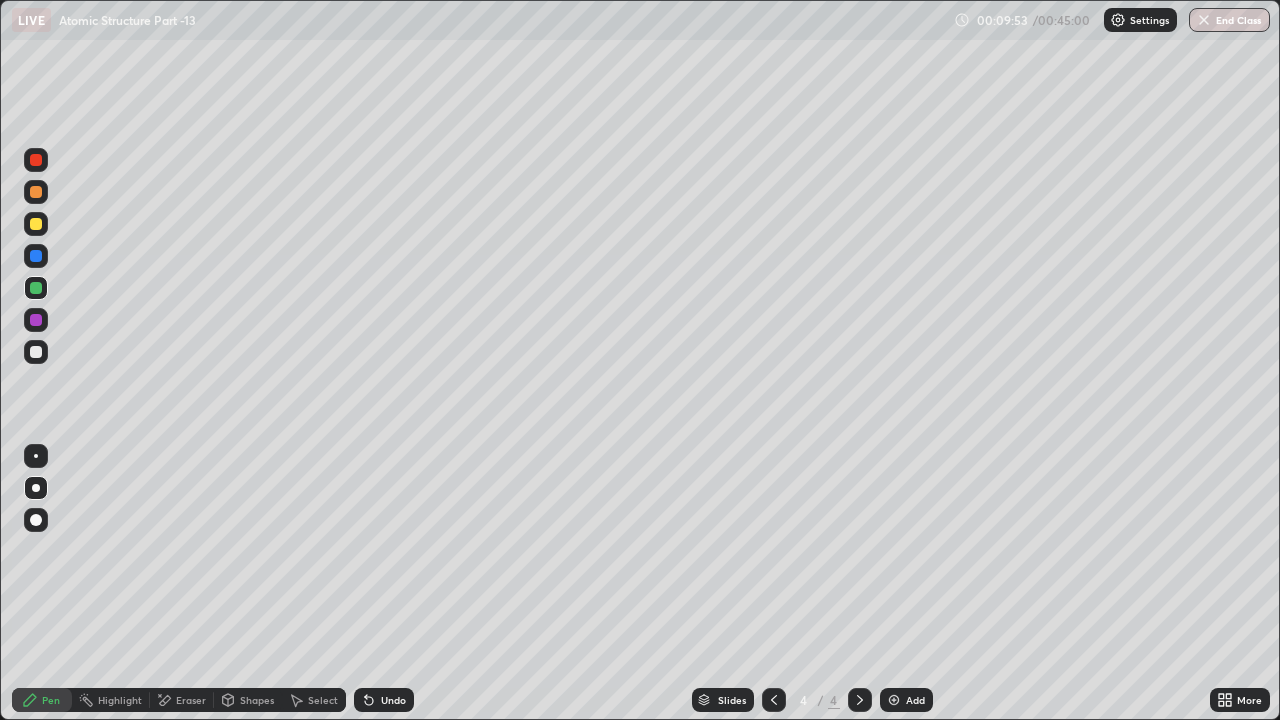 click on "Undo" at bounding box center (393, 700) 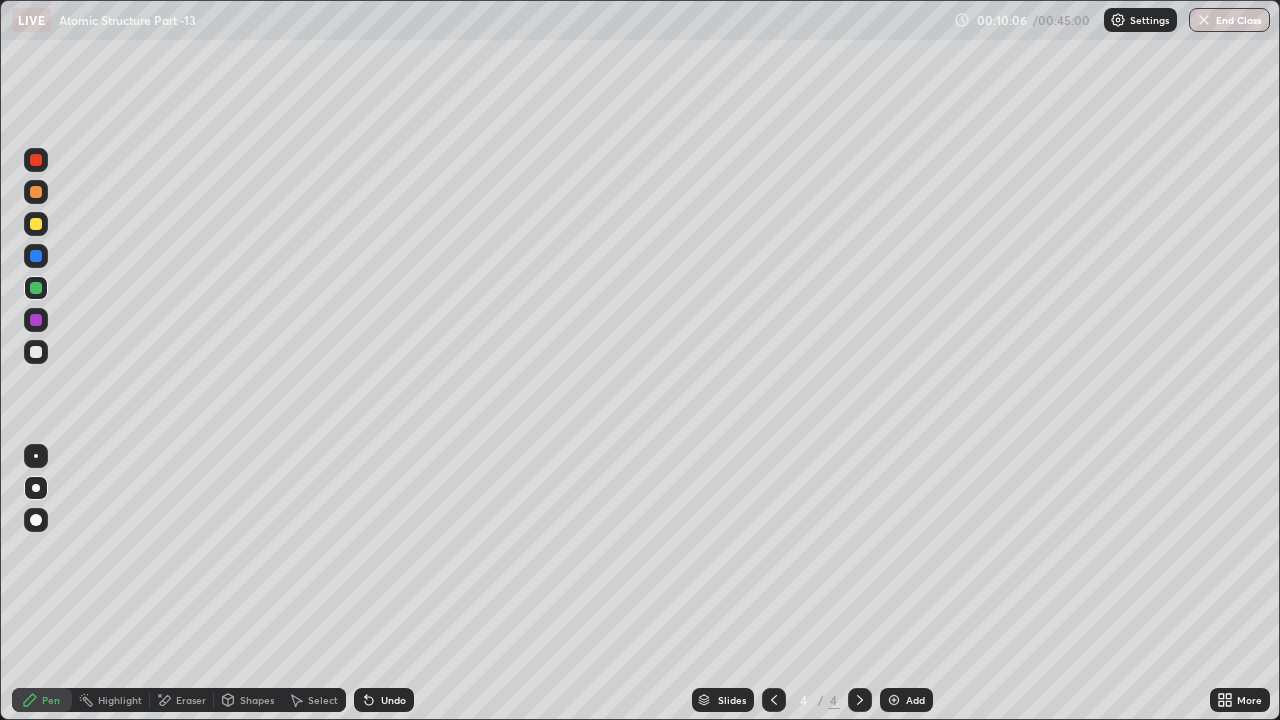 click at bounding box center [36, 224] 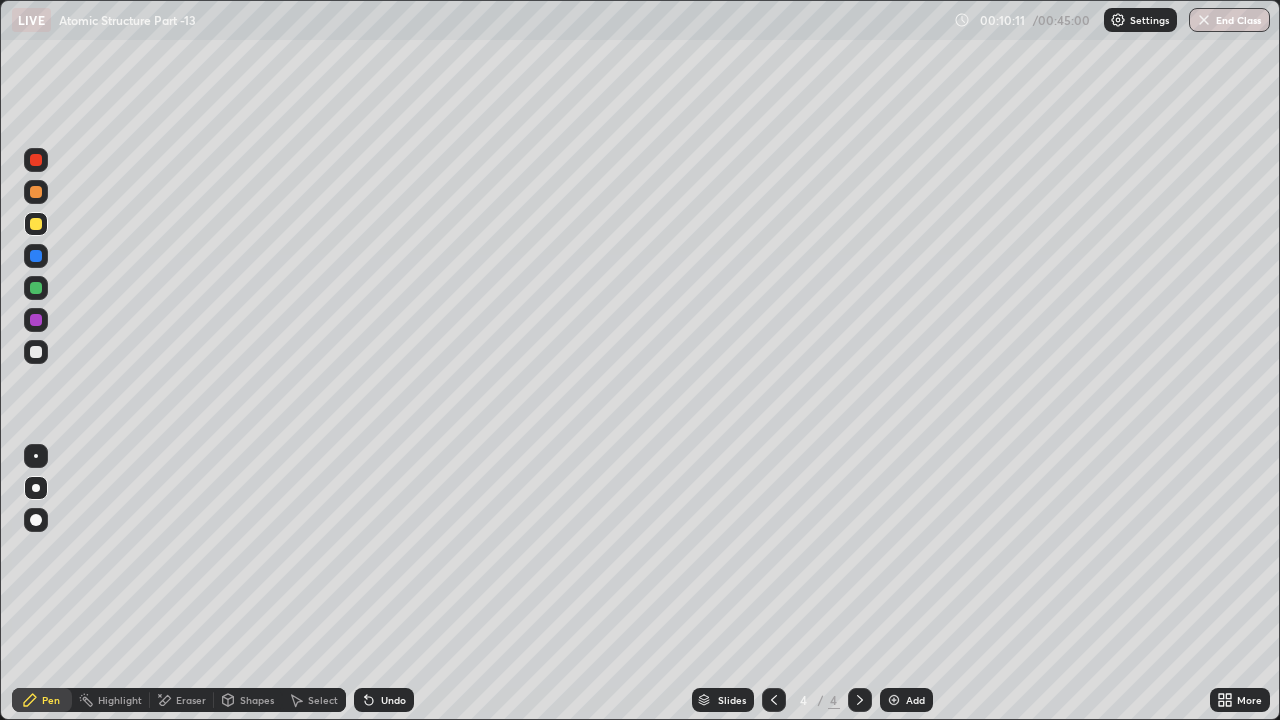 click on "Undo" at bounding box center [384, 700] 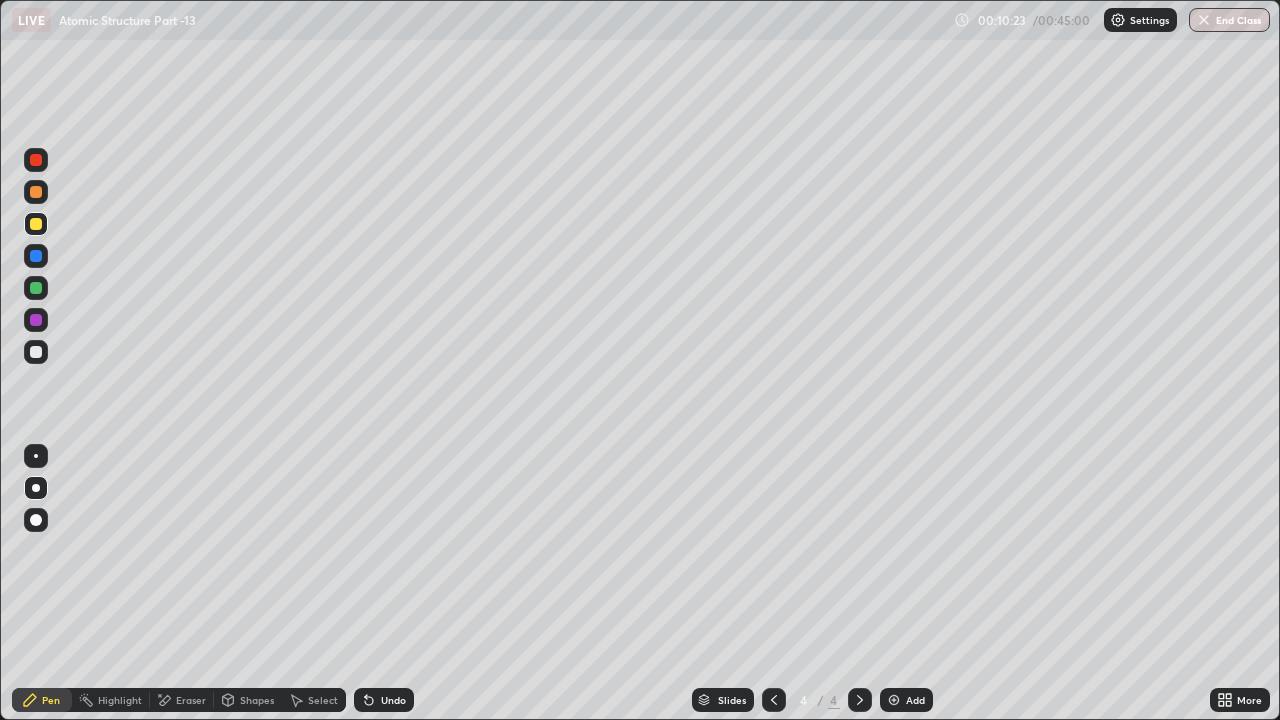 click on "Undo" at bounding box center (384, 700) 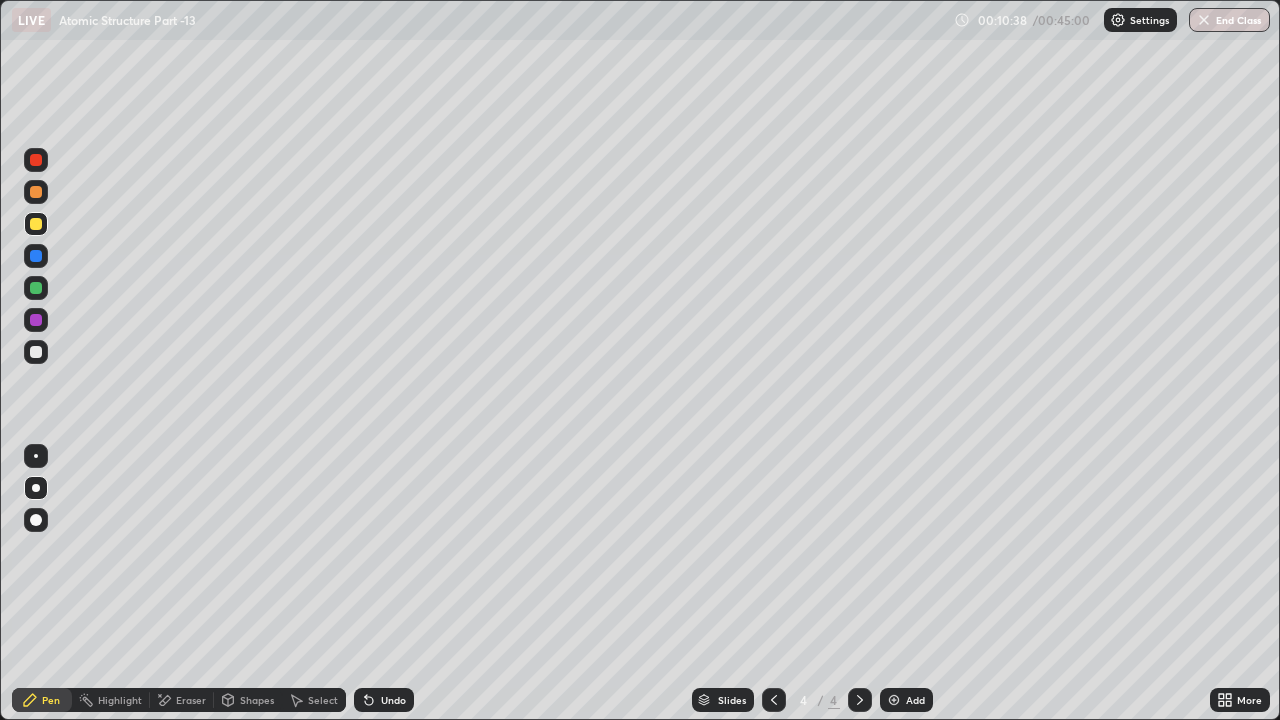 click on "Shapes" at bounding box center (248, 700) 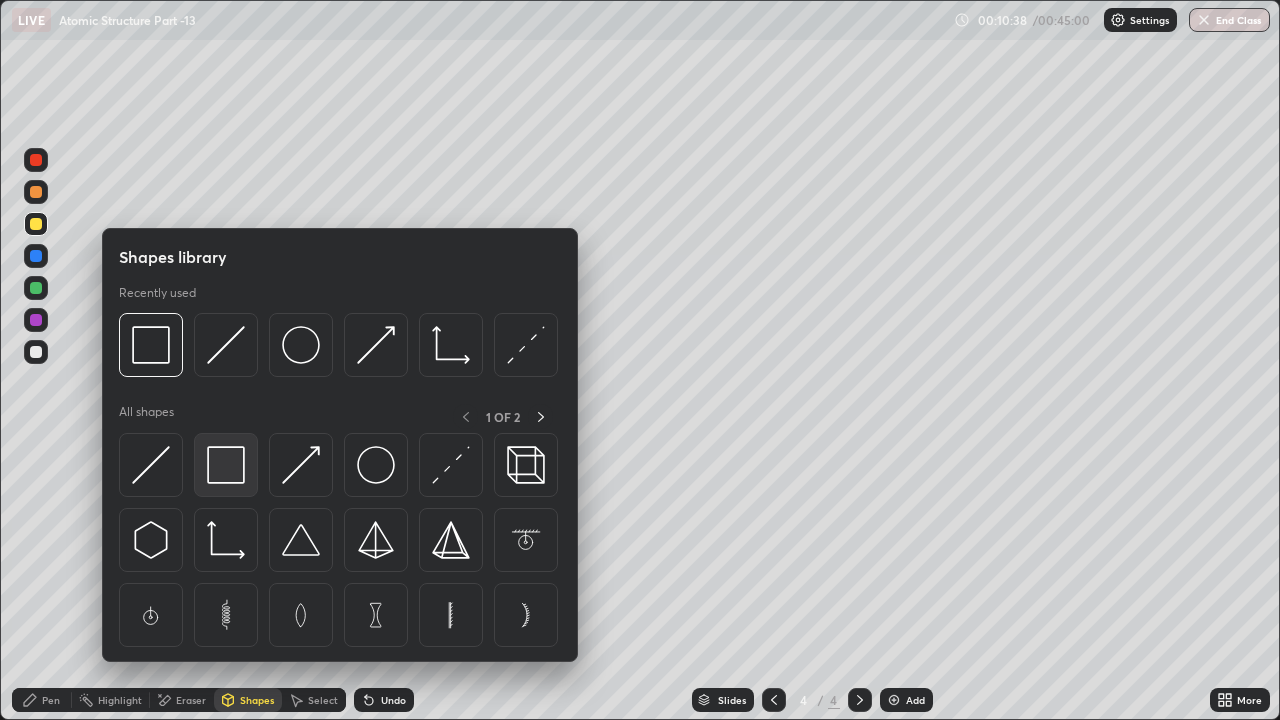 click at bounding box center [226, 465] 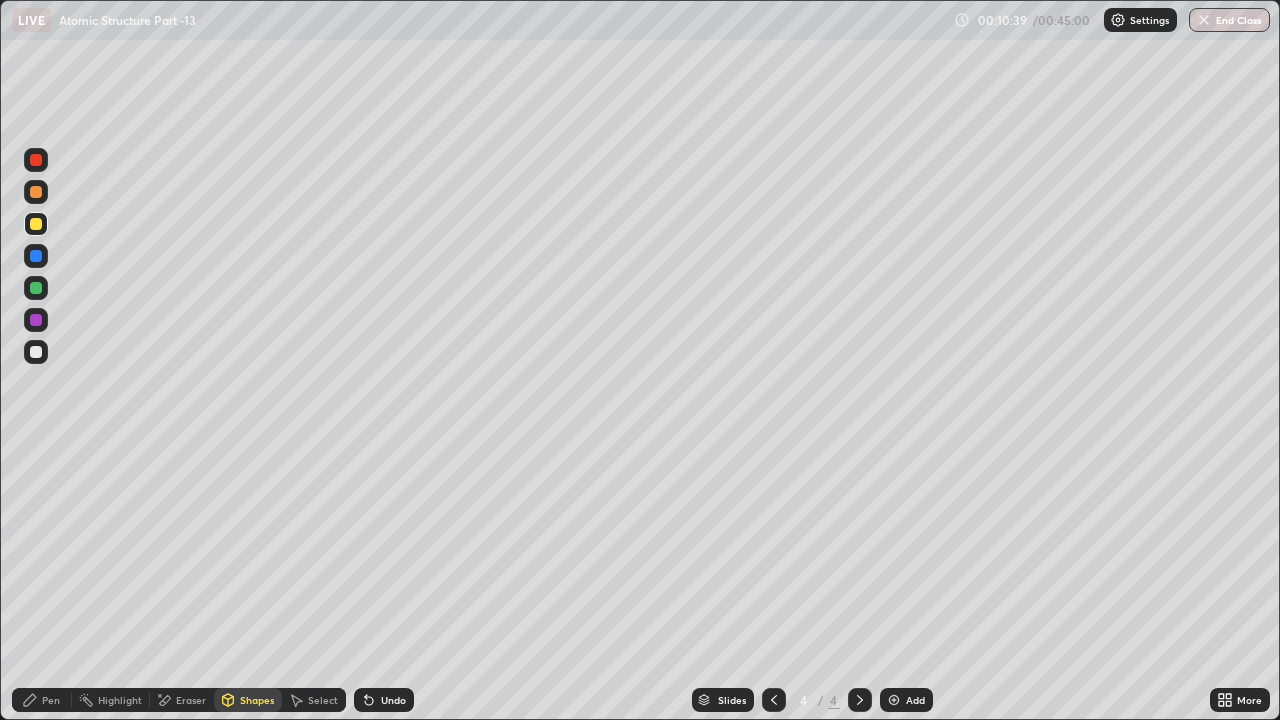 click at bounding box center [36, 320] 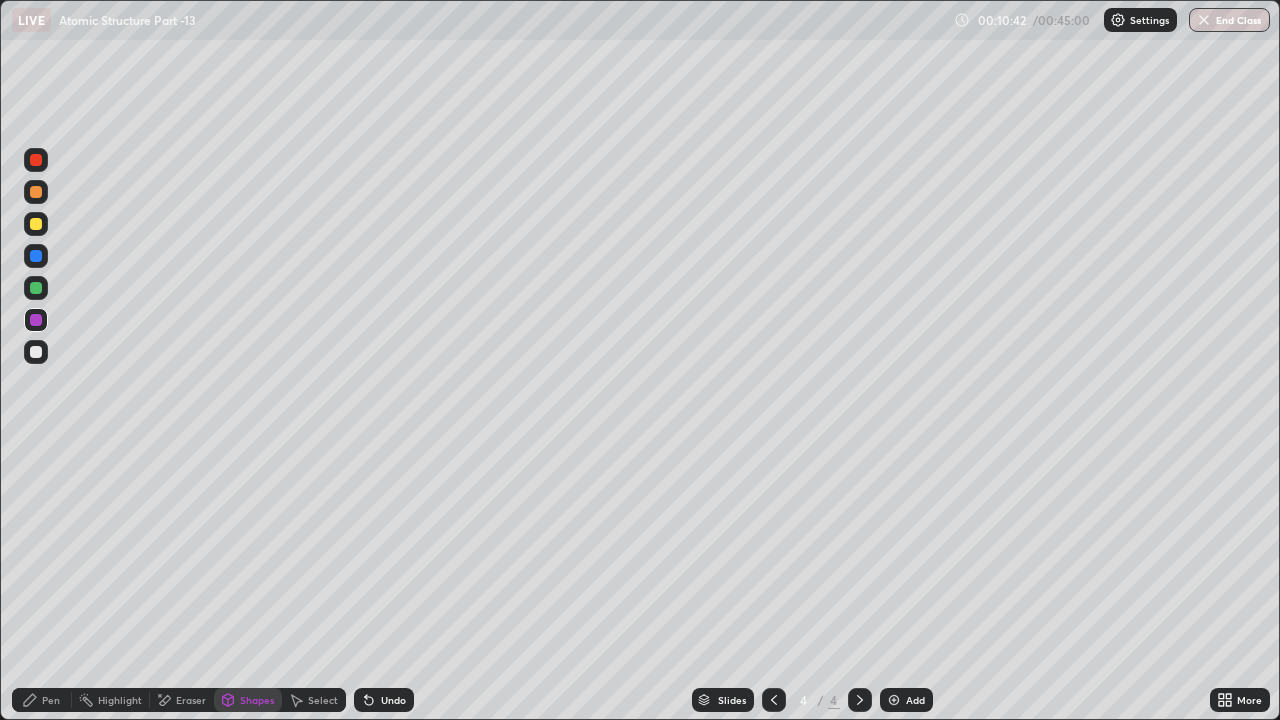 click on "Pen" at bounding box center [51, 700] 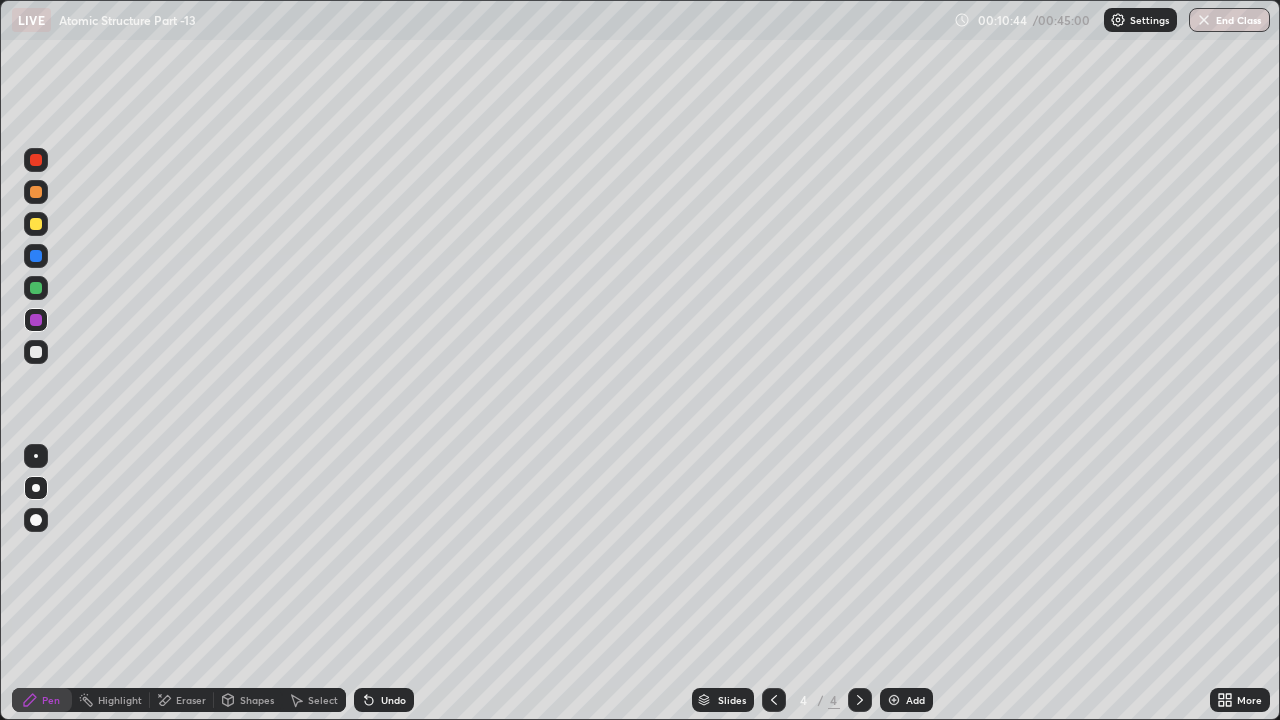 click at bounding box center [36, 224] 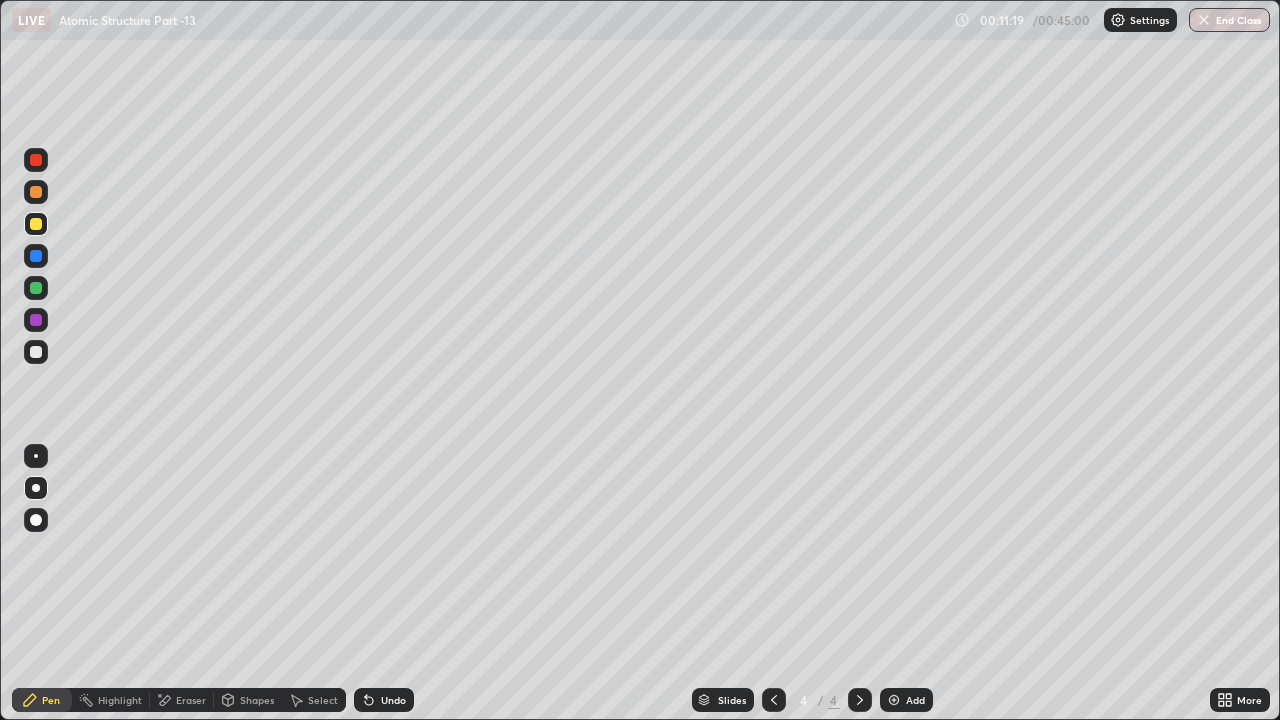 click on "Undo" at bounding box center (393, 700) 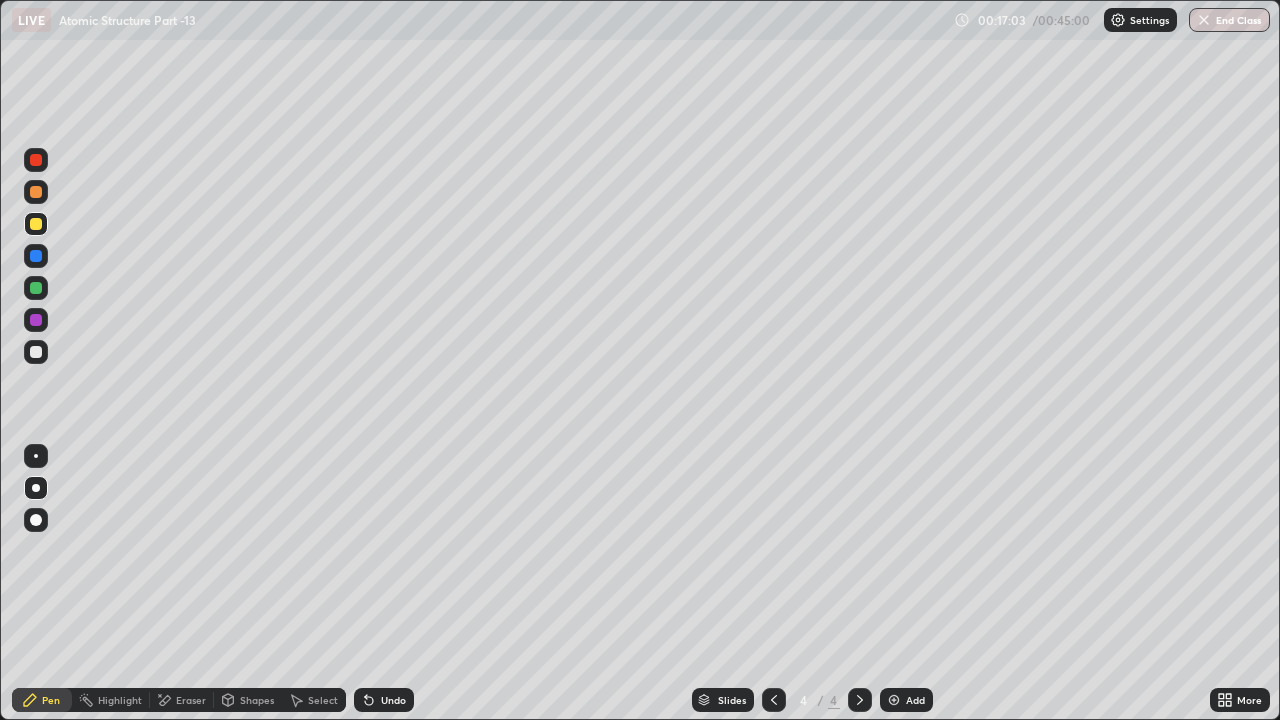 click at bounding box center [36, 320] 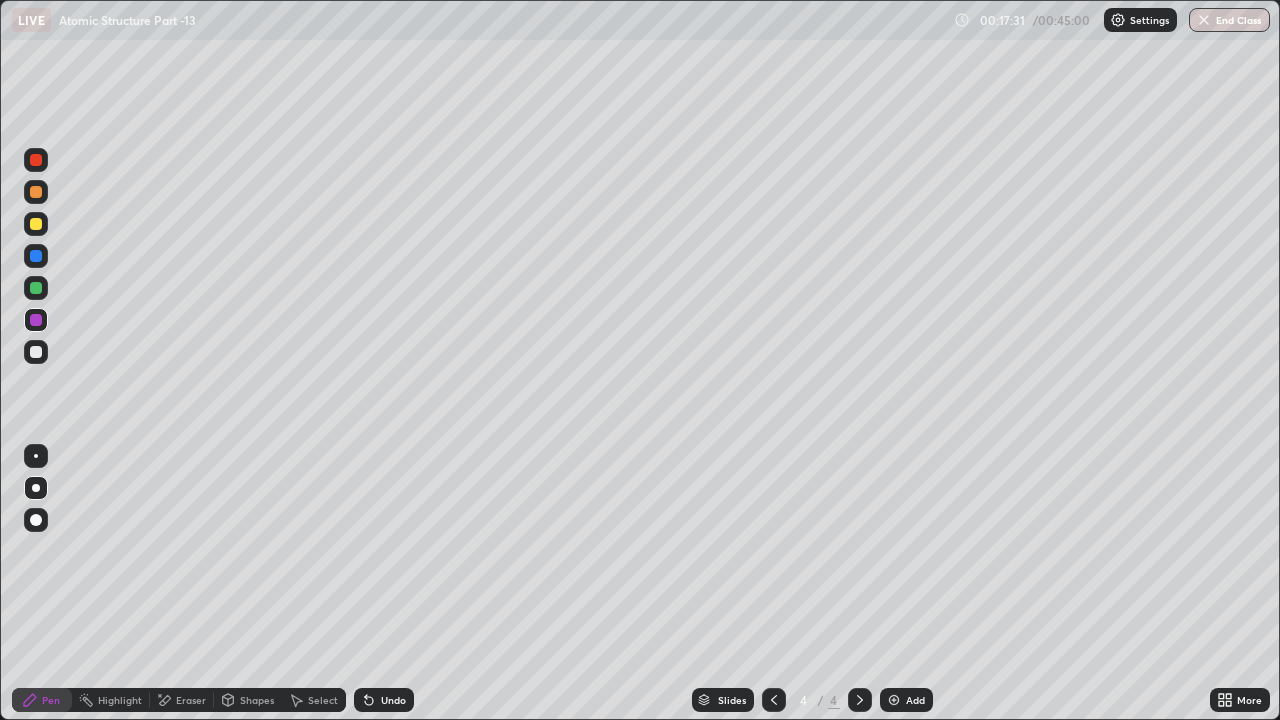 click at bounding box center (36, 224) 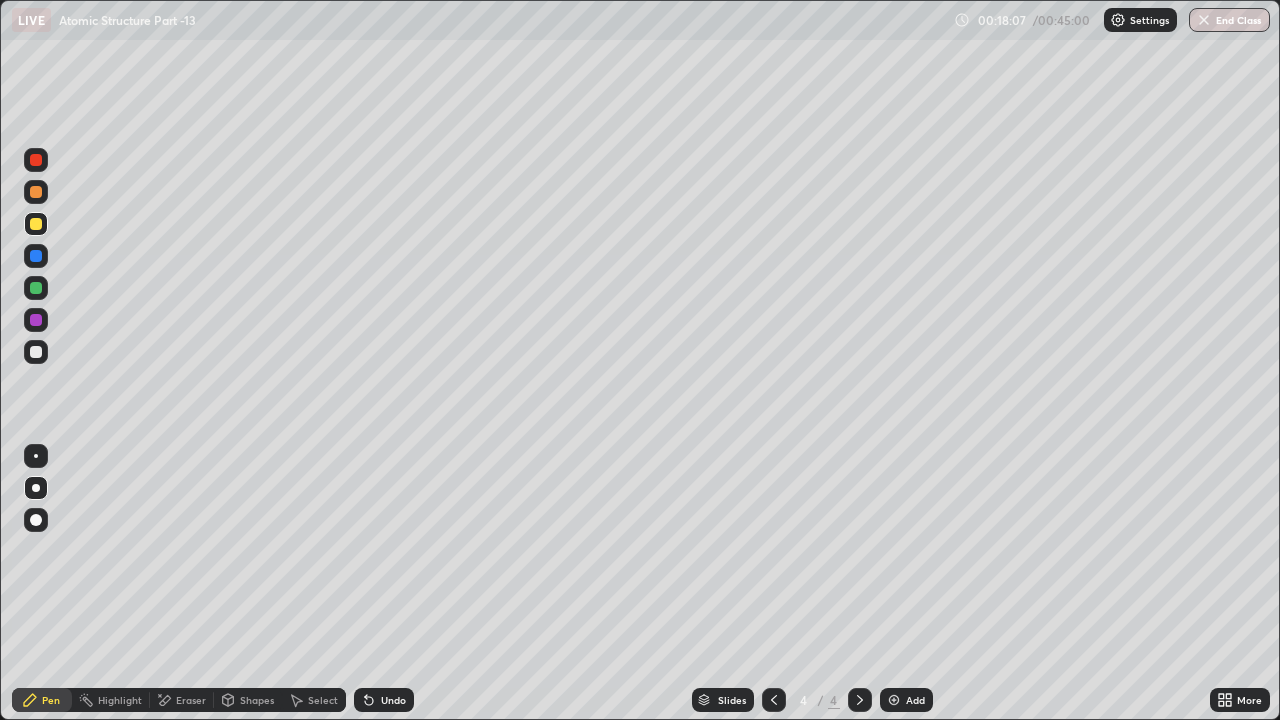 click at bounding box center (894, 700) 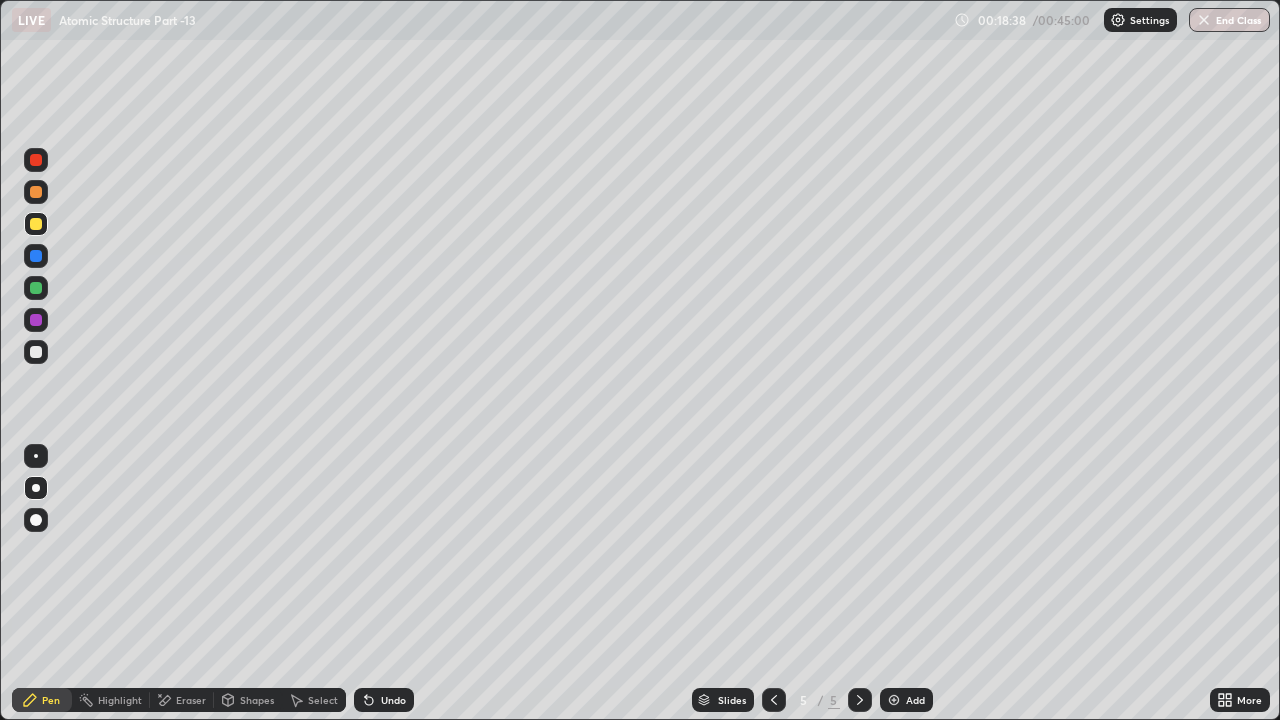 click at bounding box center (36, 224) 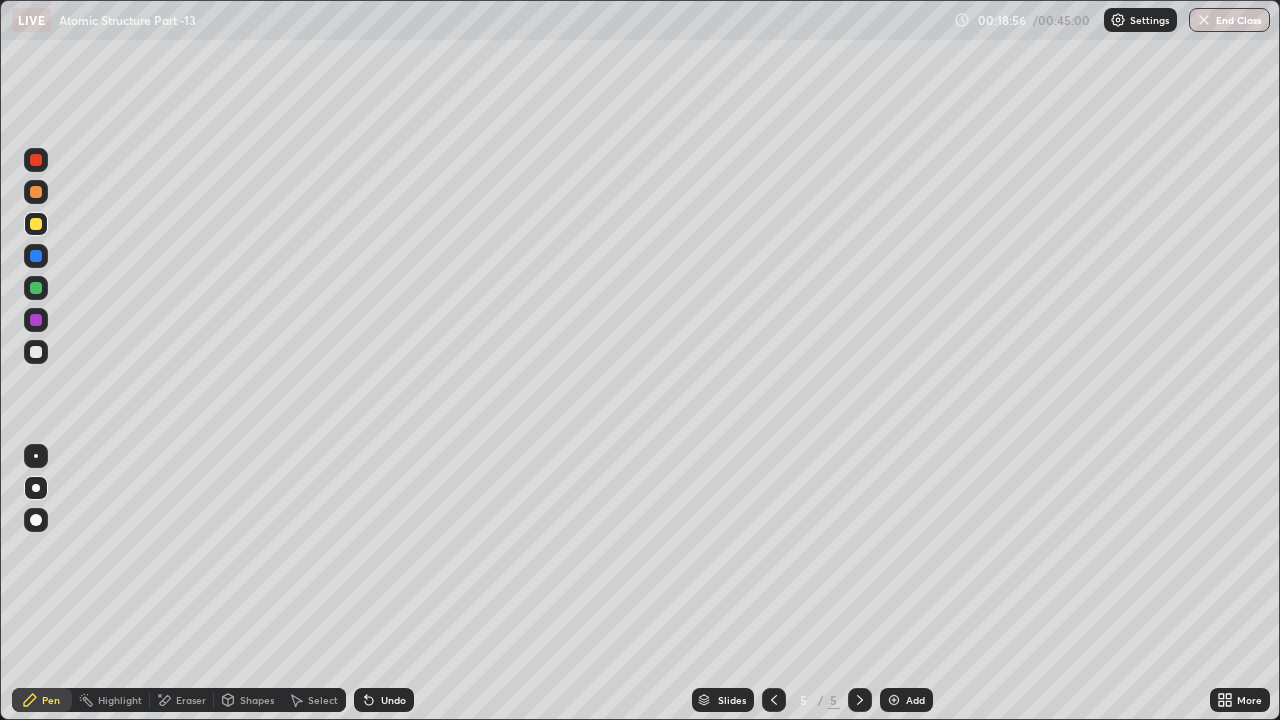 click on "Undo" at bounding box center (393, 700) 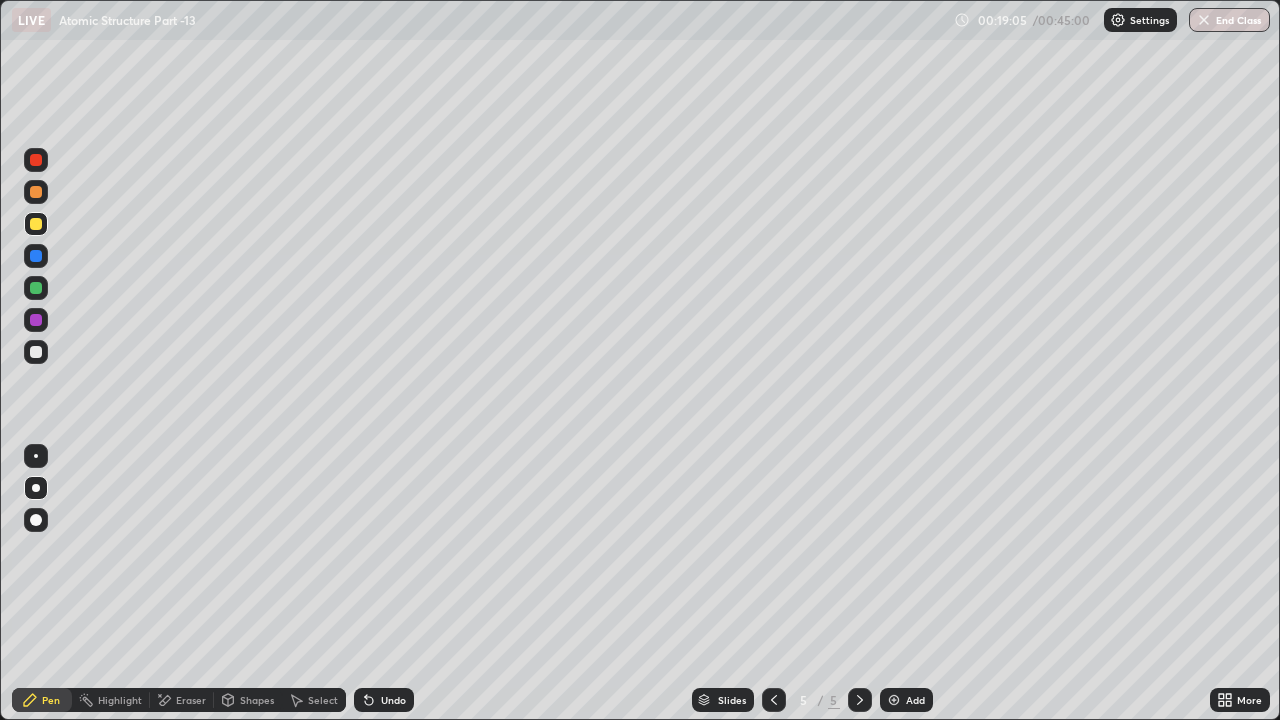 click on "Eraser" at bounding box center [191, 700] 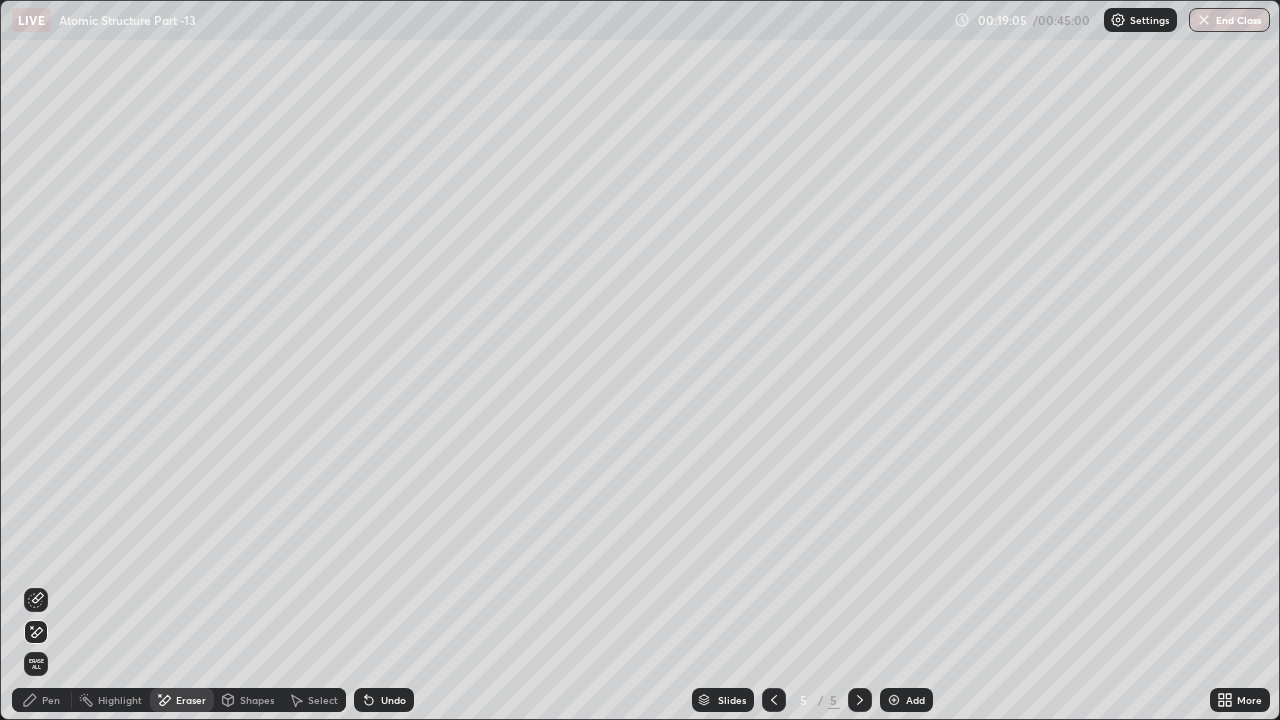 click on "Shapes" at bounding box center (257, 700) 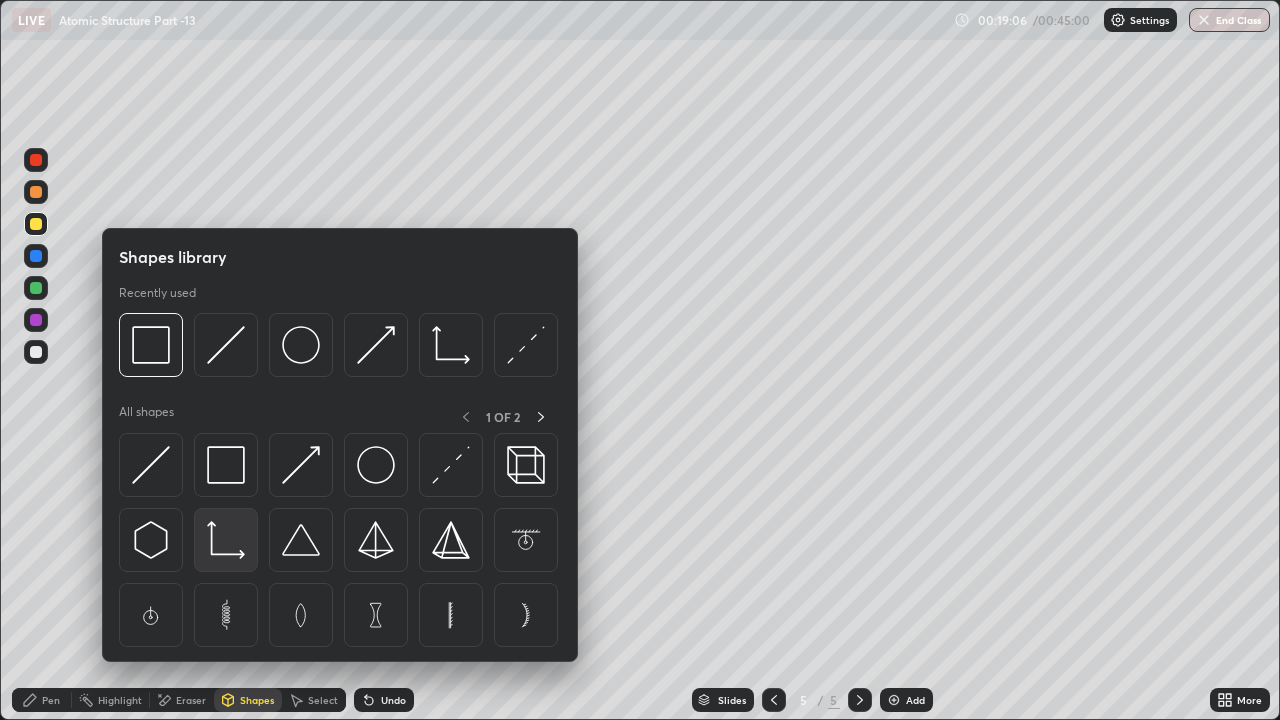 click at bounding box center (226, 540) 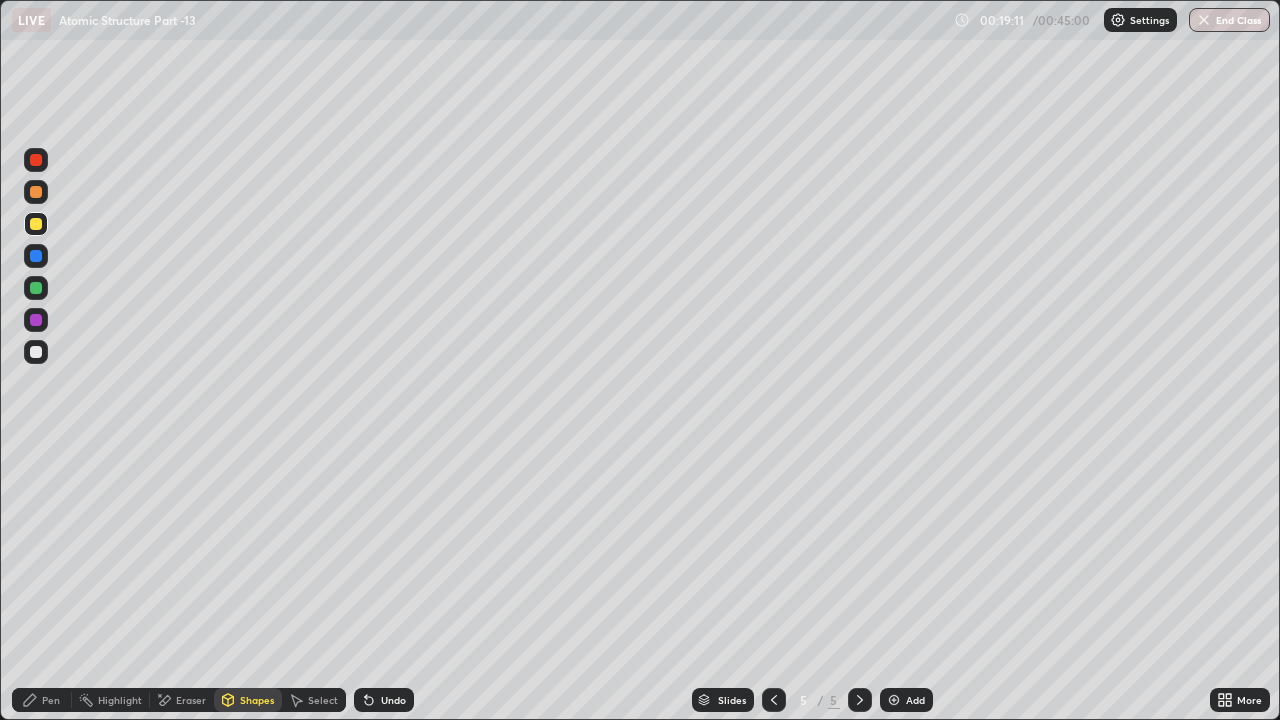 click on "Undo" at bounding box center (393, 700) 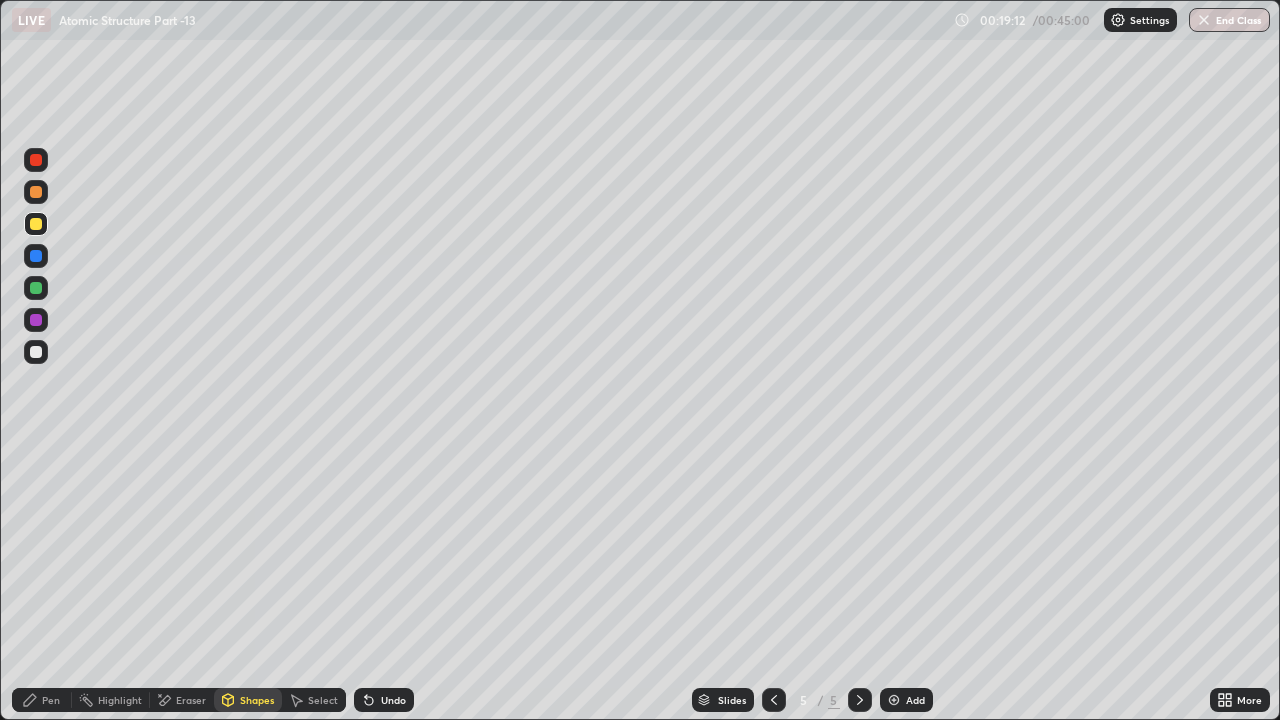 click on "Pen" at bounding box center (51, 700) 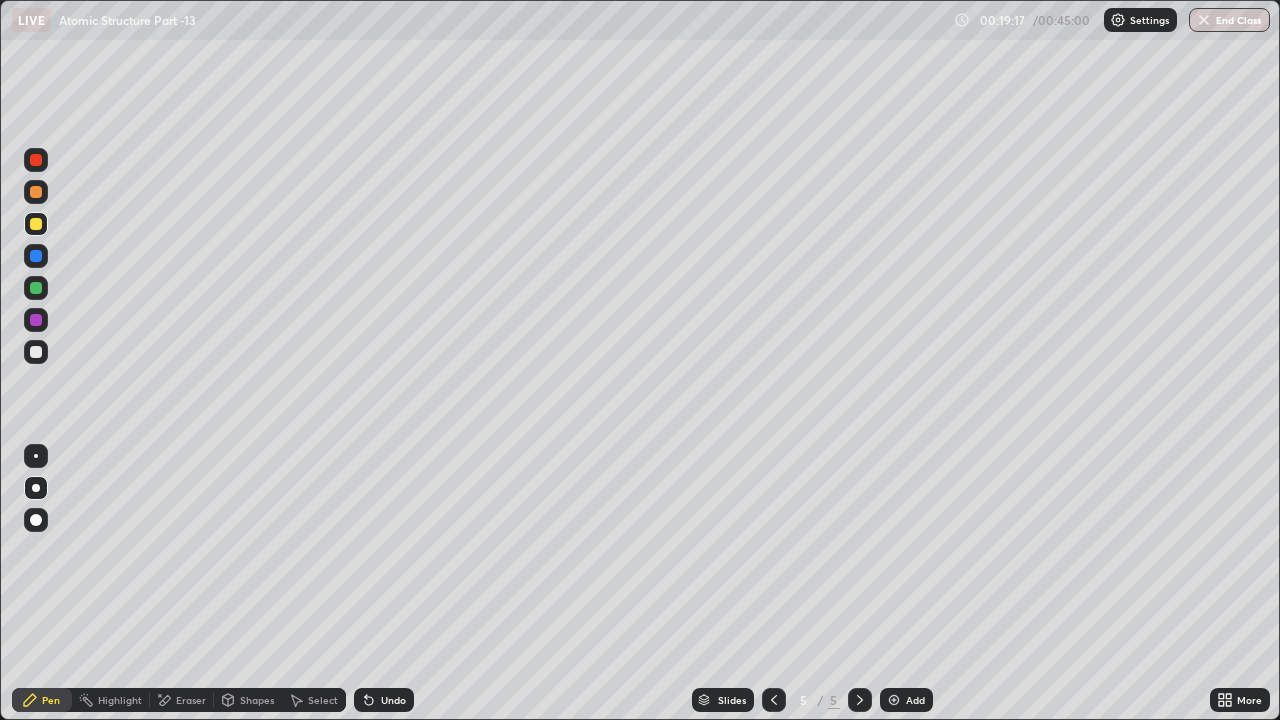 click at bounding box center (36, 256) 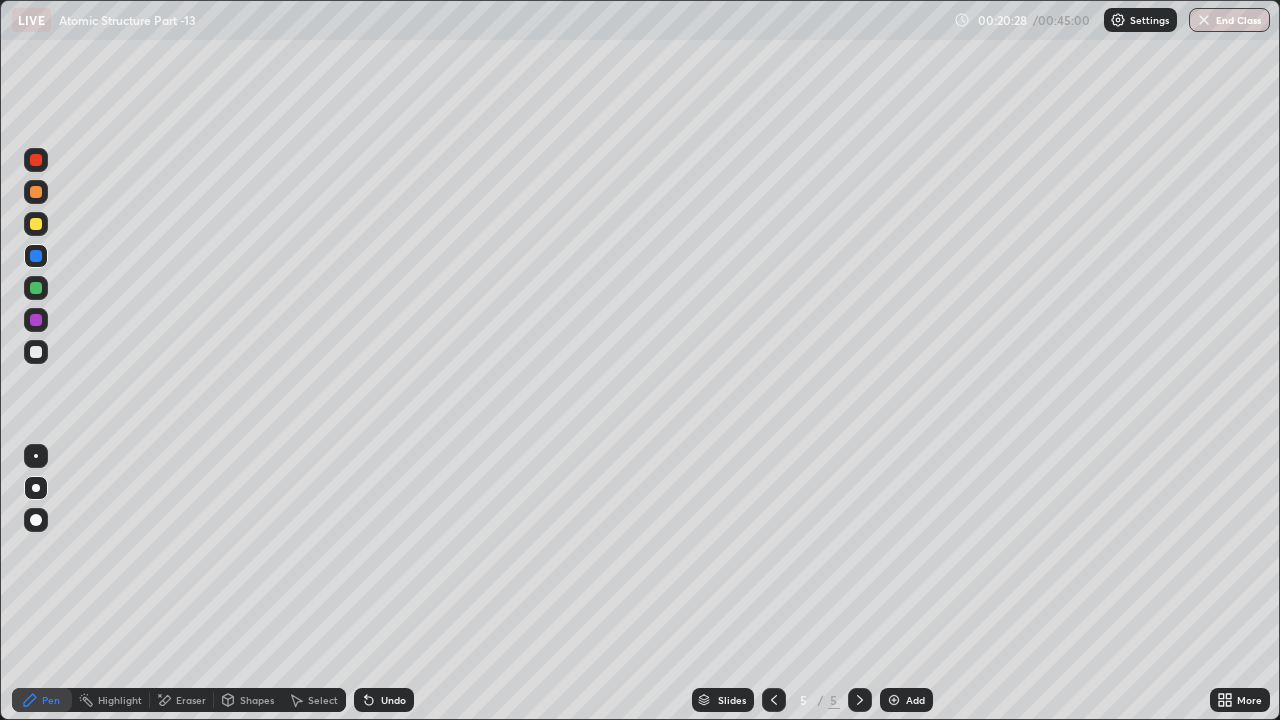 click on "Undo" at bounding box center (393, 700) 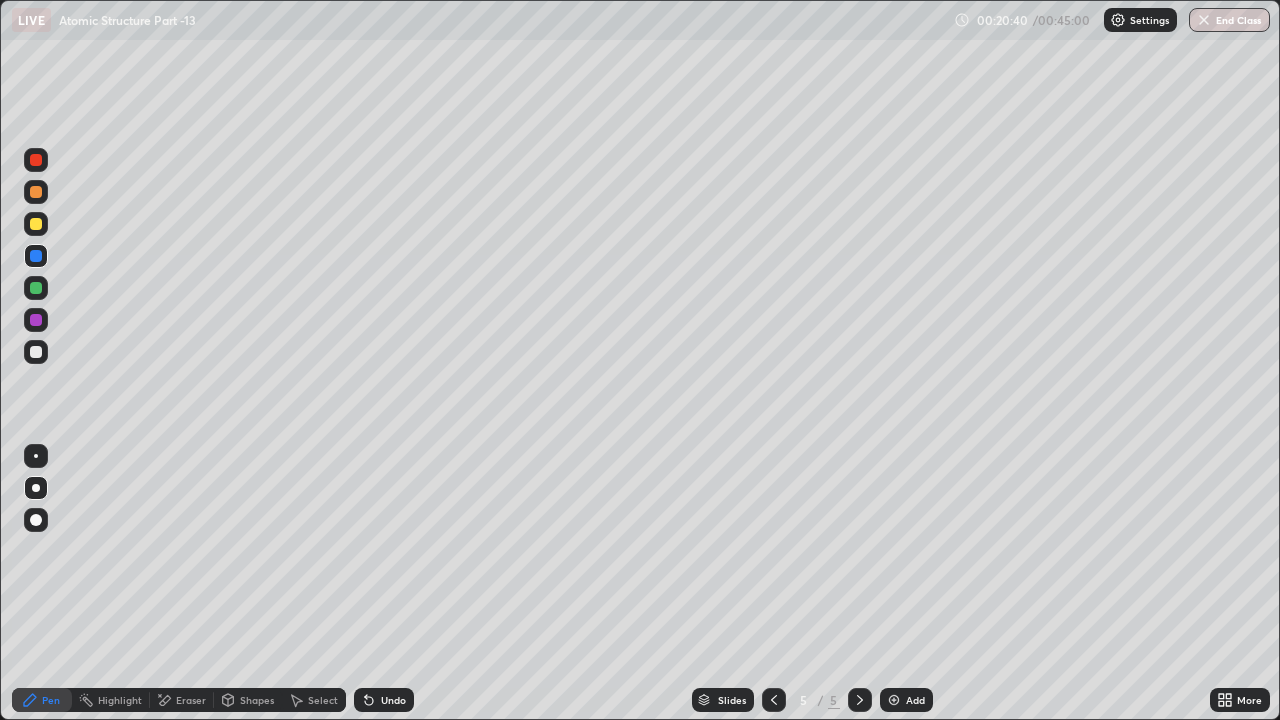 click at bounding box center (36, 224) 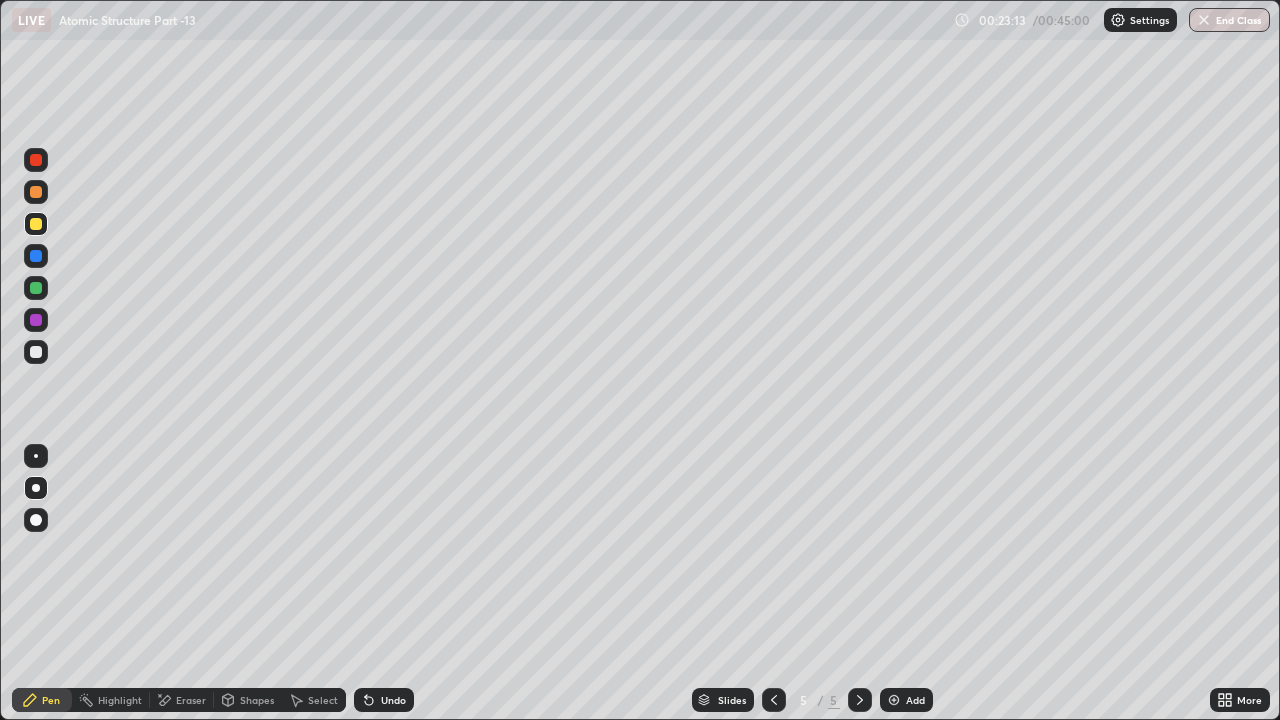 click on "Add" at bounding box center (915, 700) 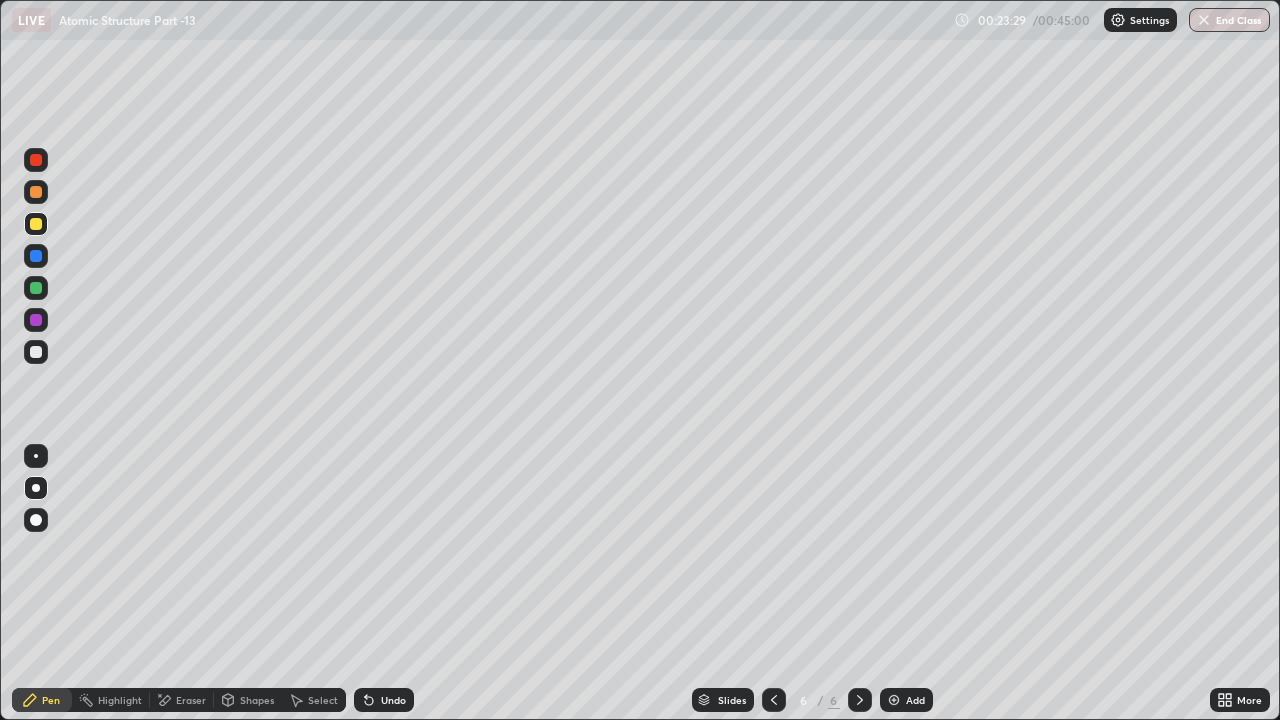 click on "Shapes" at bounding box center [257, 700] 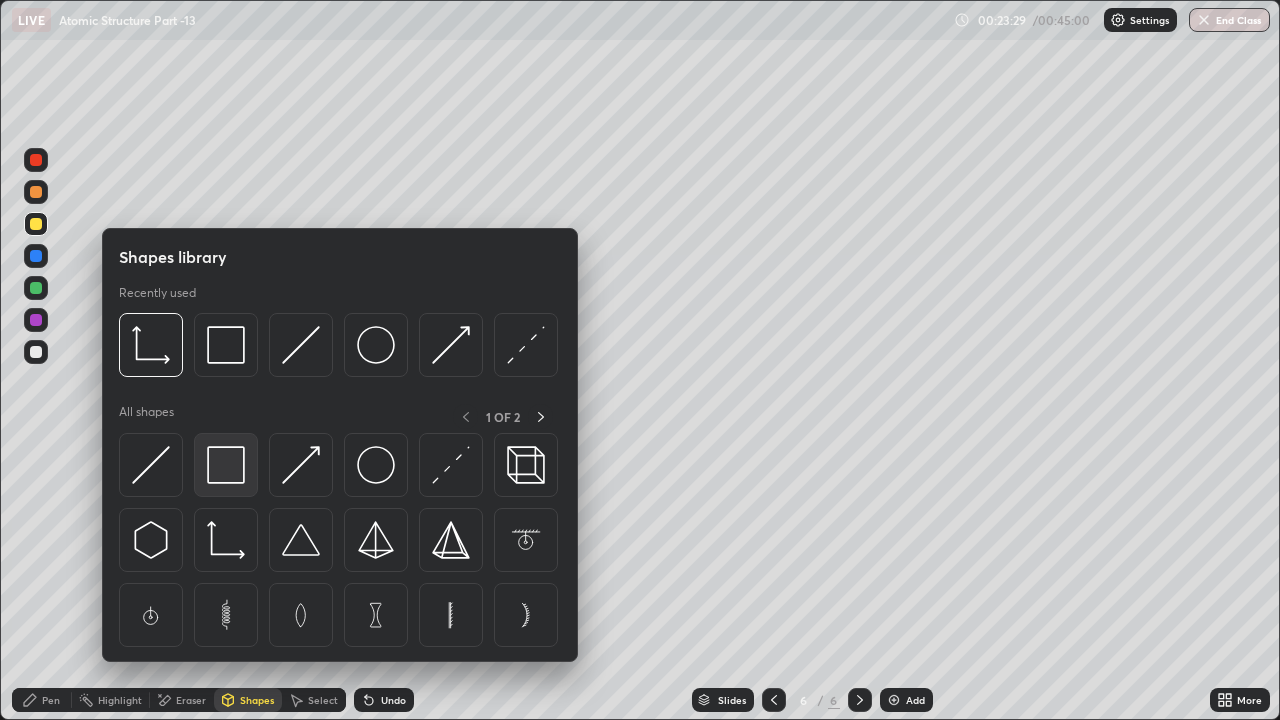 click at bounding box center [226, 465] 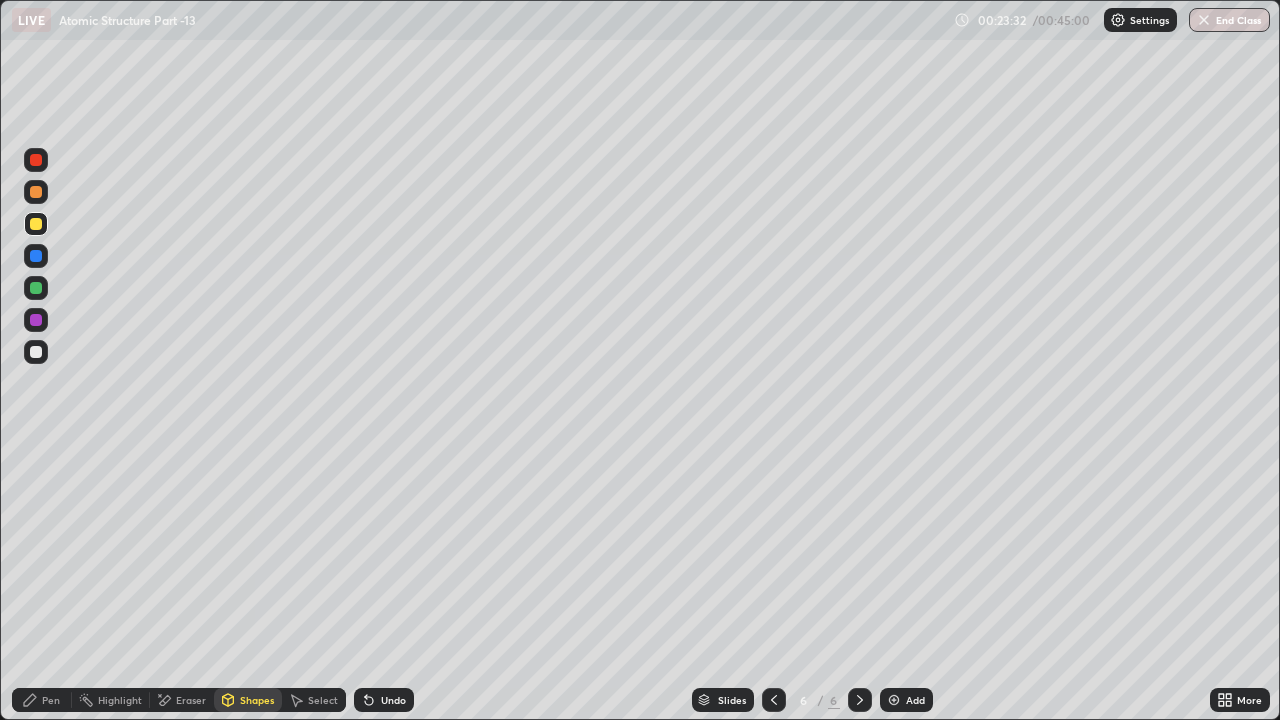 click on "Pen" at bounding box center (42, 700) 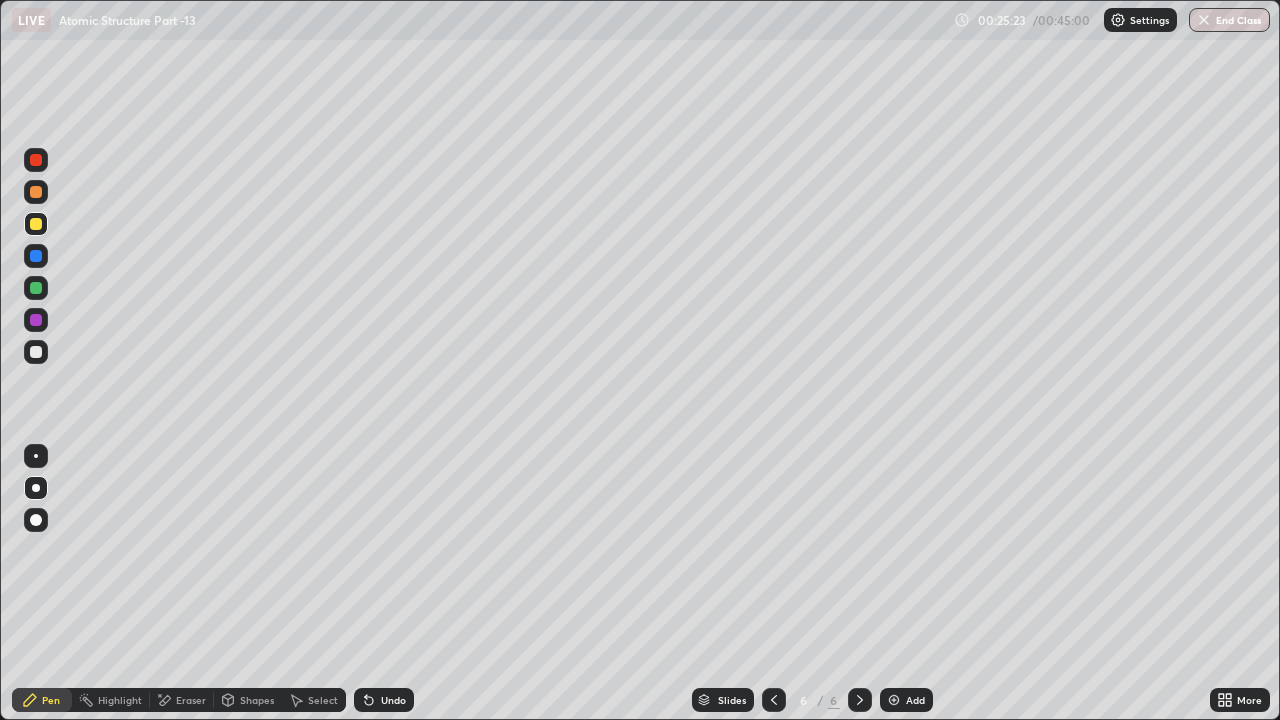 click at bounding box center [36, 288] 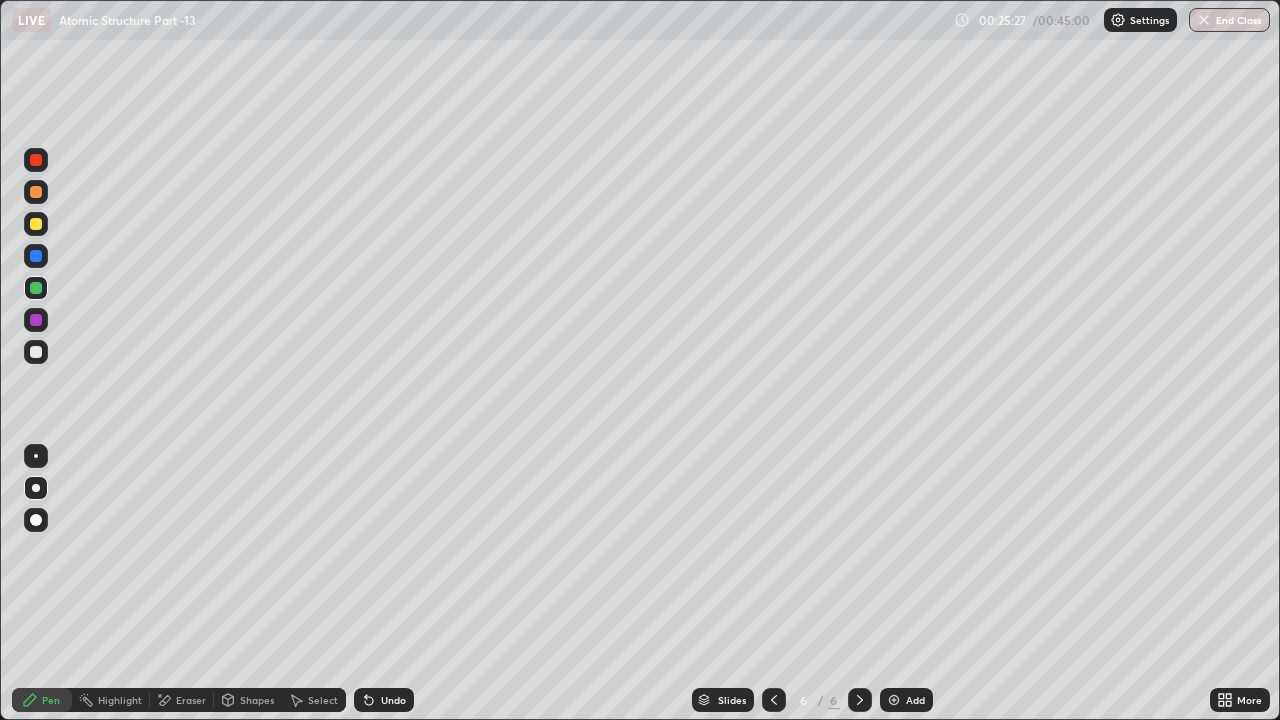 click on "Shapes" at bounding box center (248, 700) 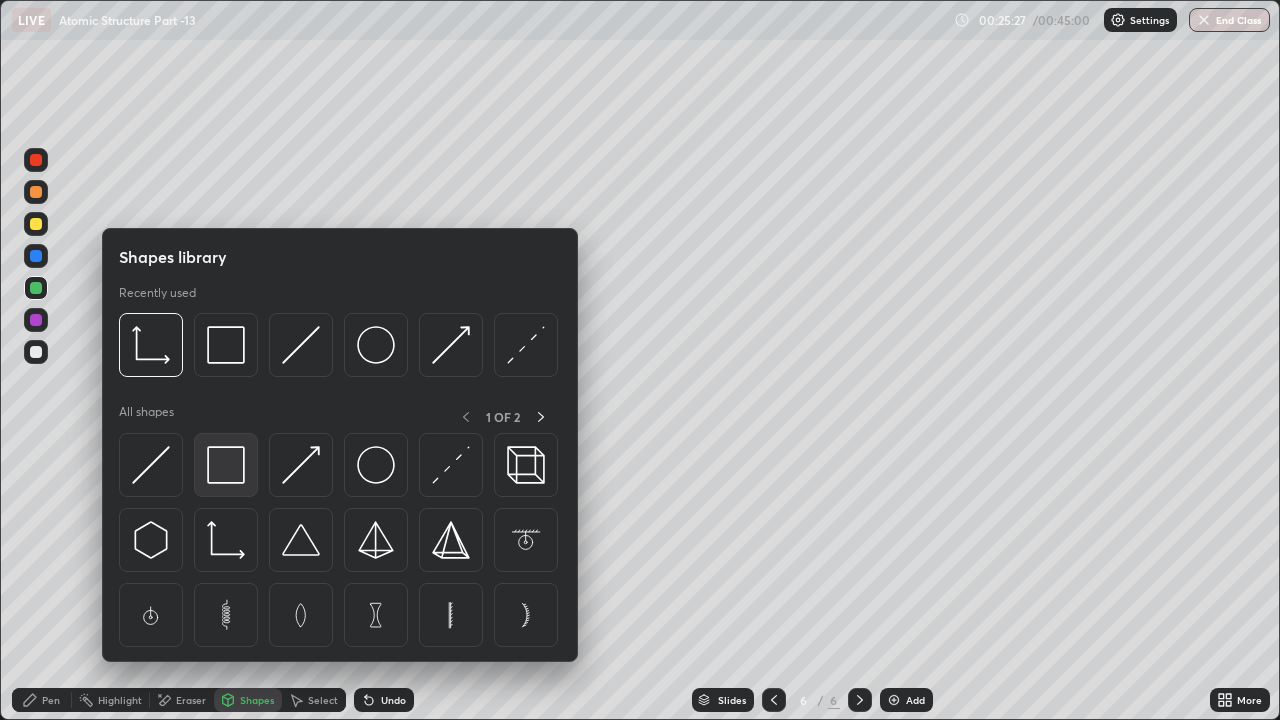 click at bounding box center [226, 465] 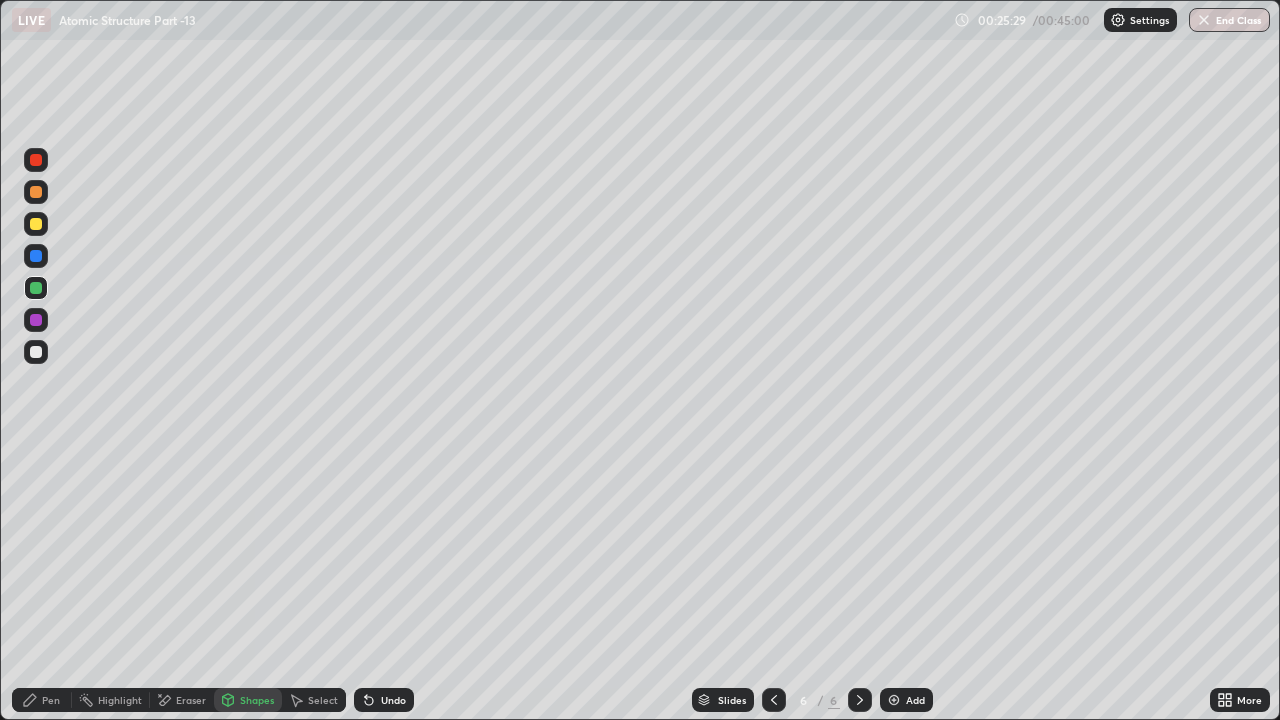 click on "Pen" at bounding box center (42, 700) 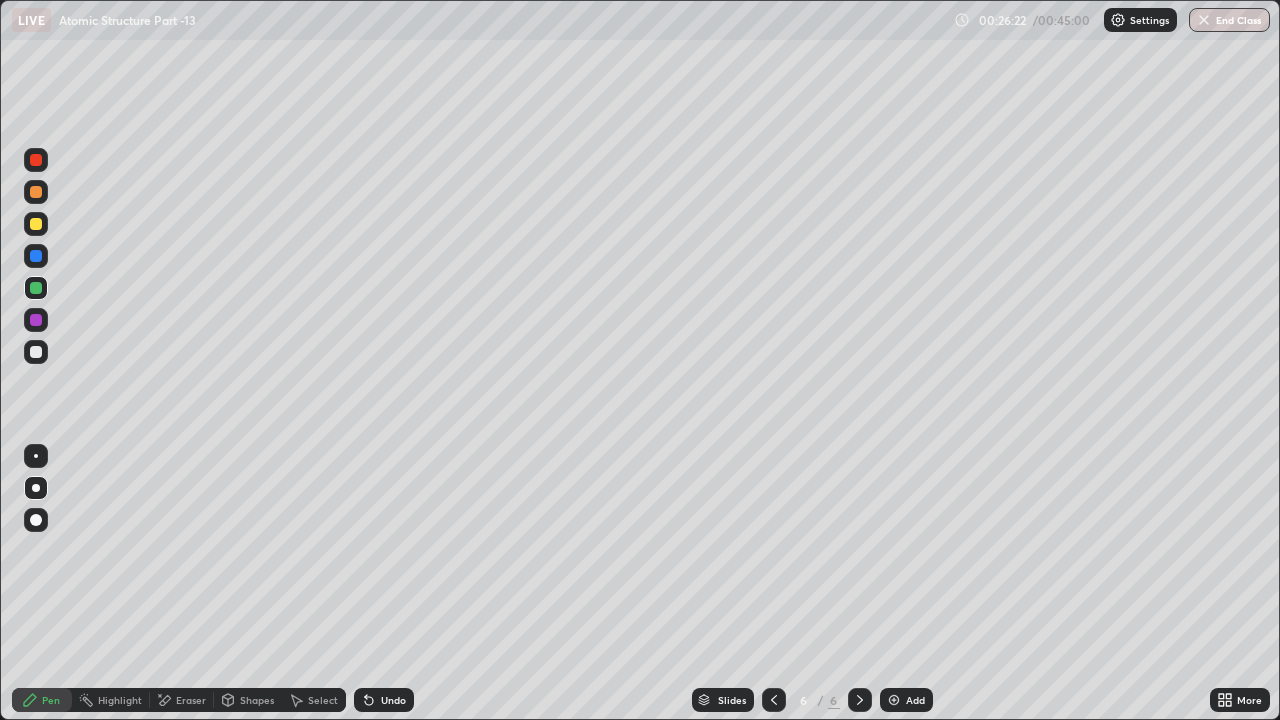 click on "Shapes" at bounding box center [257, 700] 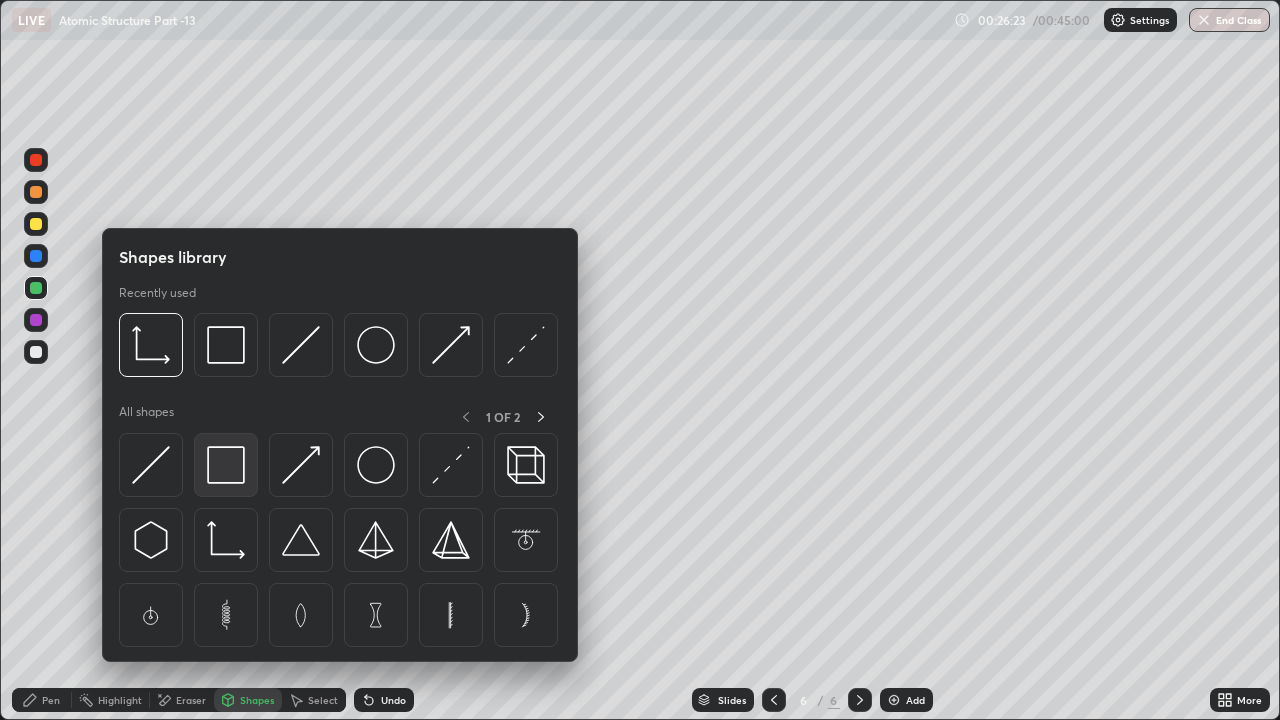 click at bounding box center (226, 465) 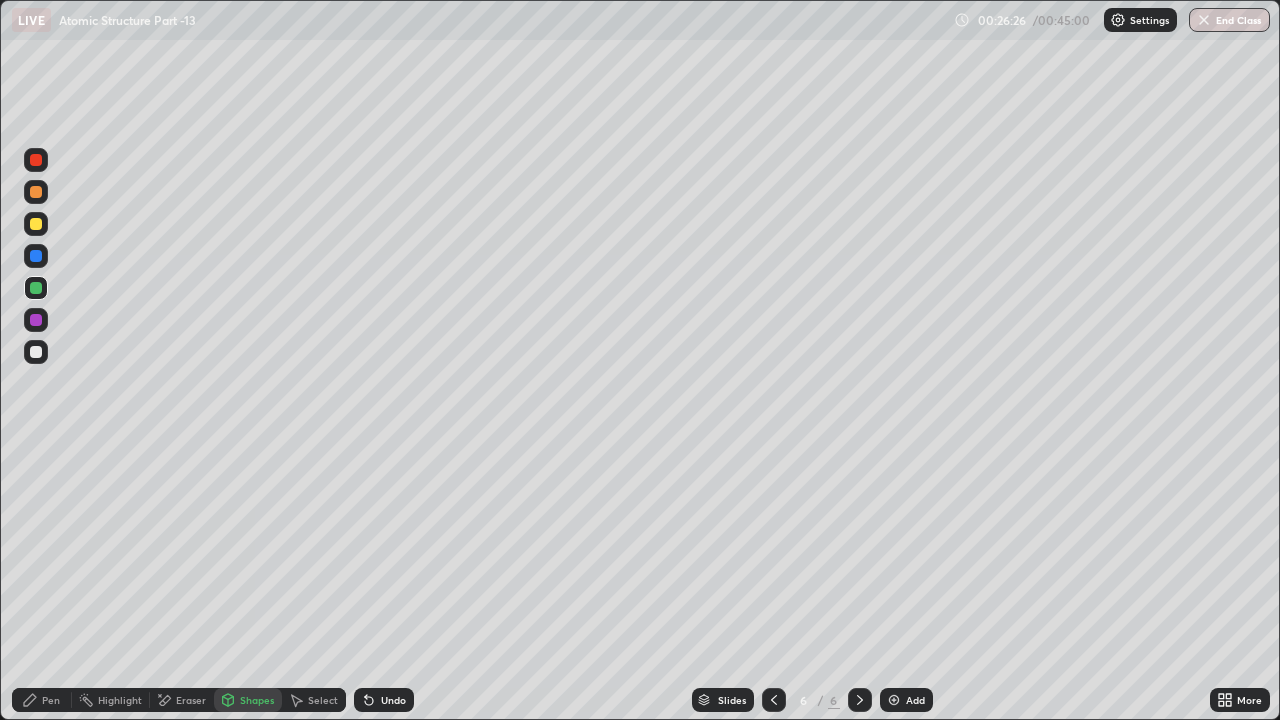 click 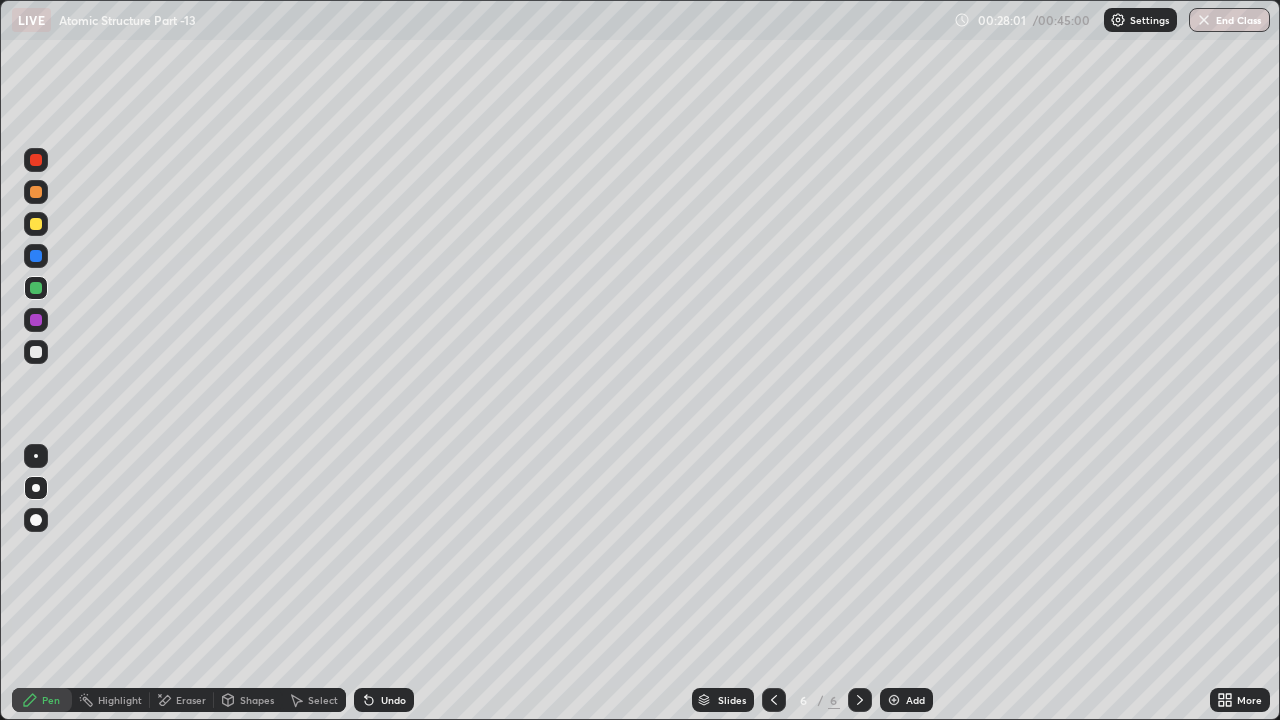 click 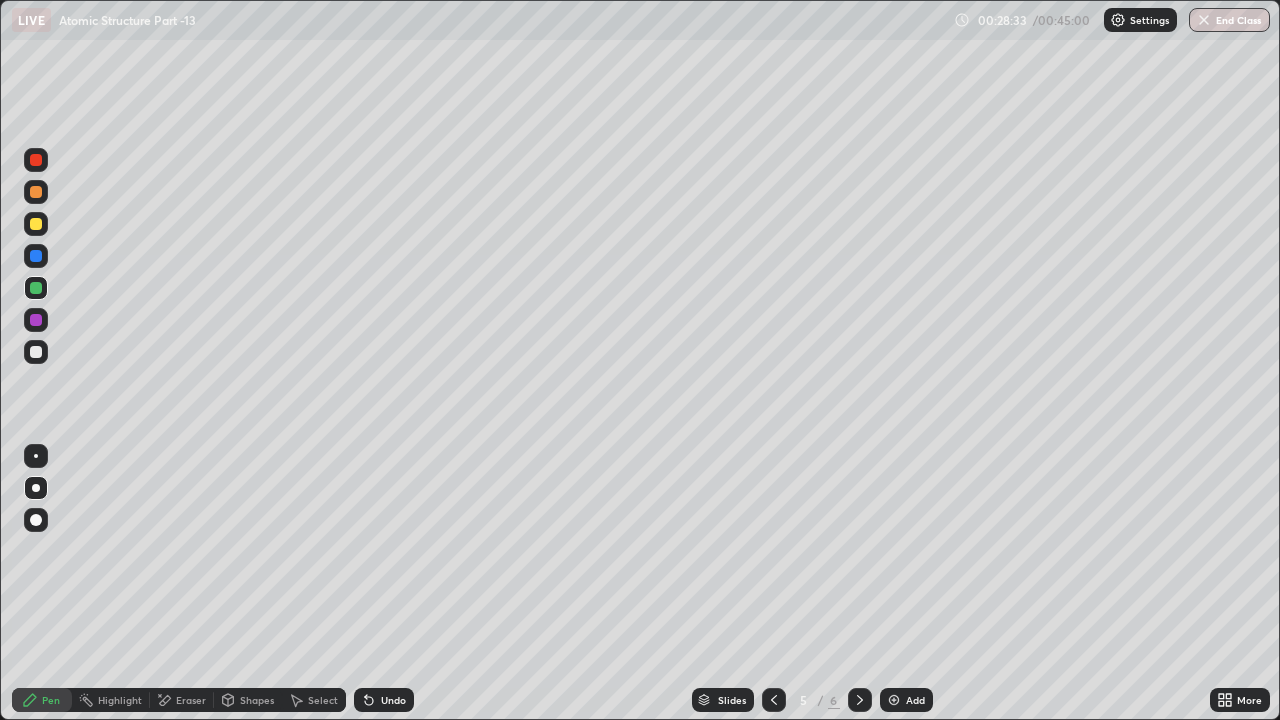 click 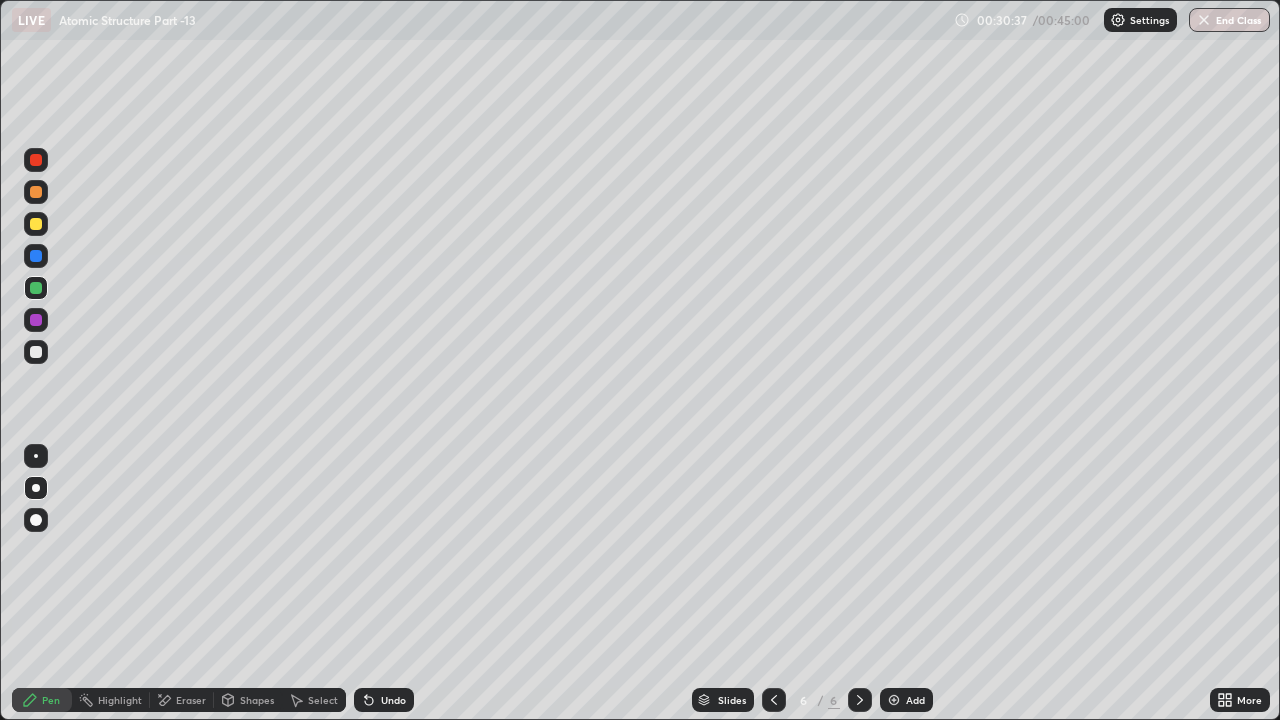 click at bounding box center [36, 224] 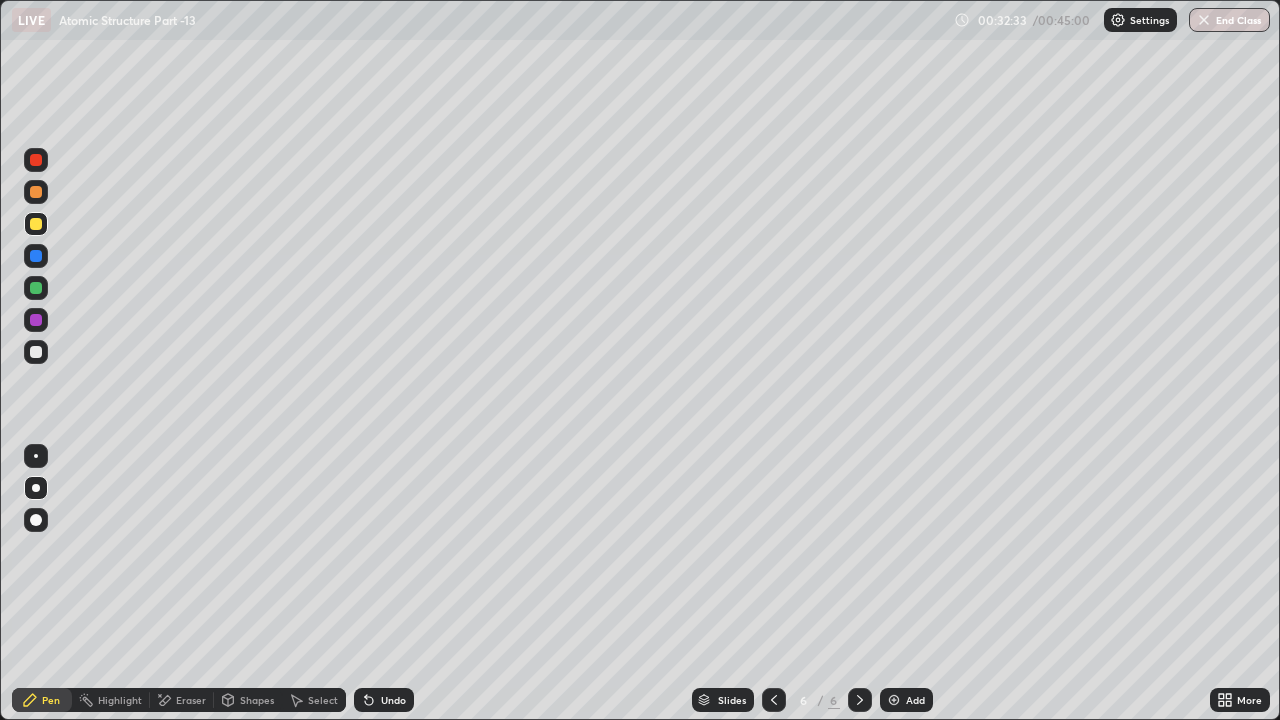 click at bounding box center (36, 352) 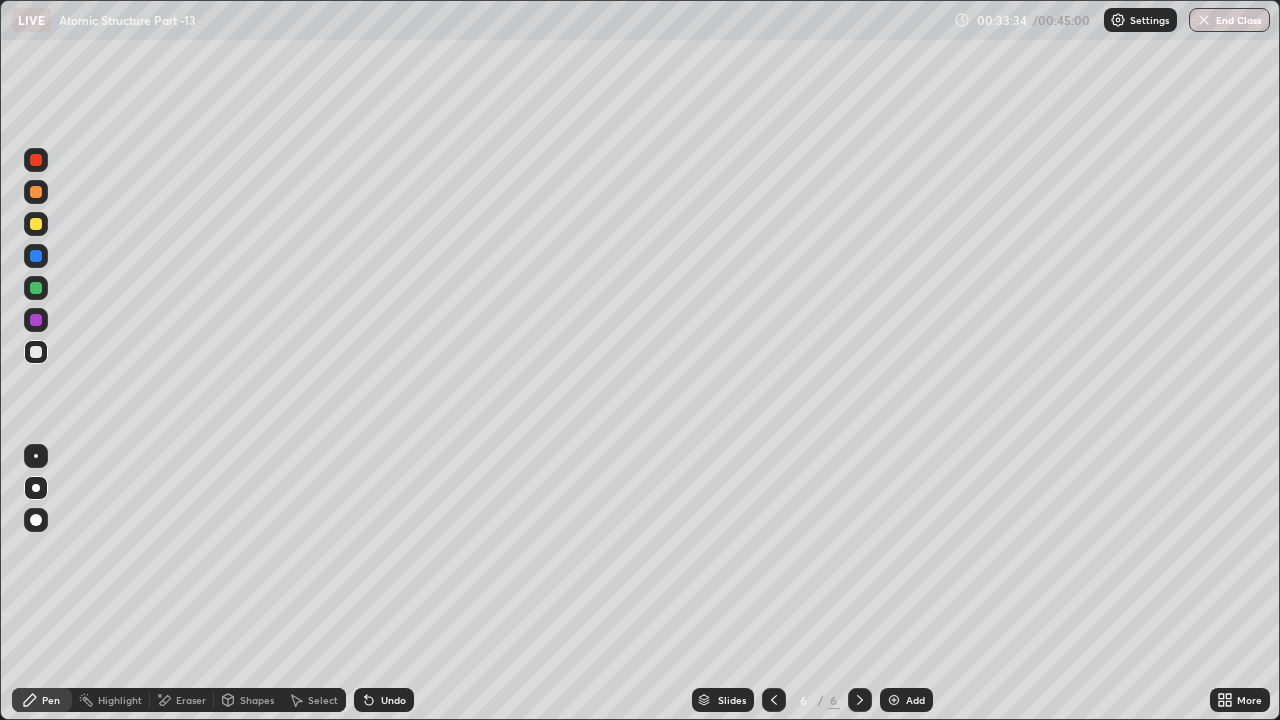 click on "Add" at bounding box center (915, 700) 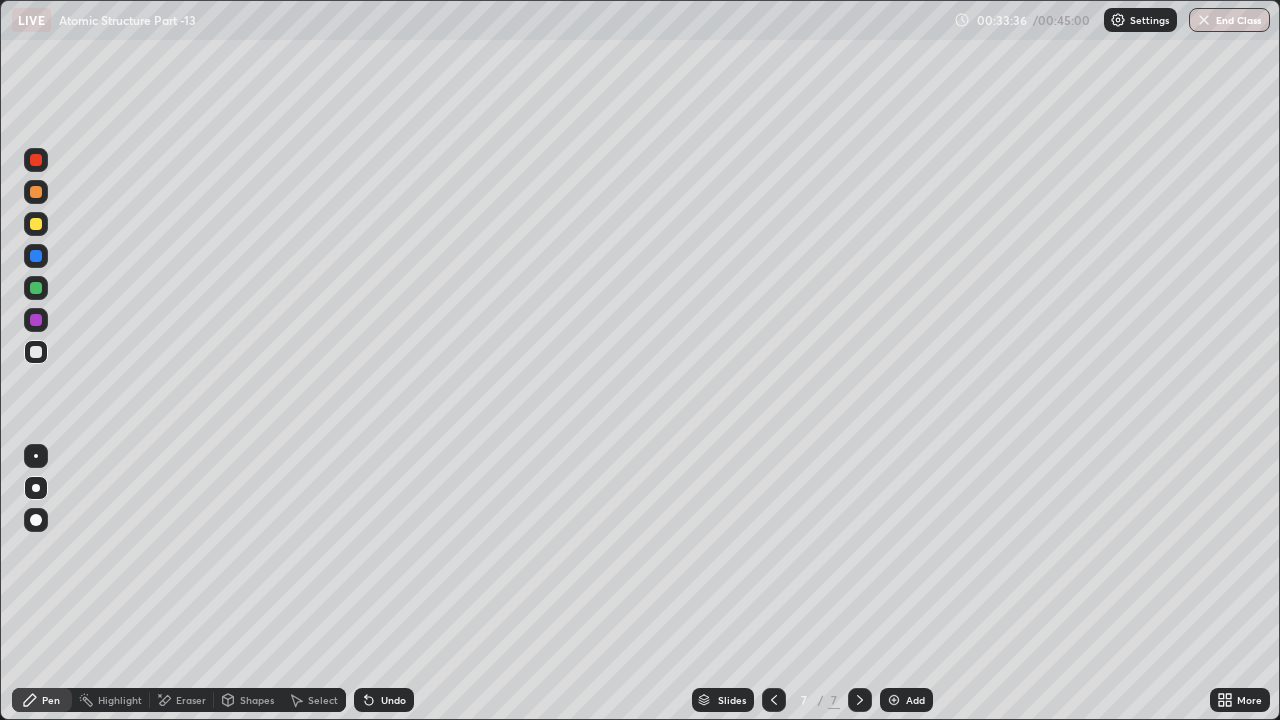 click at bounding box center [36, 352] 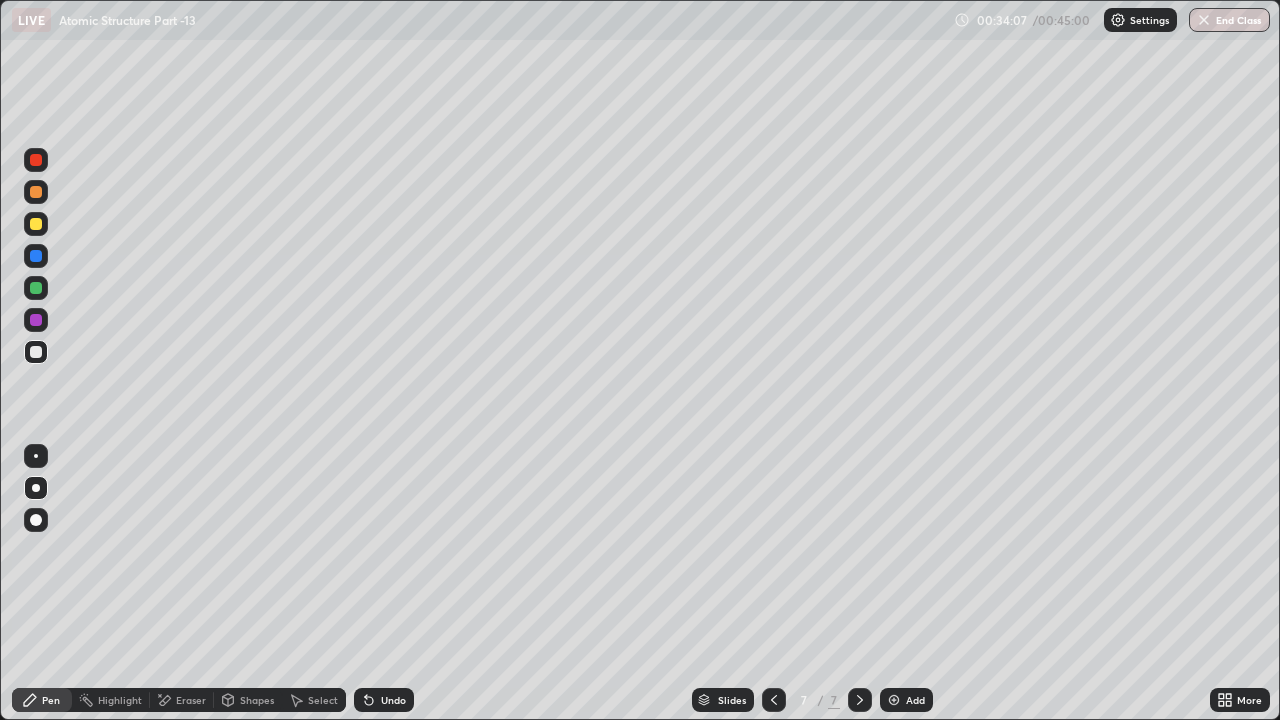 click on "Shapes" at bounding box center (248, 700) 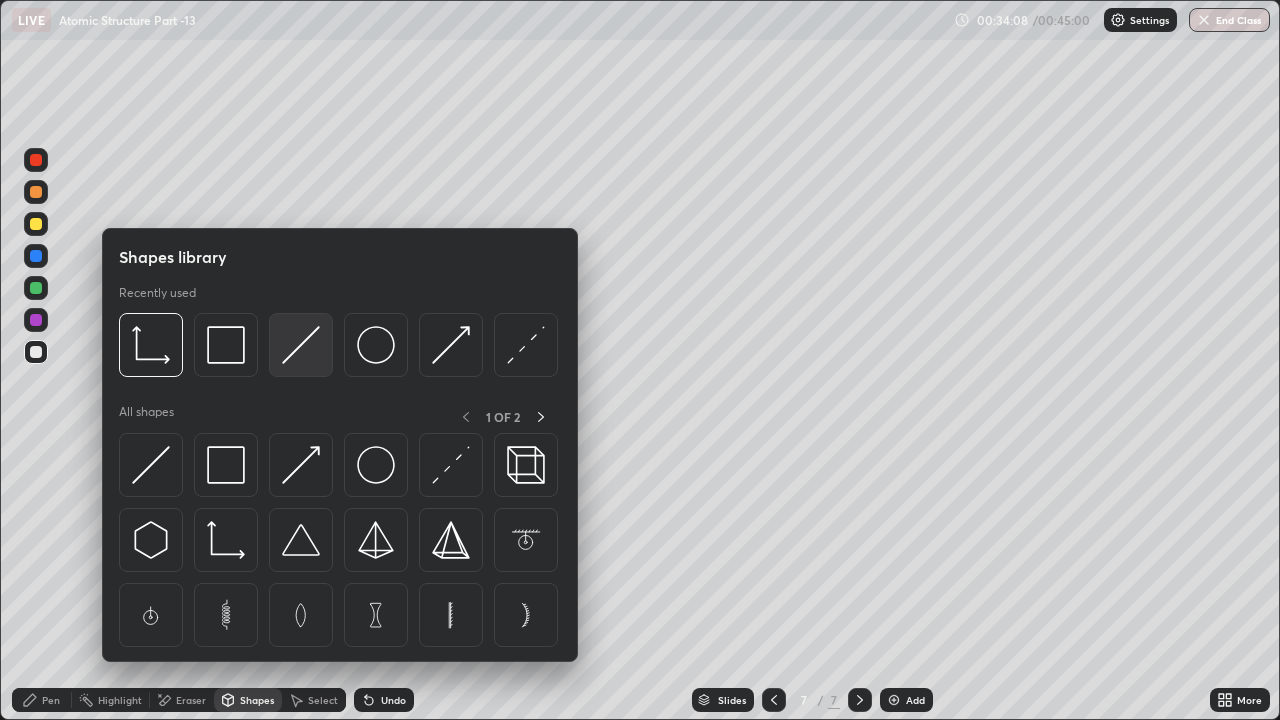 click at bounding box center (301, 345) 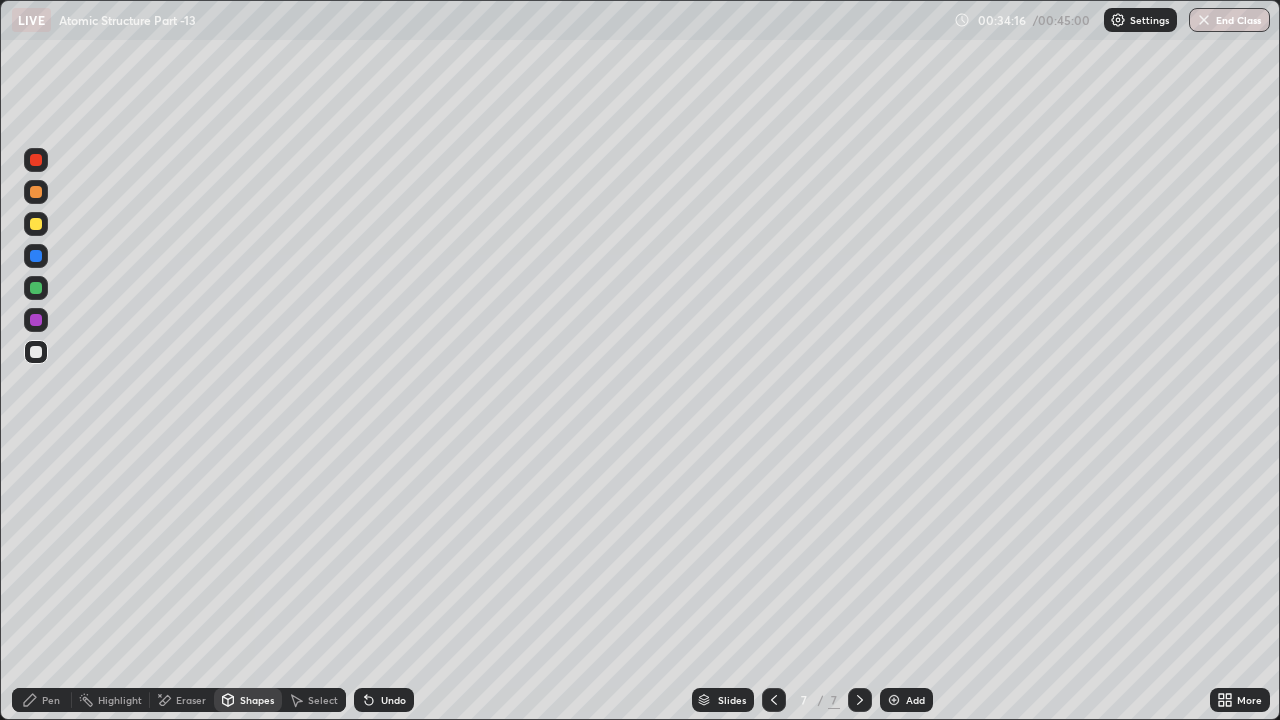 click at bounding box center [36, 288] 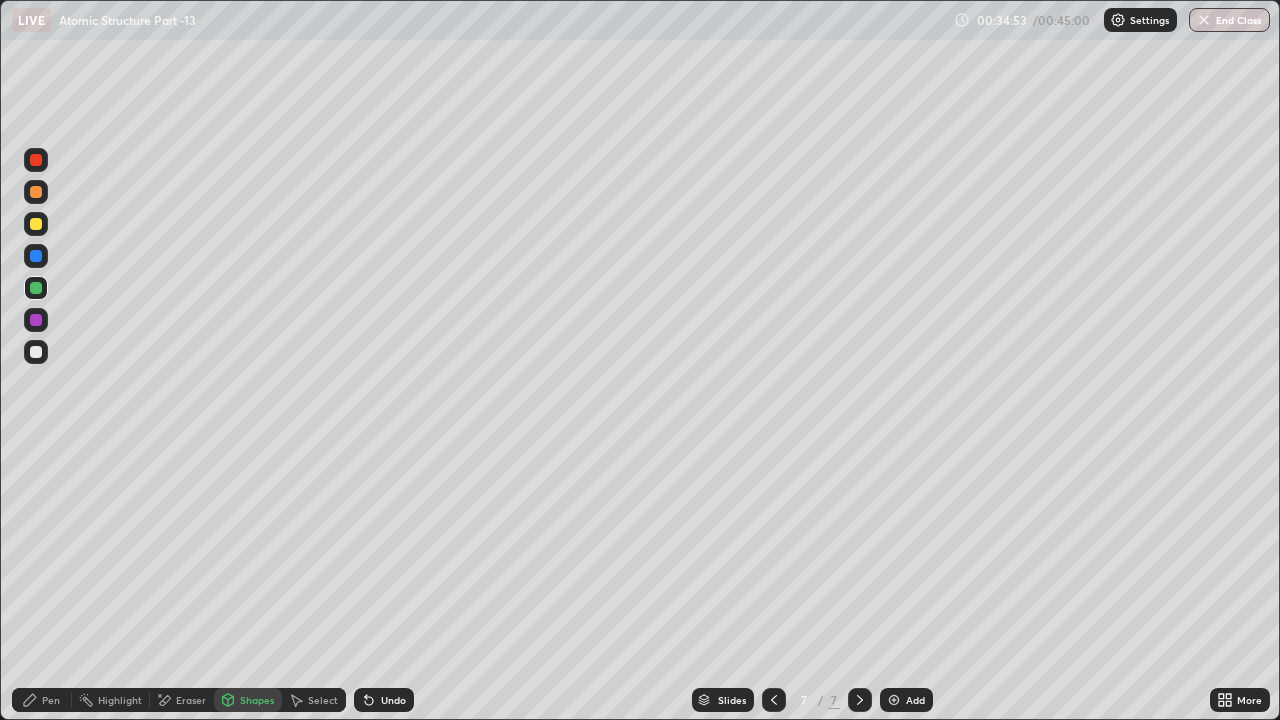 click on "Undo" at bounding box center (393, 700) 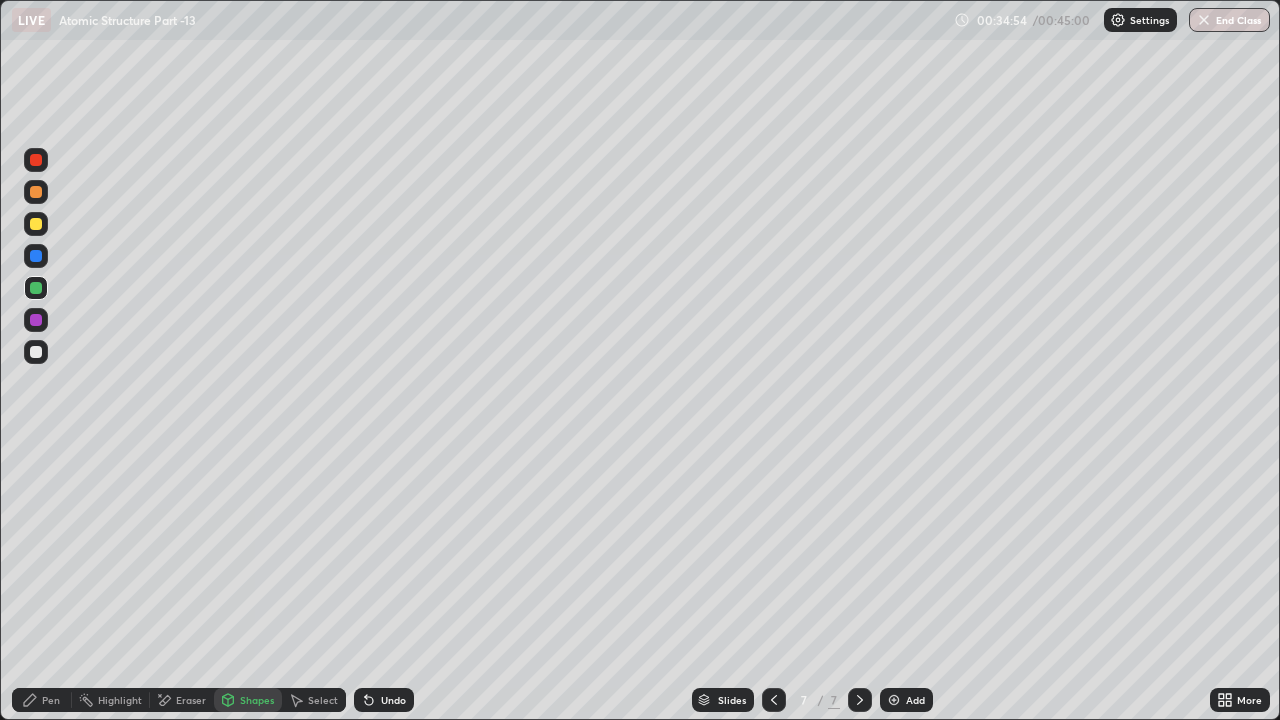 click on "Pen" at bounding box center (51, 700) 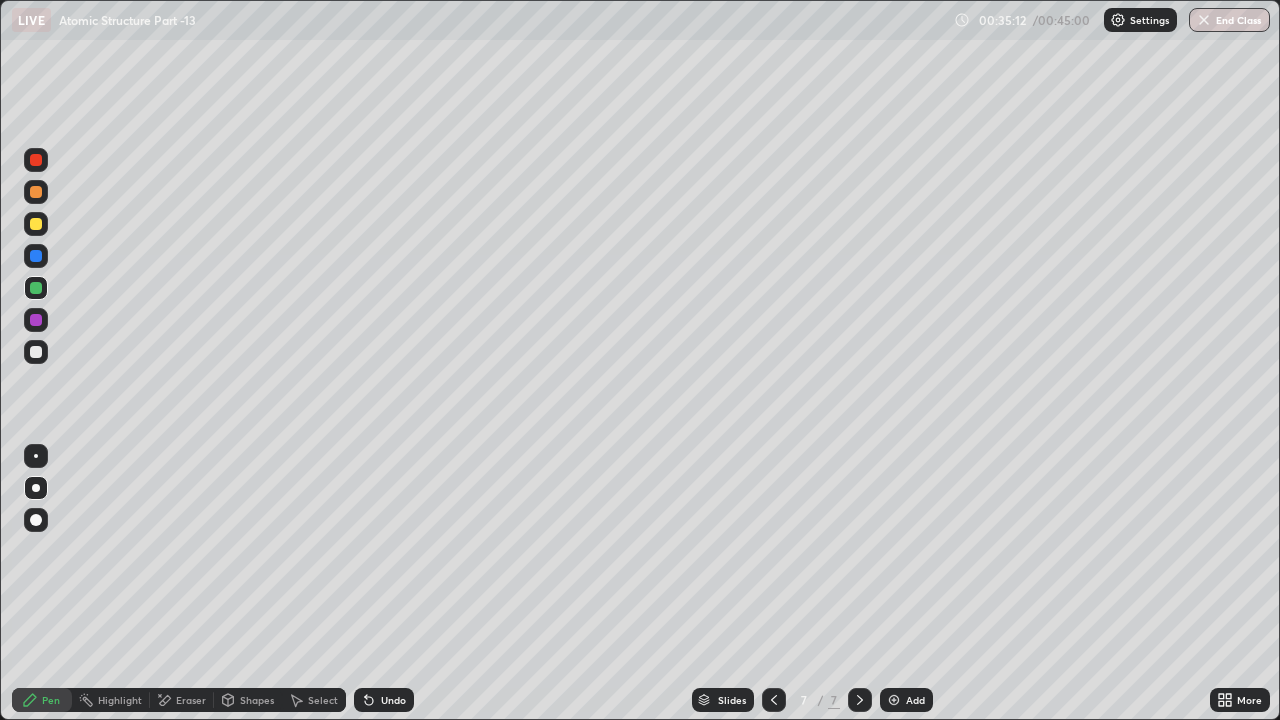 click 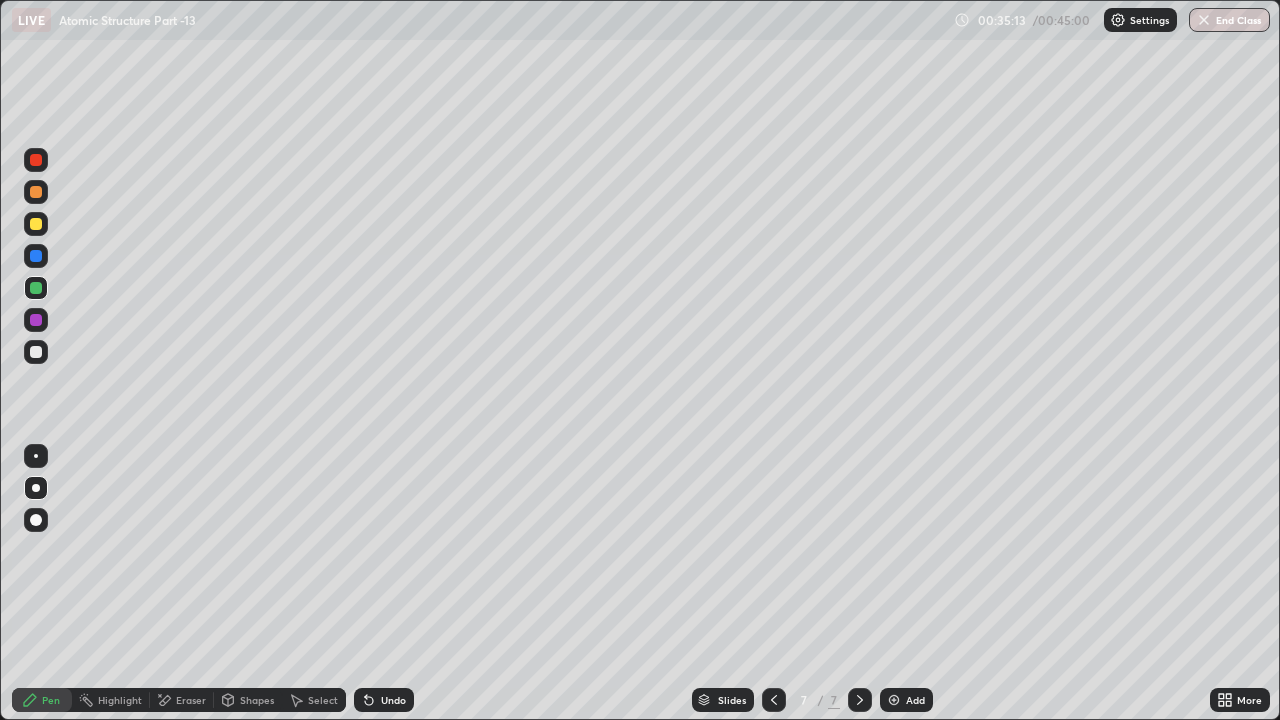 click on "Undo" at bounding box center (393, 700) 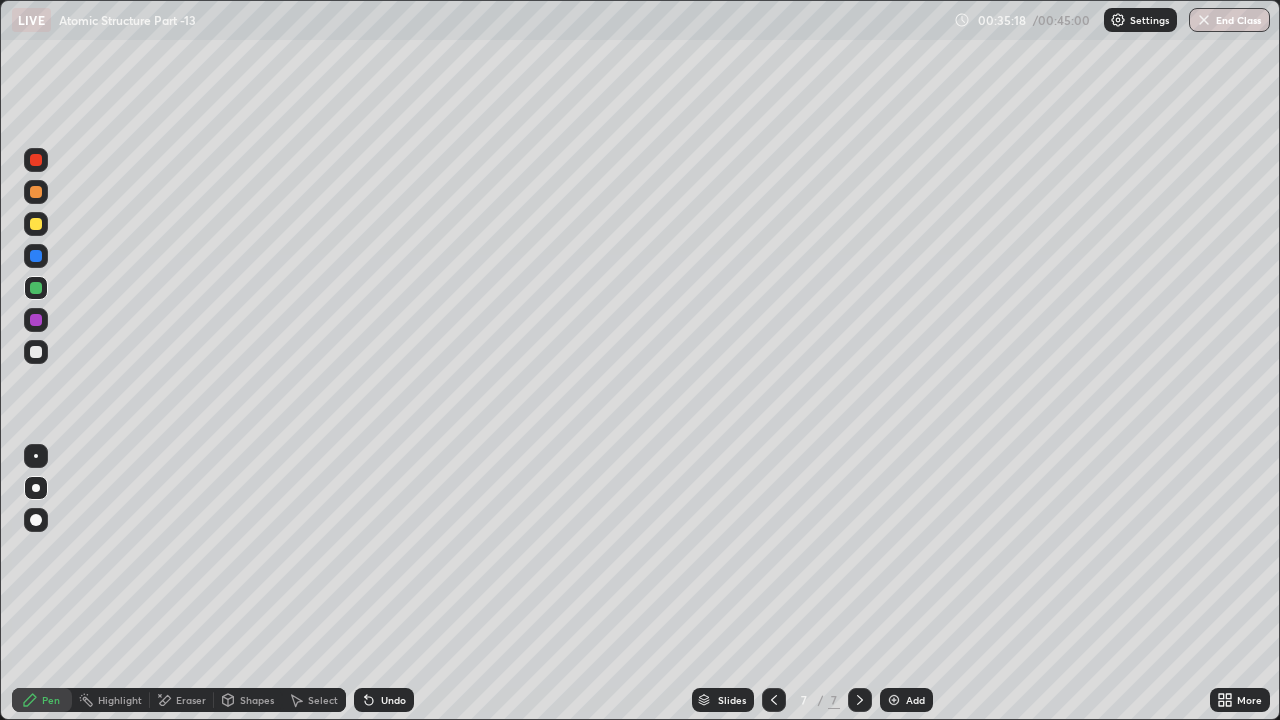 click on "Shapes" at bounding box center [257, 700] 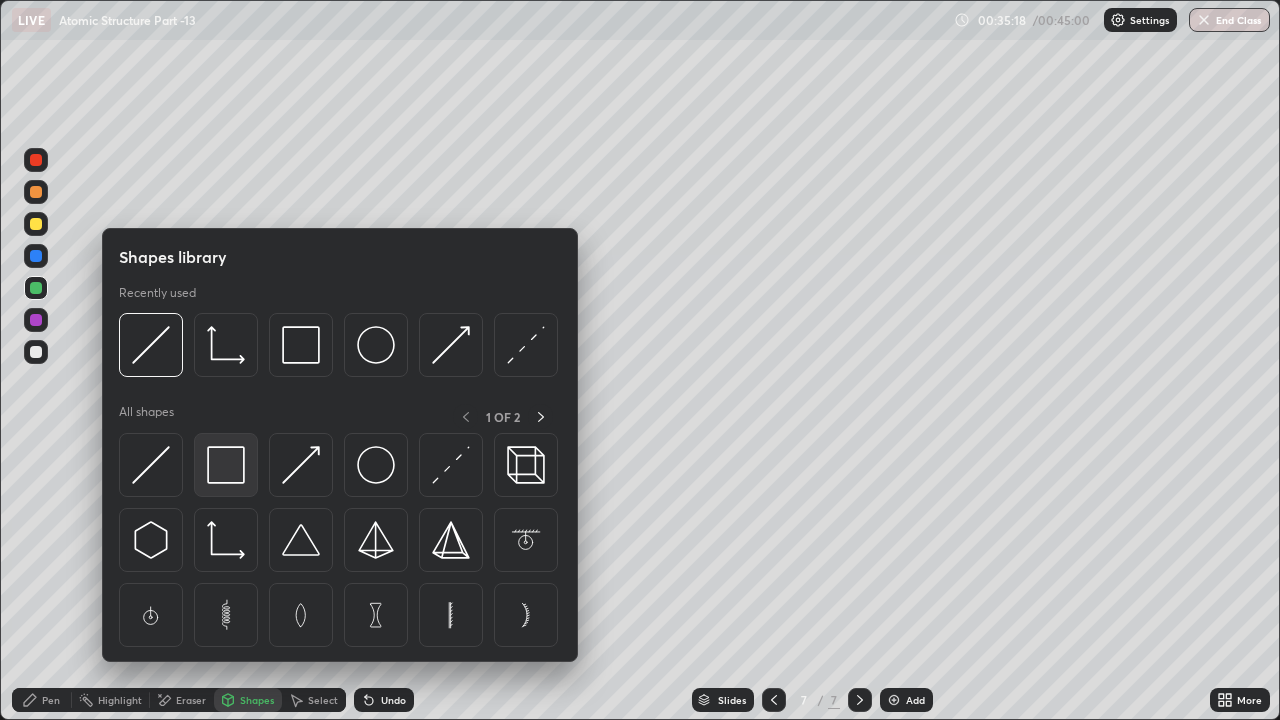 click at bounding box center (226, 465) 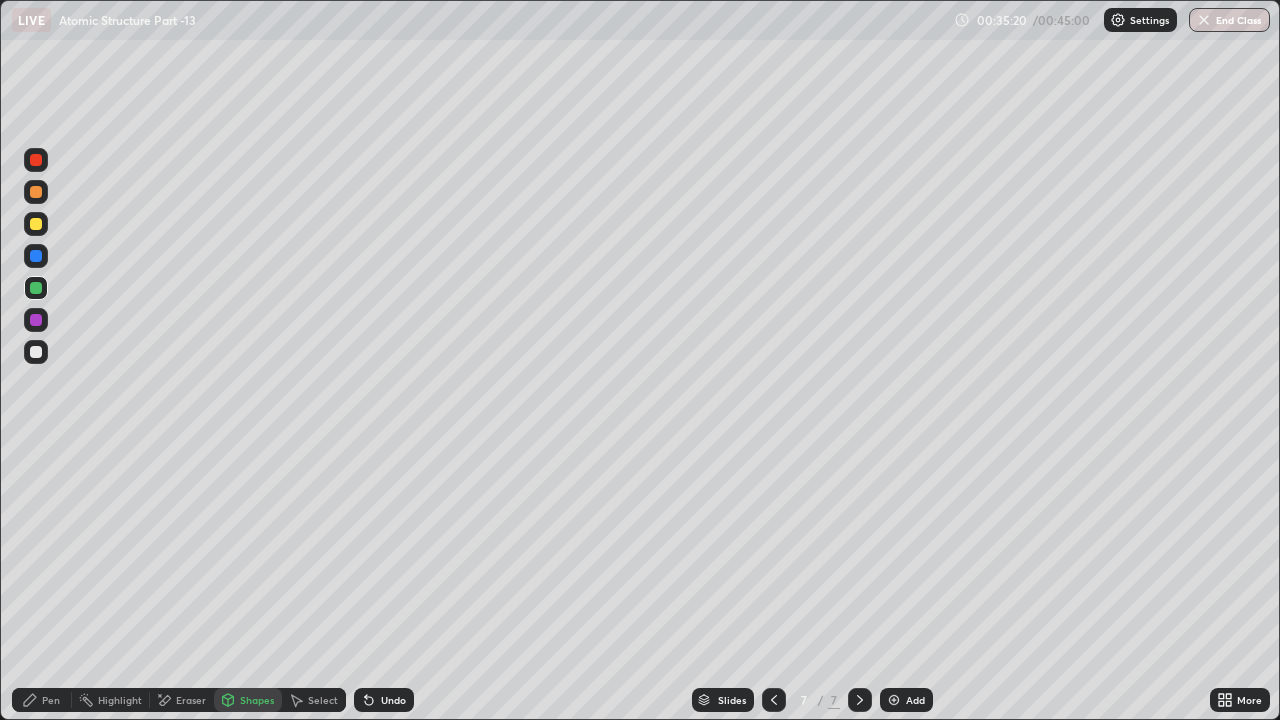 click 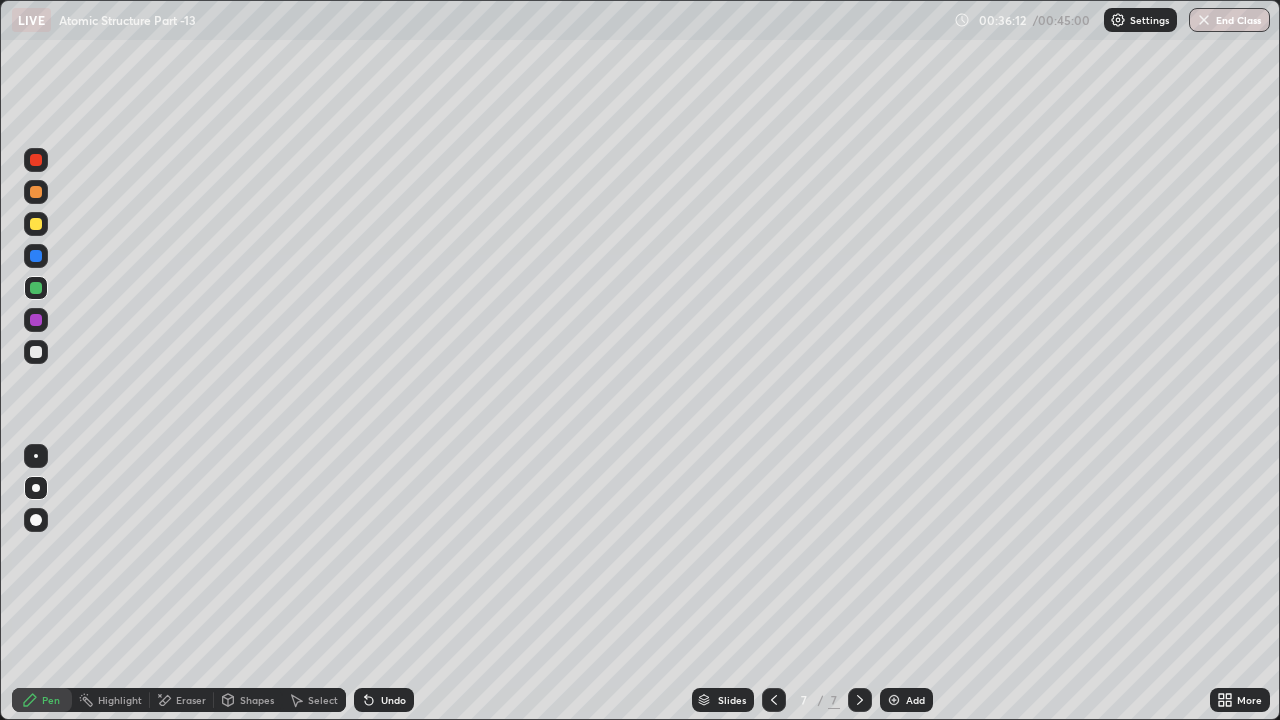 click on "Eraser" at bounding box center (191, 700) 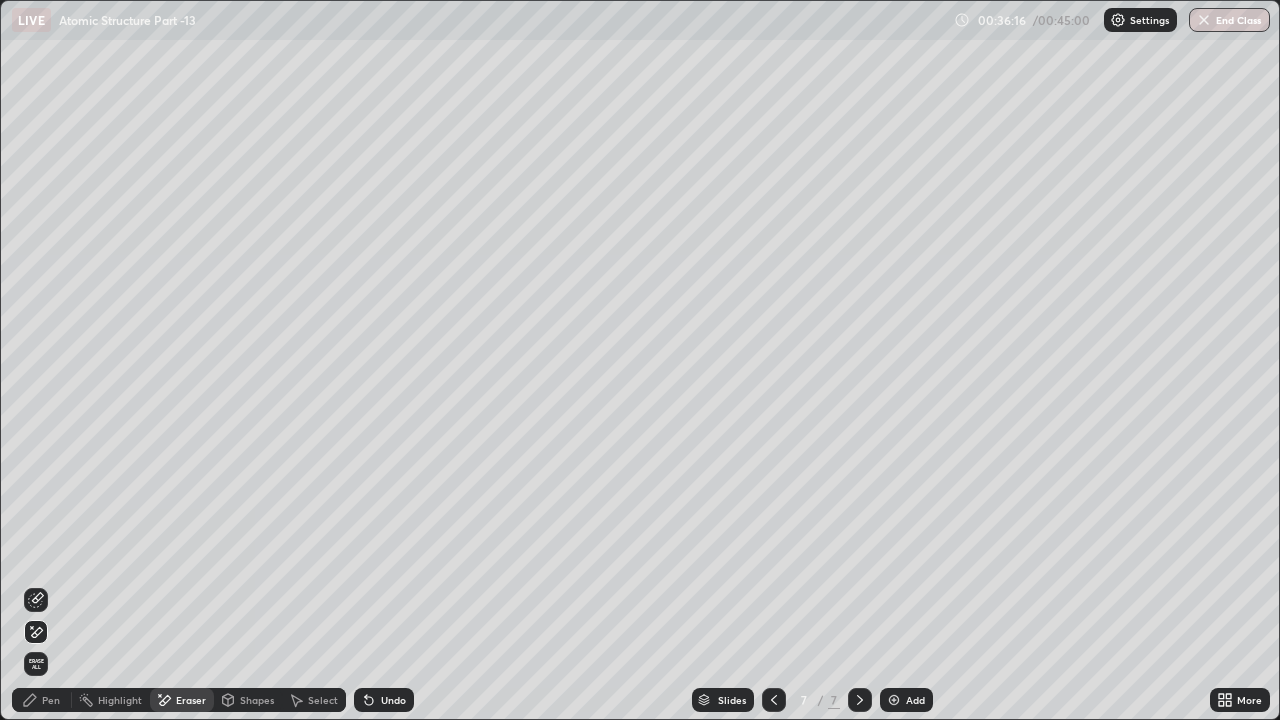 click on "Pen" at bounding box center (51, 700) 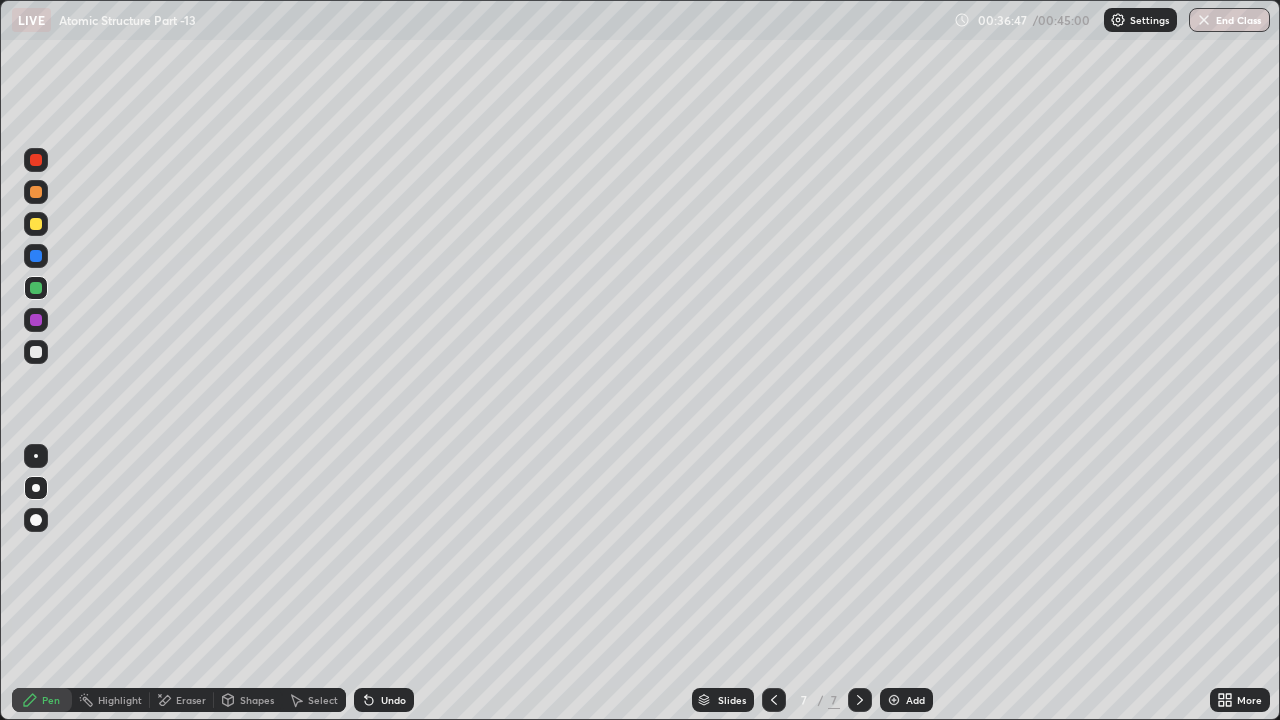 click at bounding box center [36, 320] 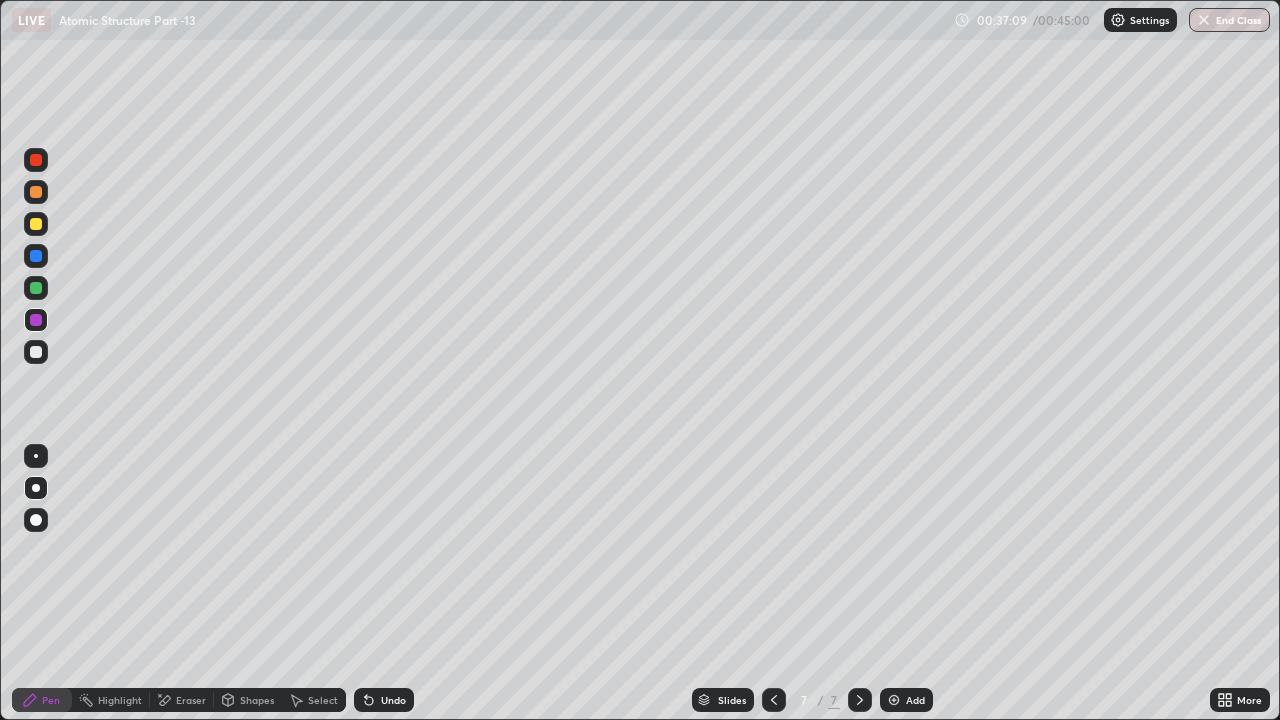 click on "Shapes" at bounding box center [257, 700] 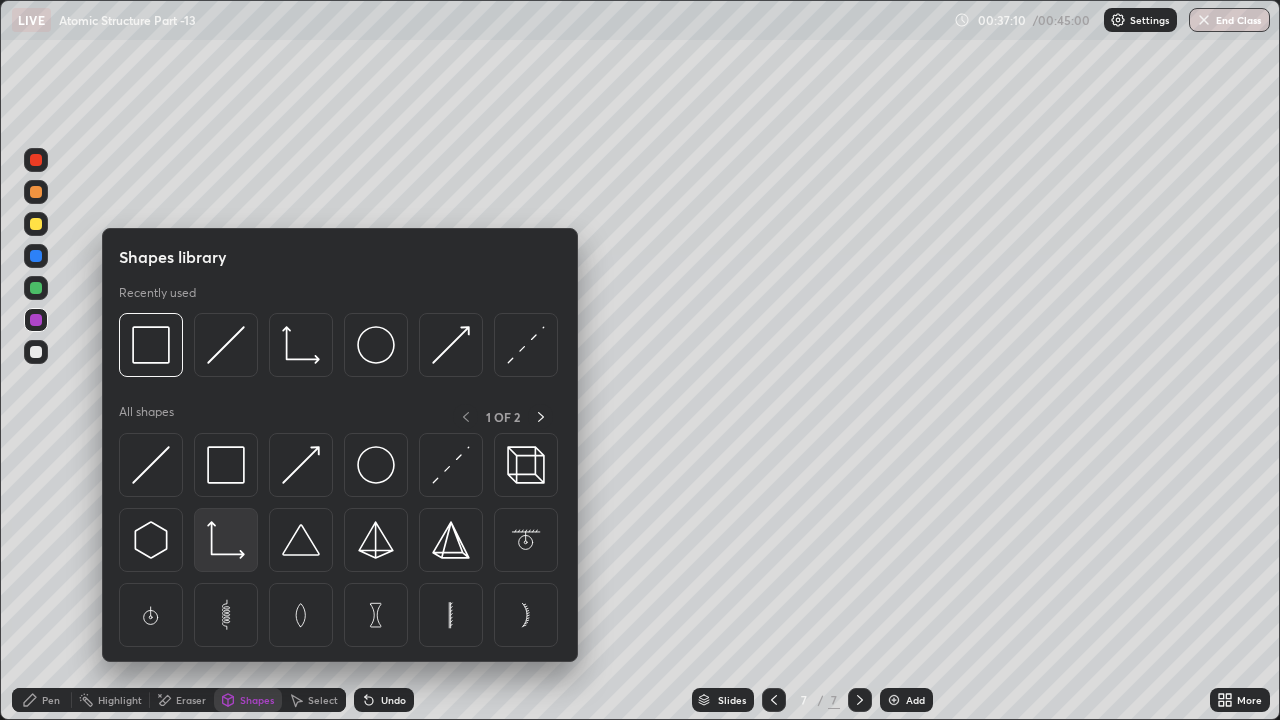 click at bounding box center [226, 540] 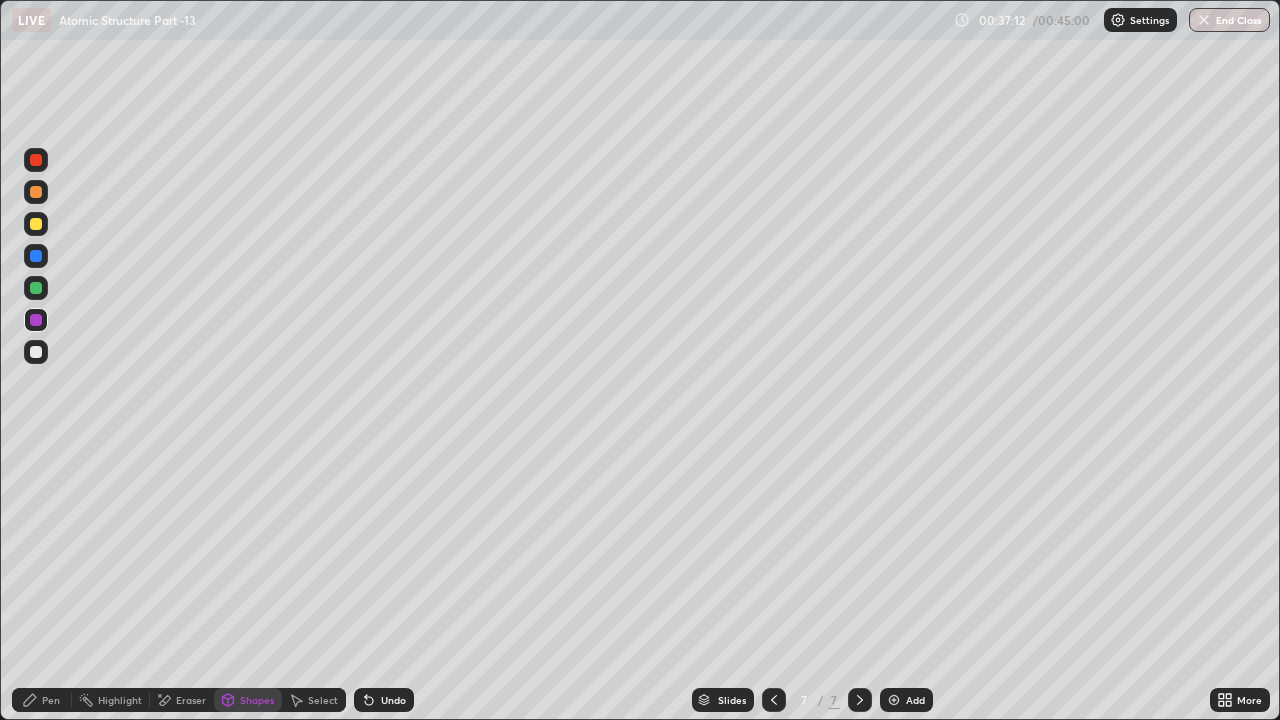 click on "Pen" at bounding box center (42, 700) 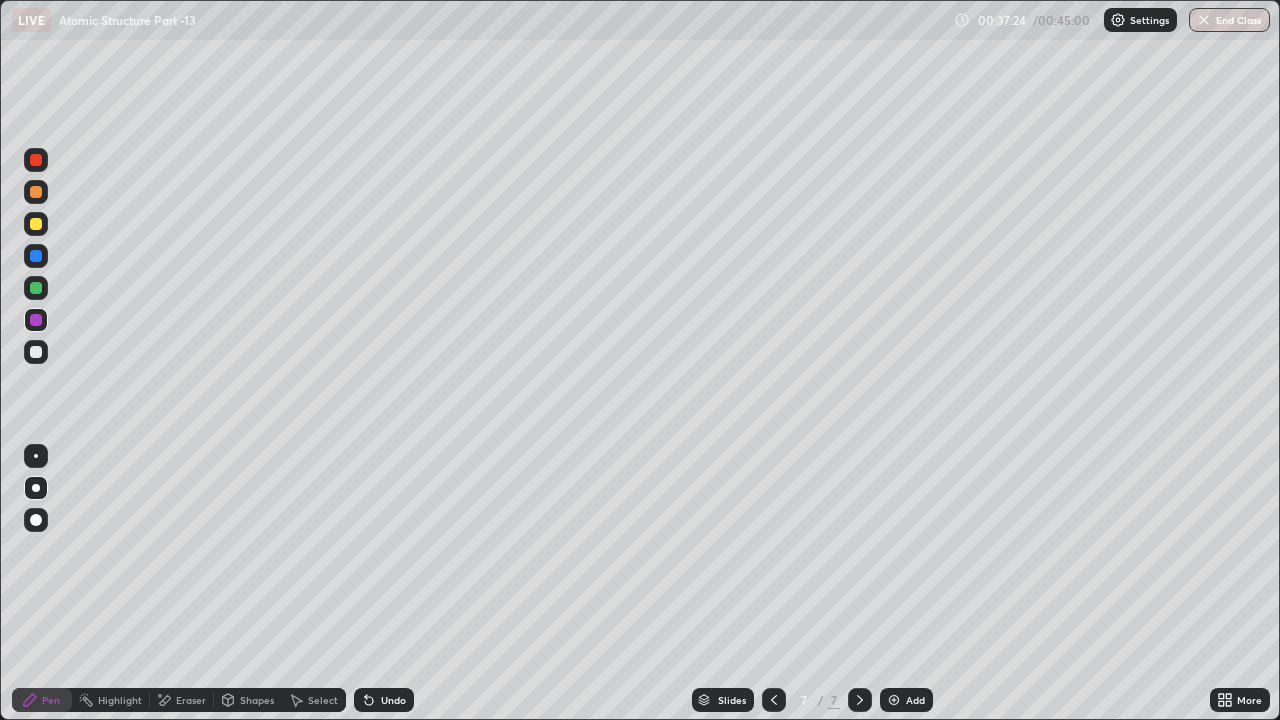 click at bounding box center [36, 224] 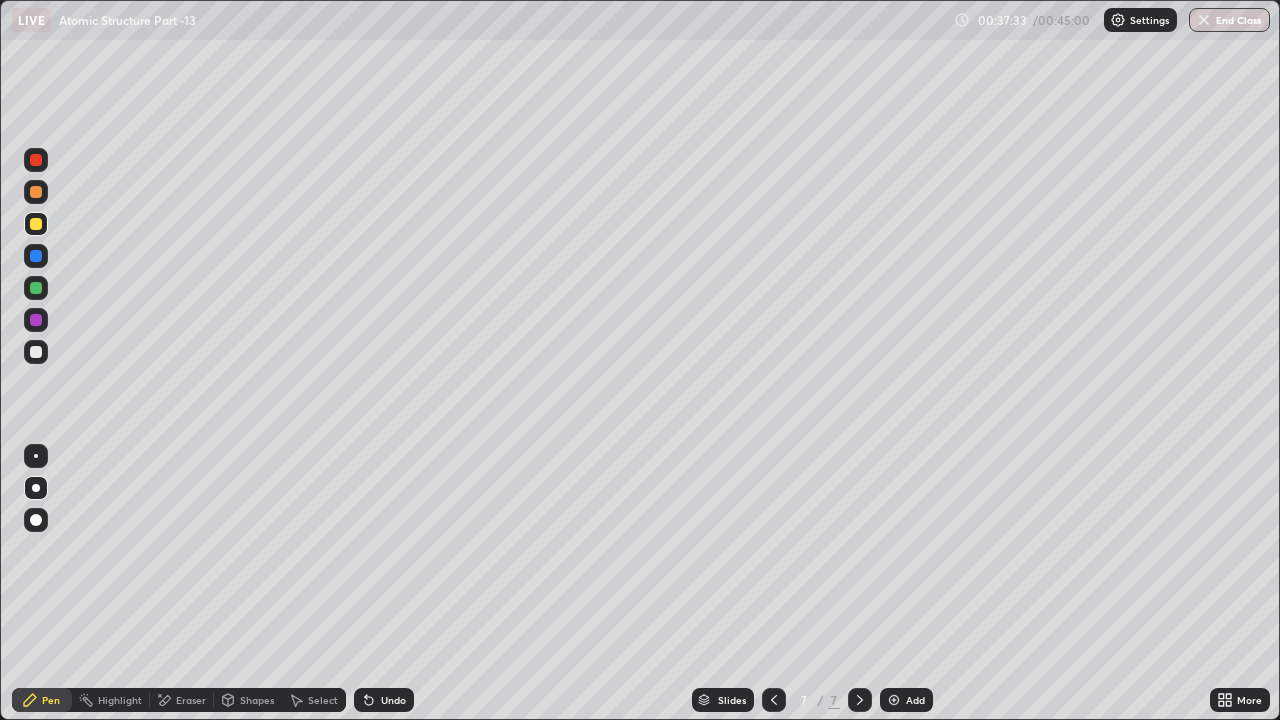 click on "Undo" at bounding box center (393, 700) 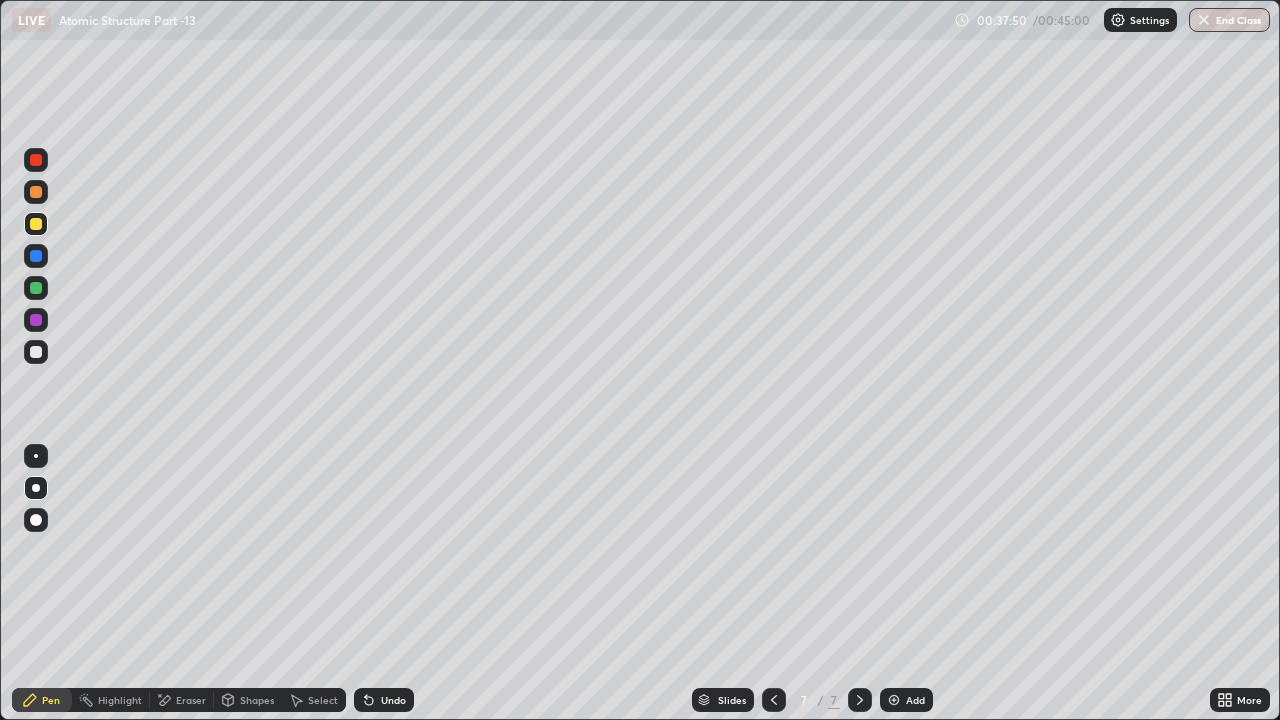 click on "Undo" at bounding box center (384, 700) 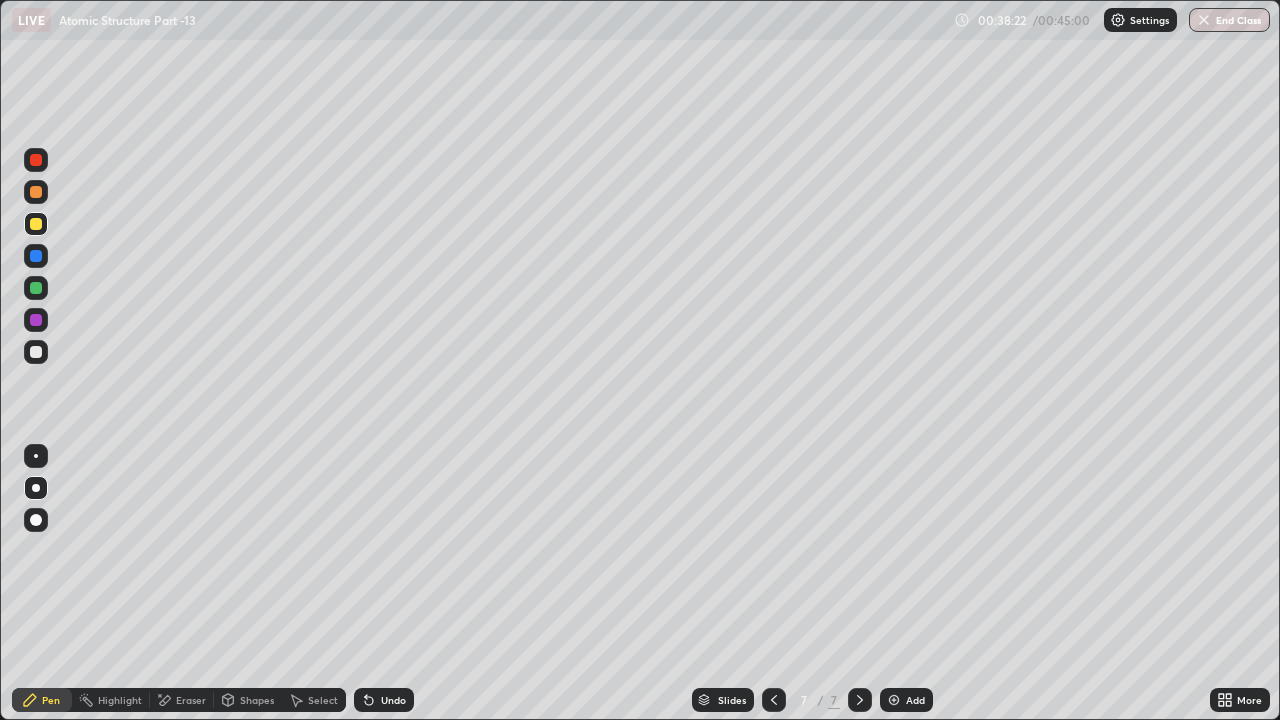 click on "Undo" at bounding box center [393, 700] 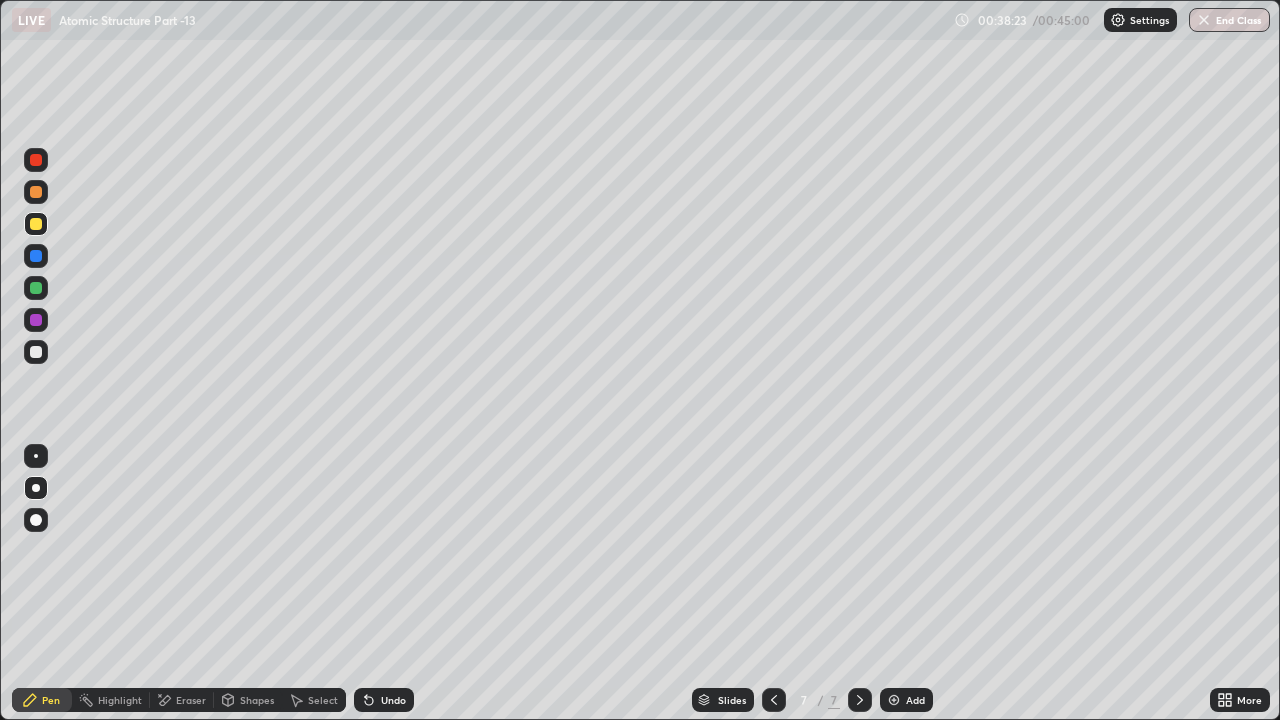 click on "Undo" at bounding box center (393, 700) 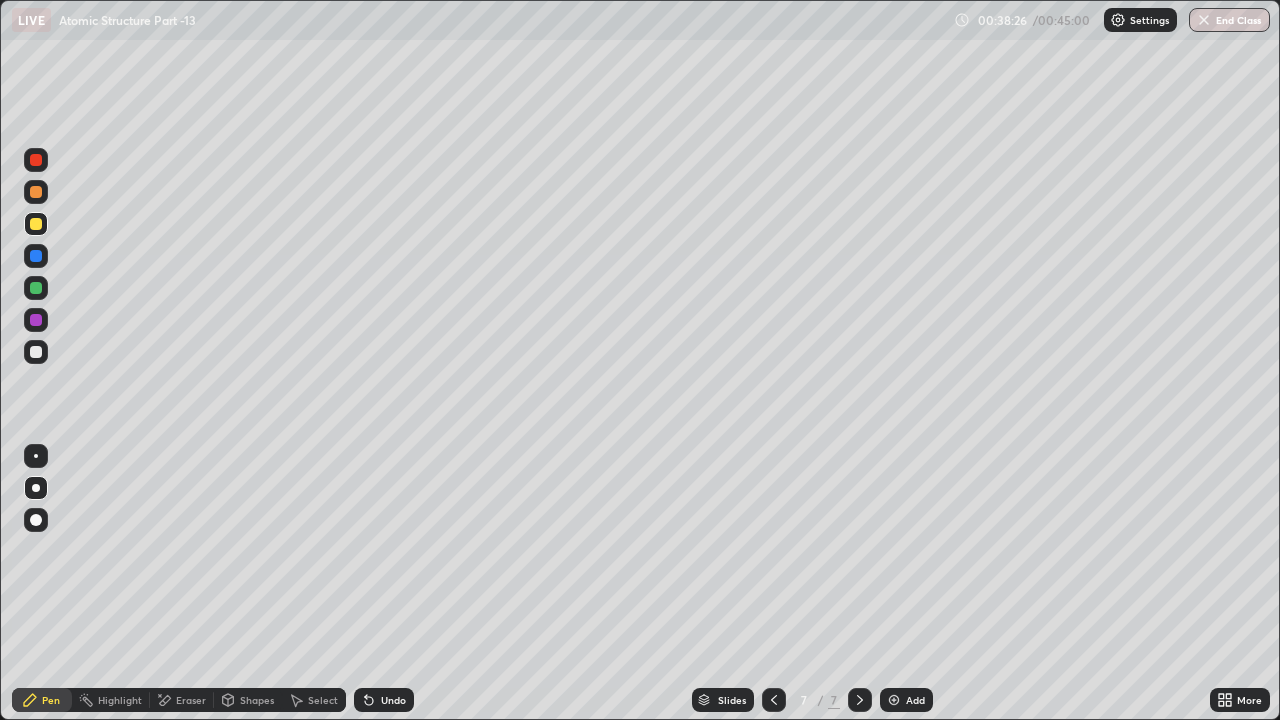 click on "Undo" at bounding box center [384, 700] 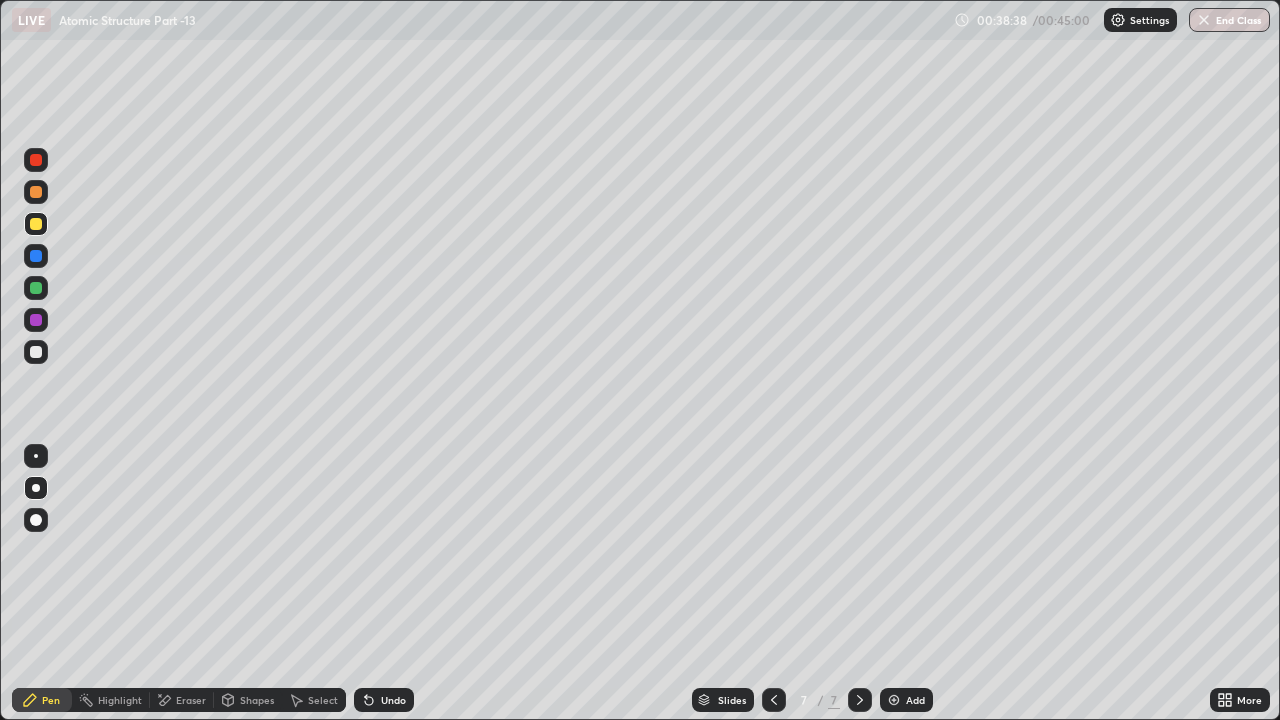 click on "Eraser" at bounding box center (191, 700) 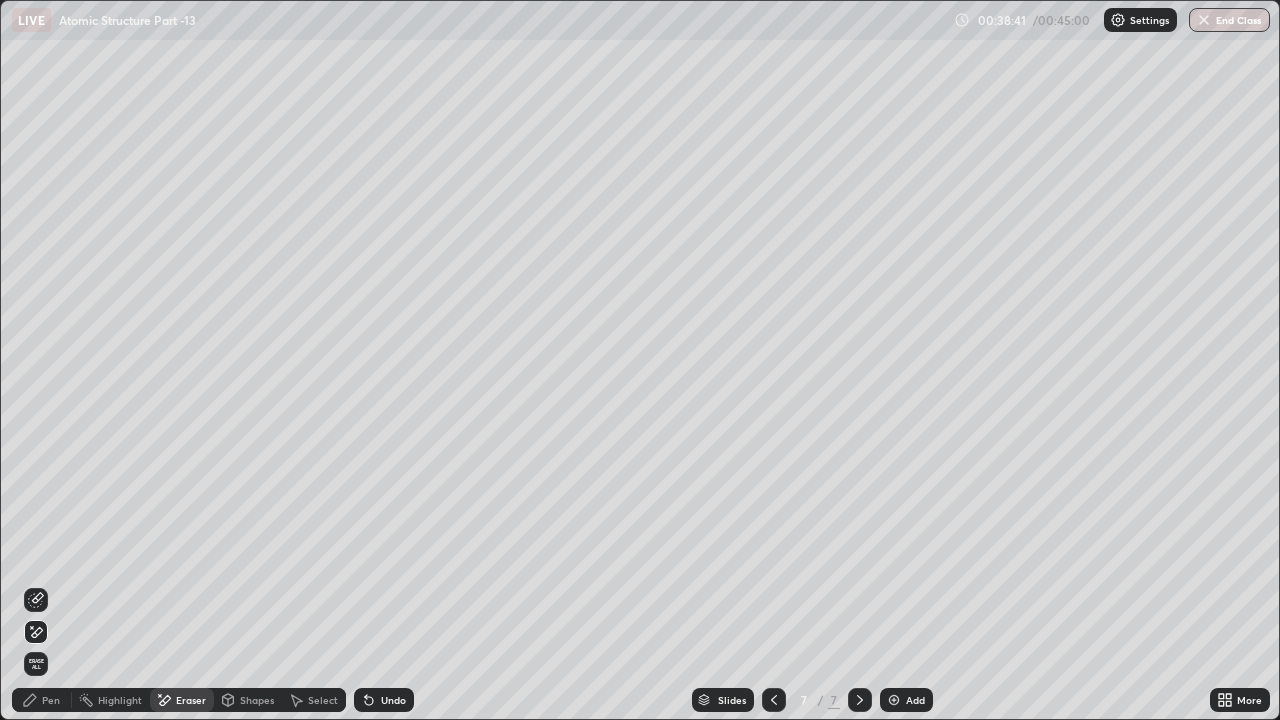 click 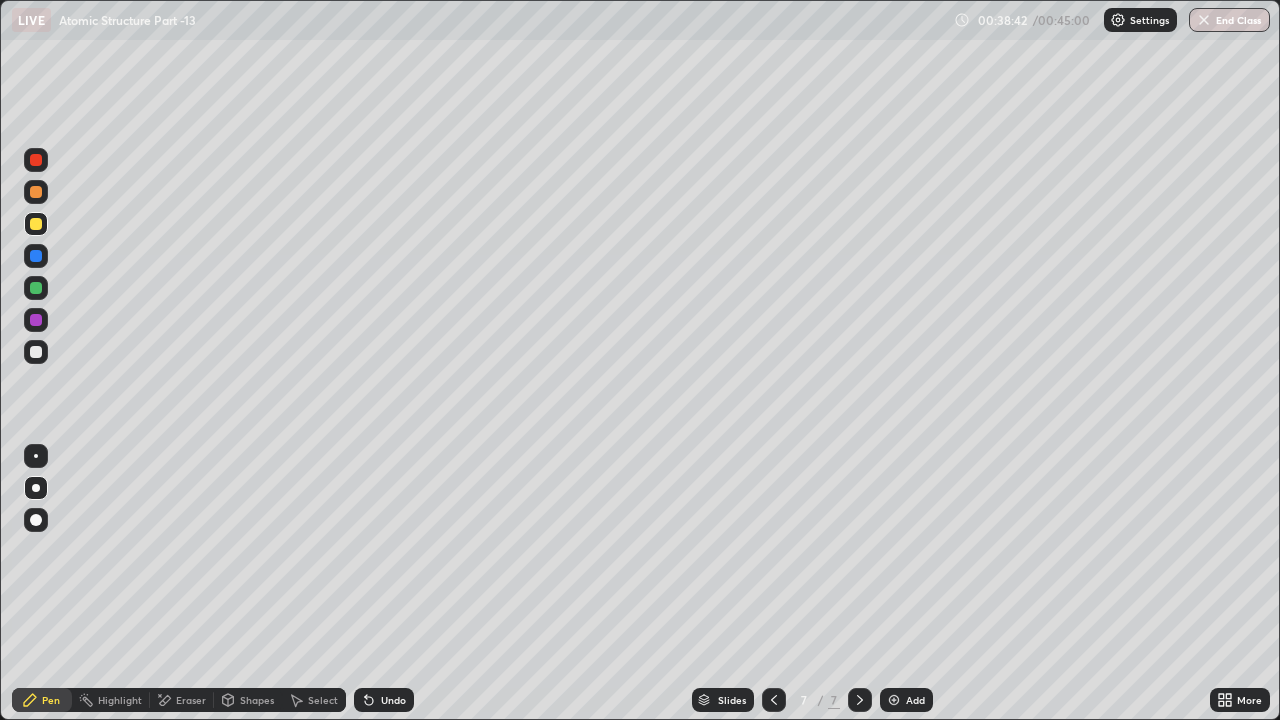 click at bounding box center [36, 352] 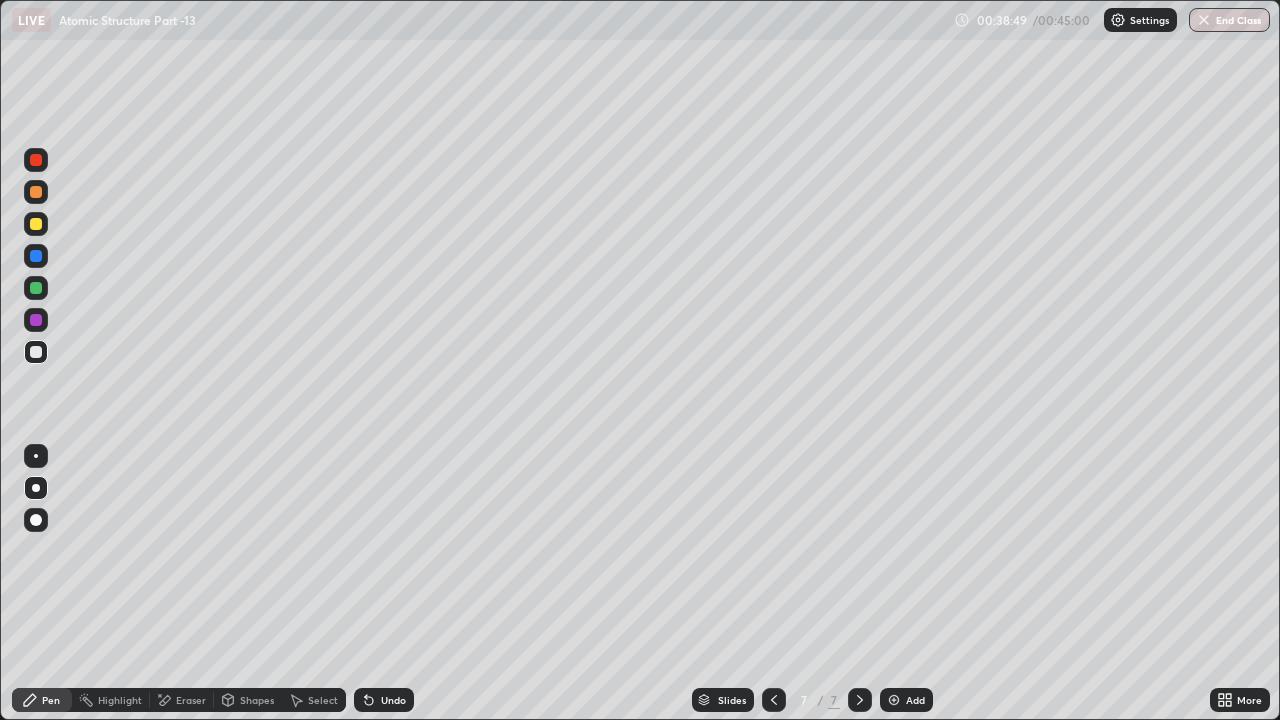 click at bounding box center [36, 288] 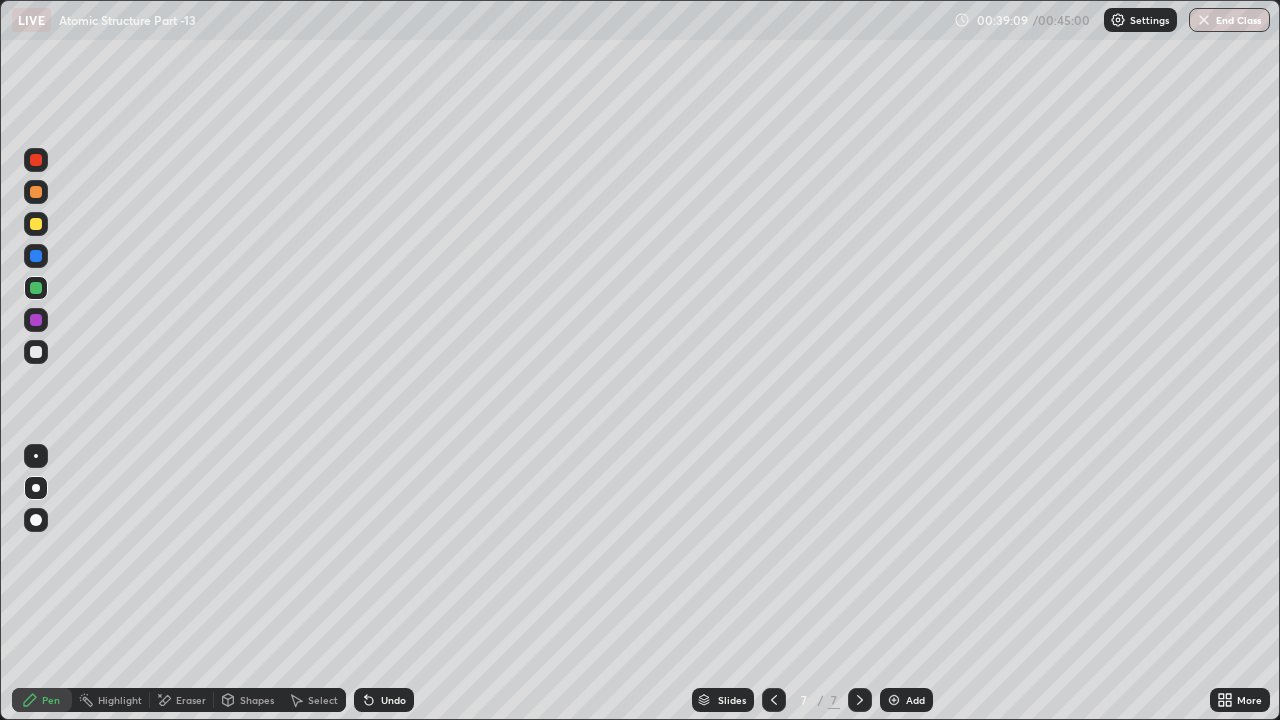 click at bounding box center (36, 320) 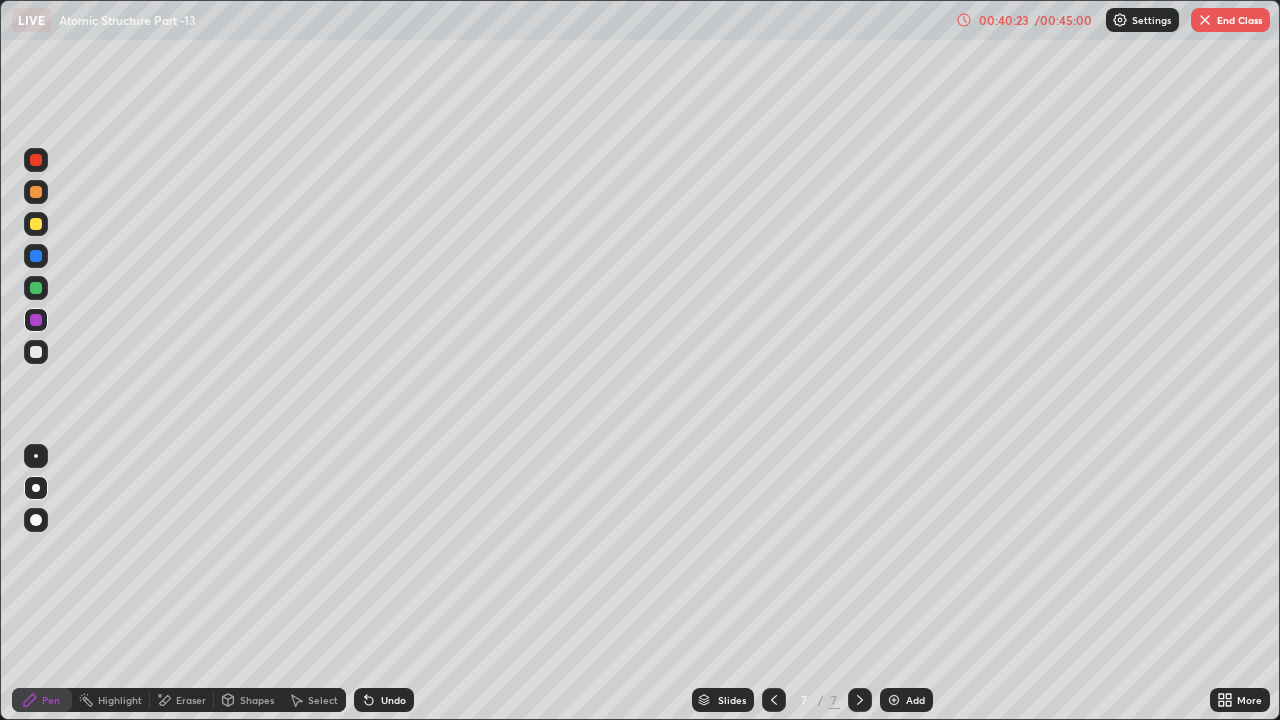 click on "Eraser" at bounding box center [182, 700] 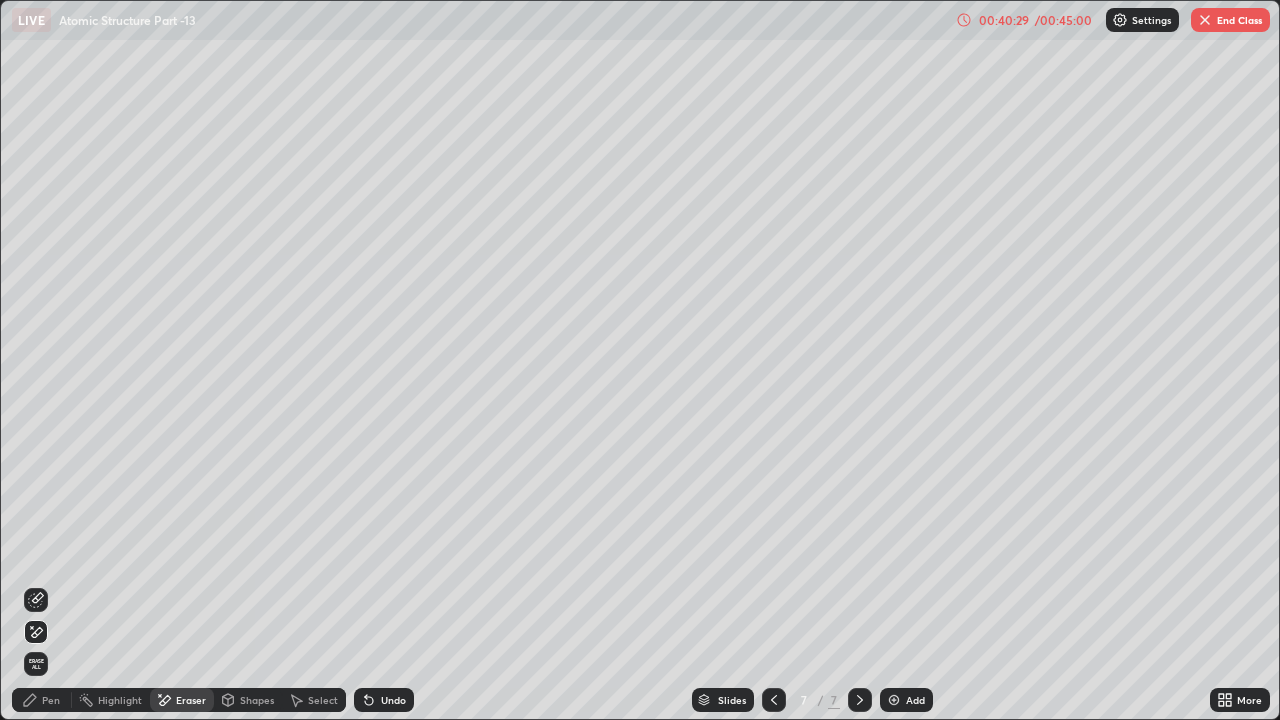 click on "Pen" at bounding box center [51, 700] 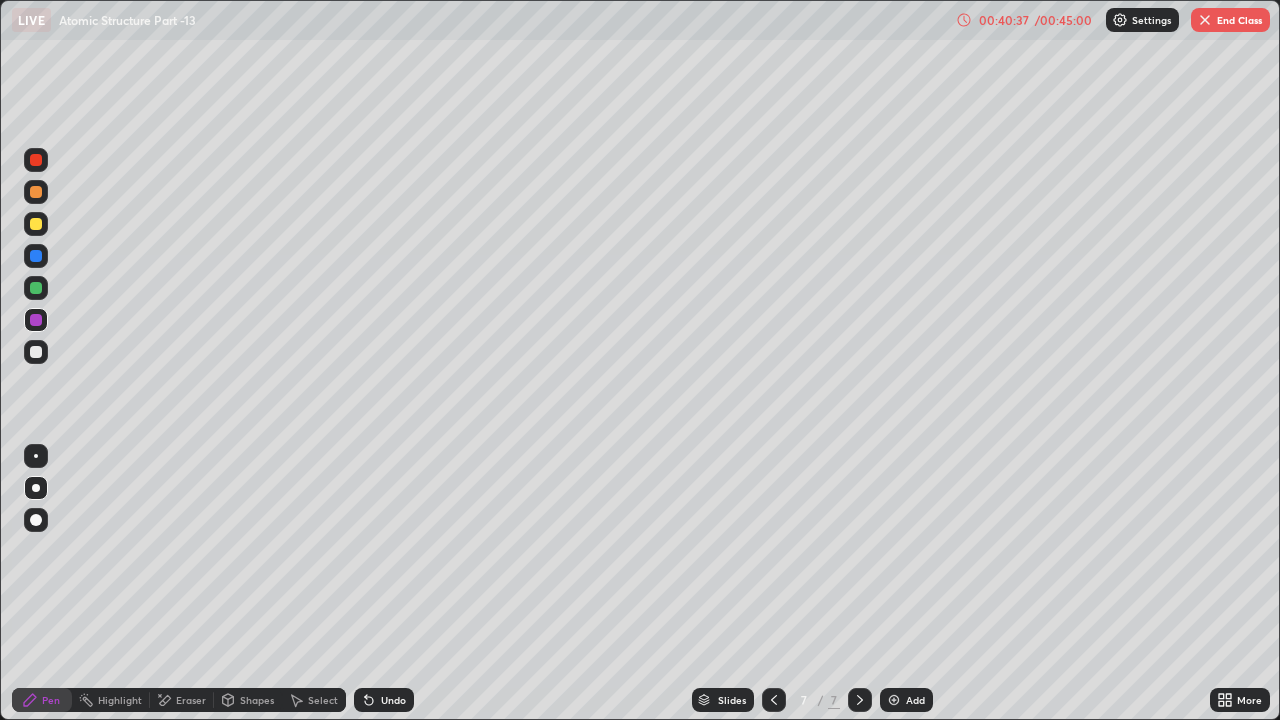 click at bounding box center [36, 288] 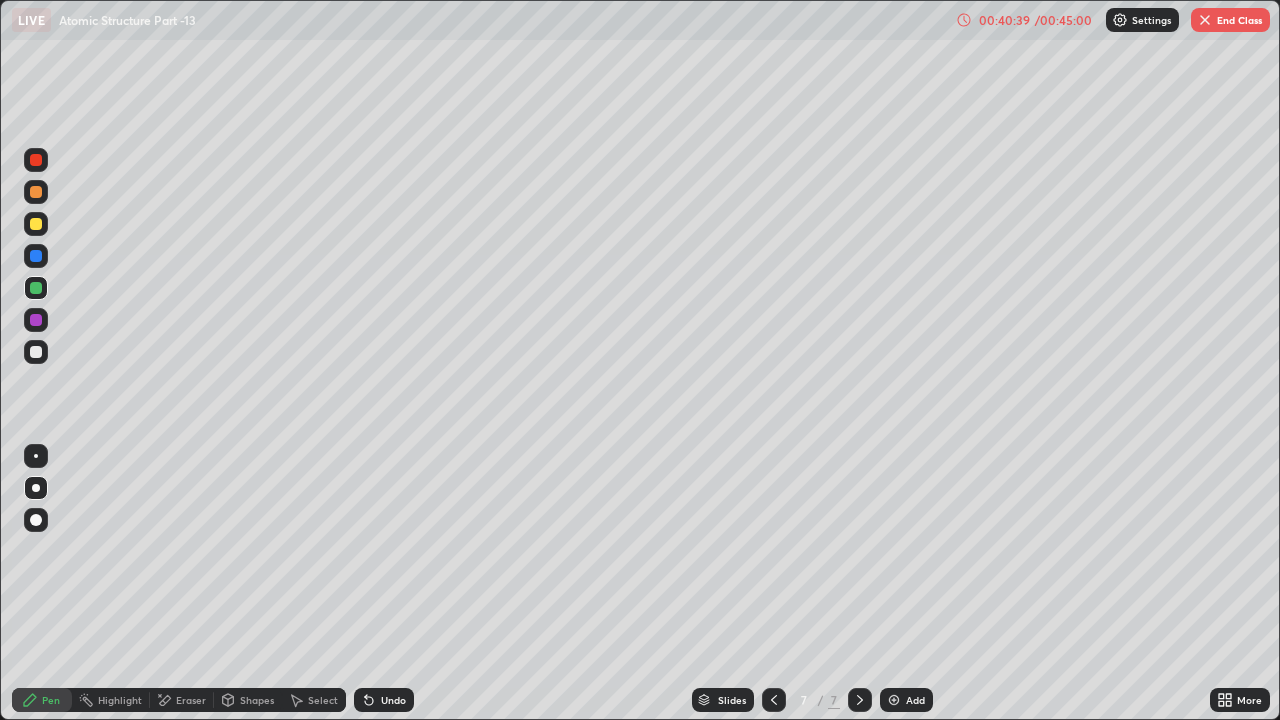 click at bounding box center (36, 256) 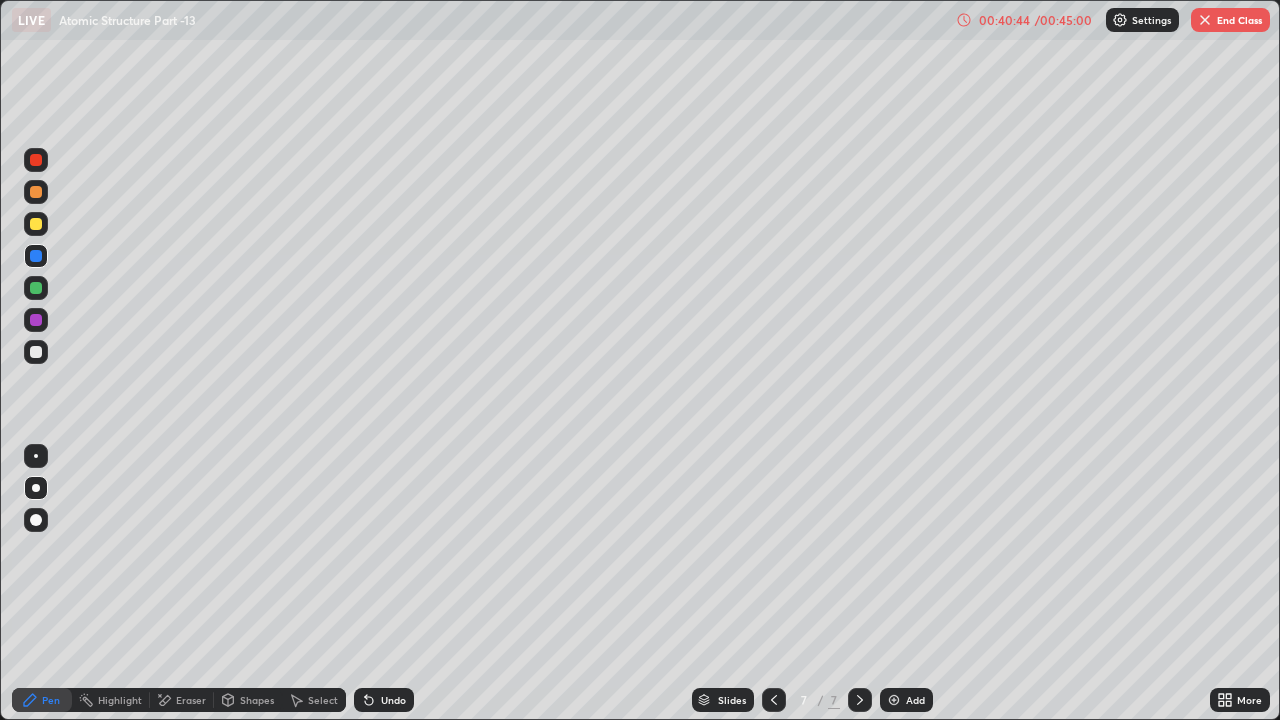 click on "Undo" at bounding box center [384, 700] 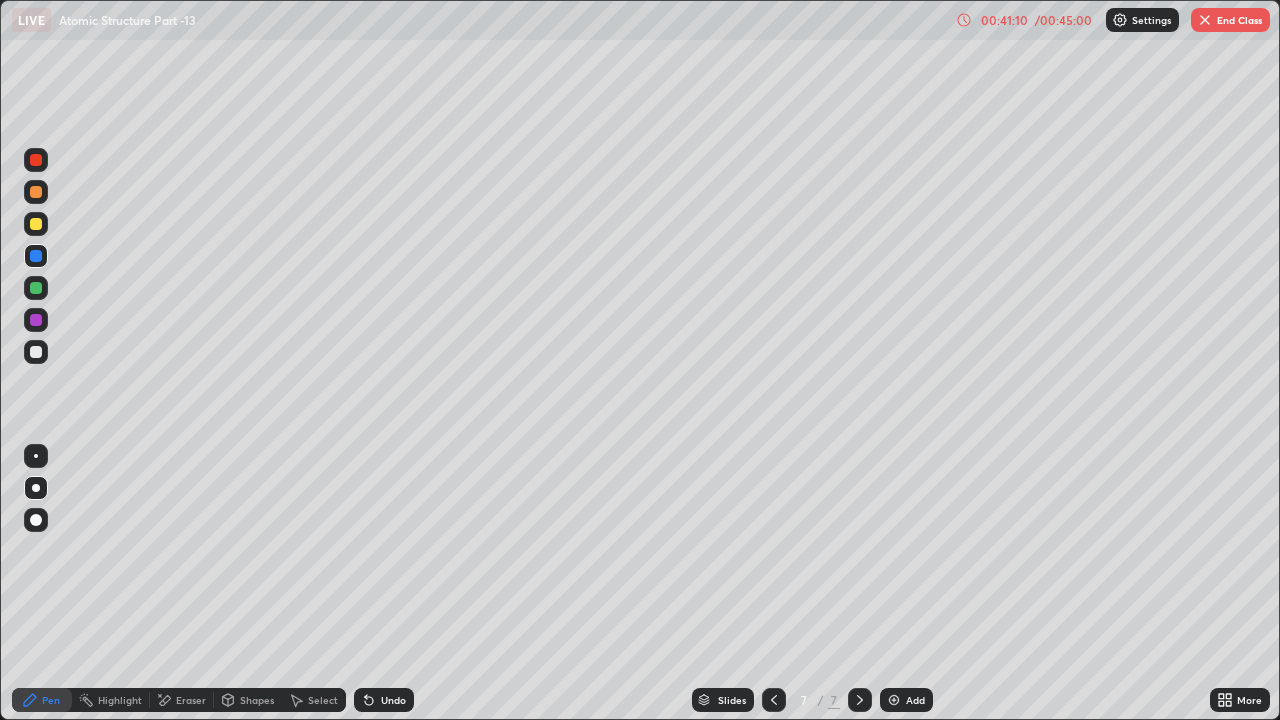 click on "Shapes" at bounding box center (257, 700) 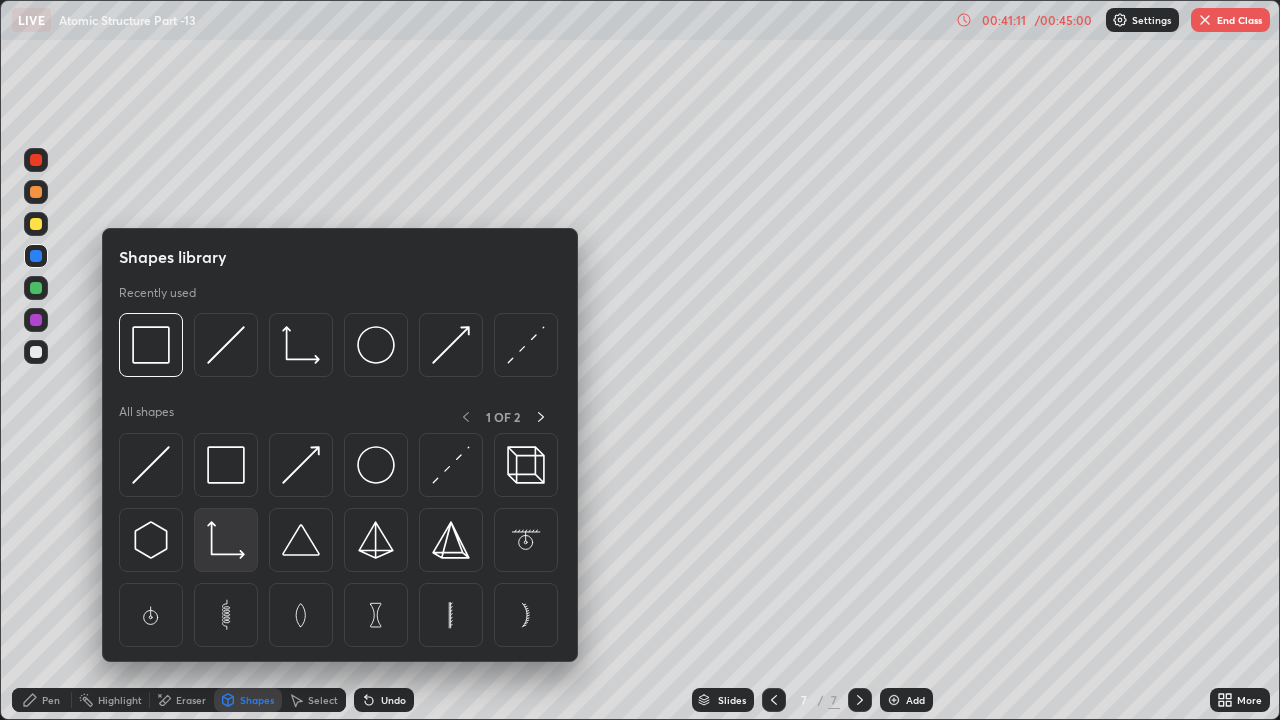 click at bounding box center [226, 540] 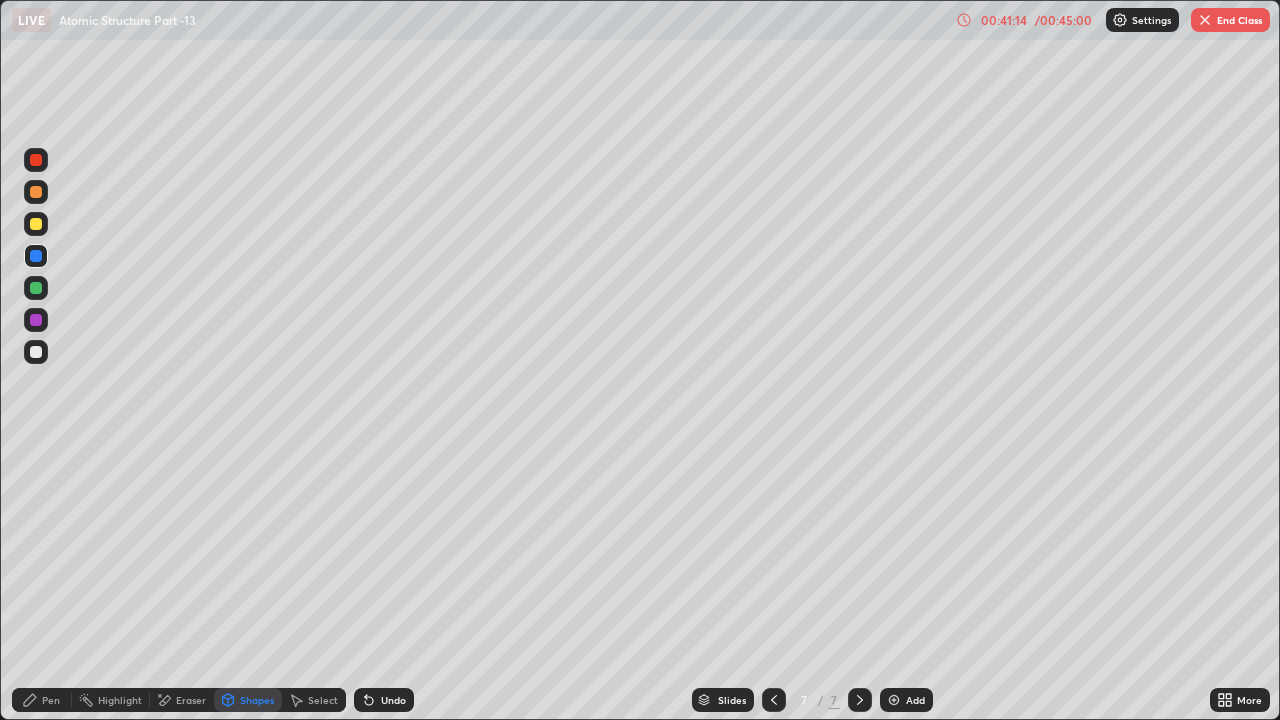 click on "Pen" at bounding box center [42, 700] 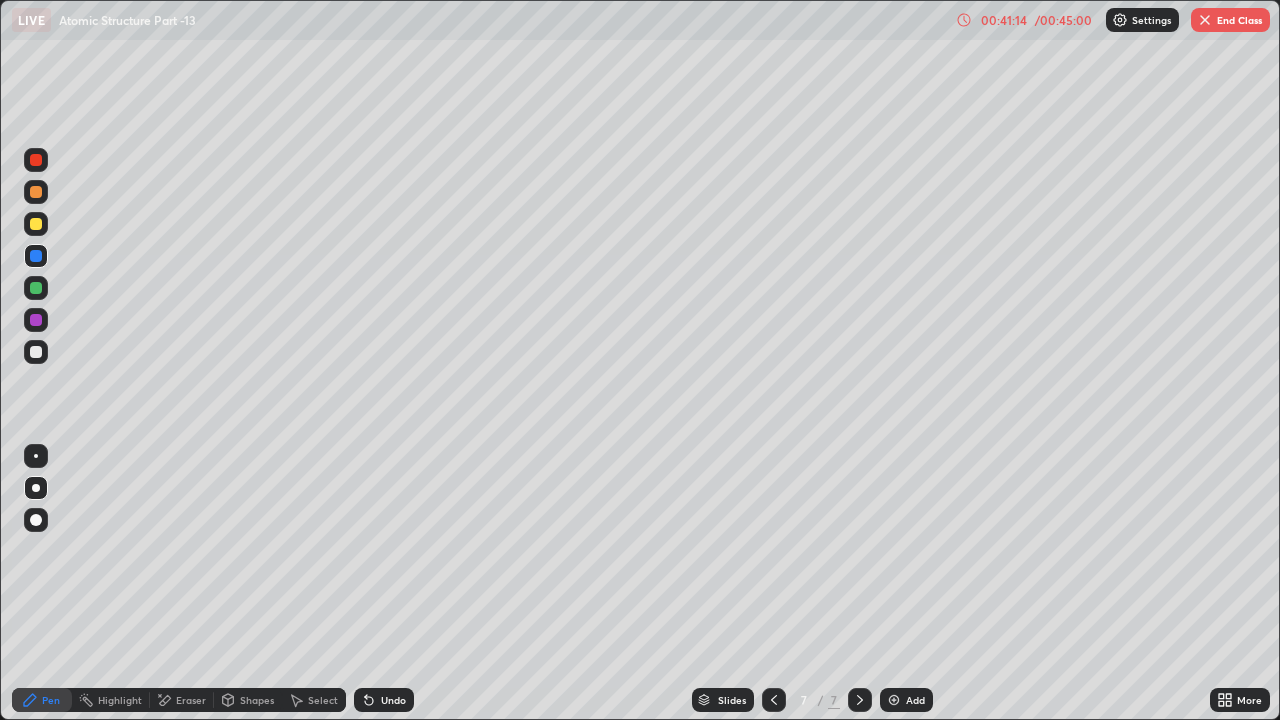 click at bounding box center [36, 352] 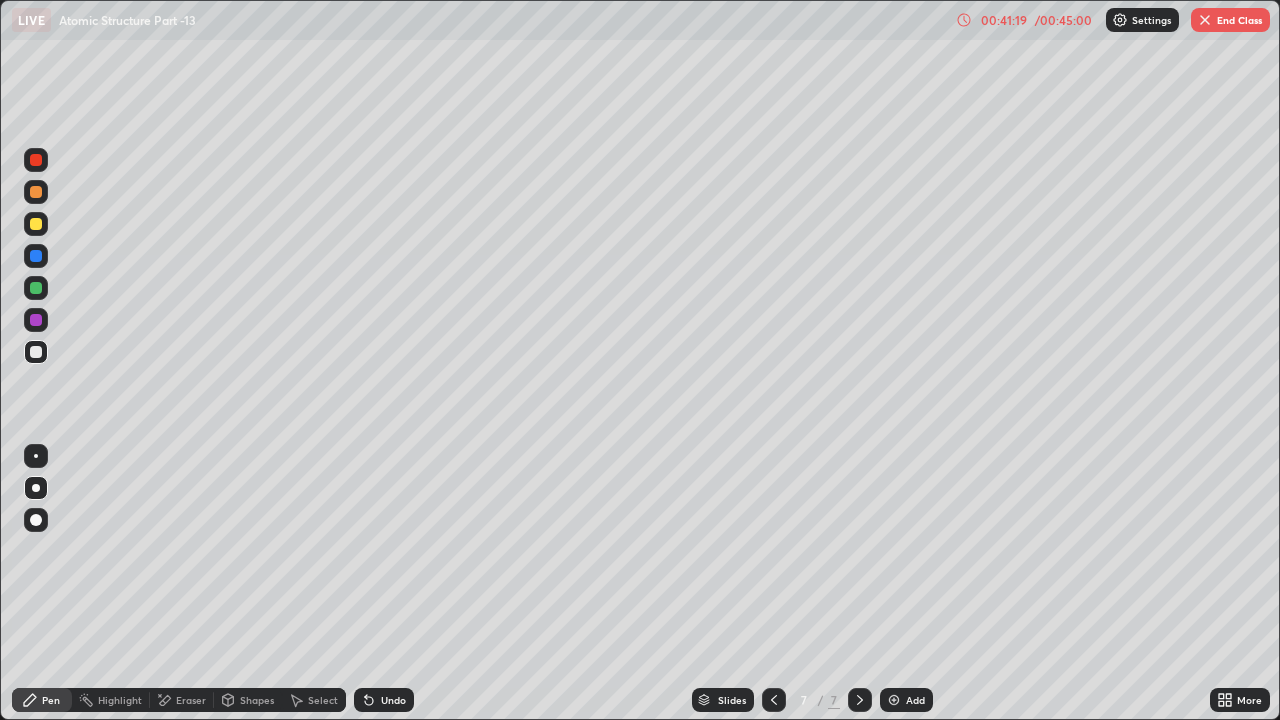 click on "Undo" at bounding box center [393, 700] 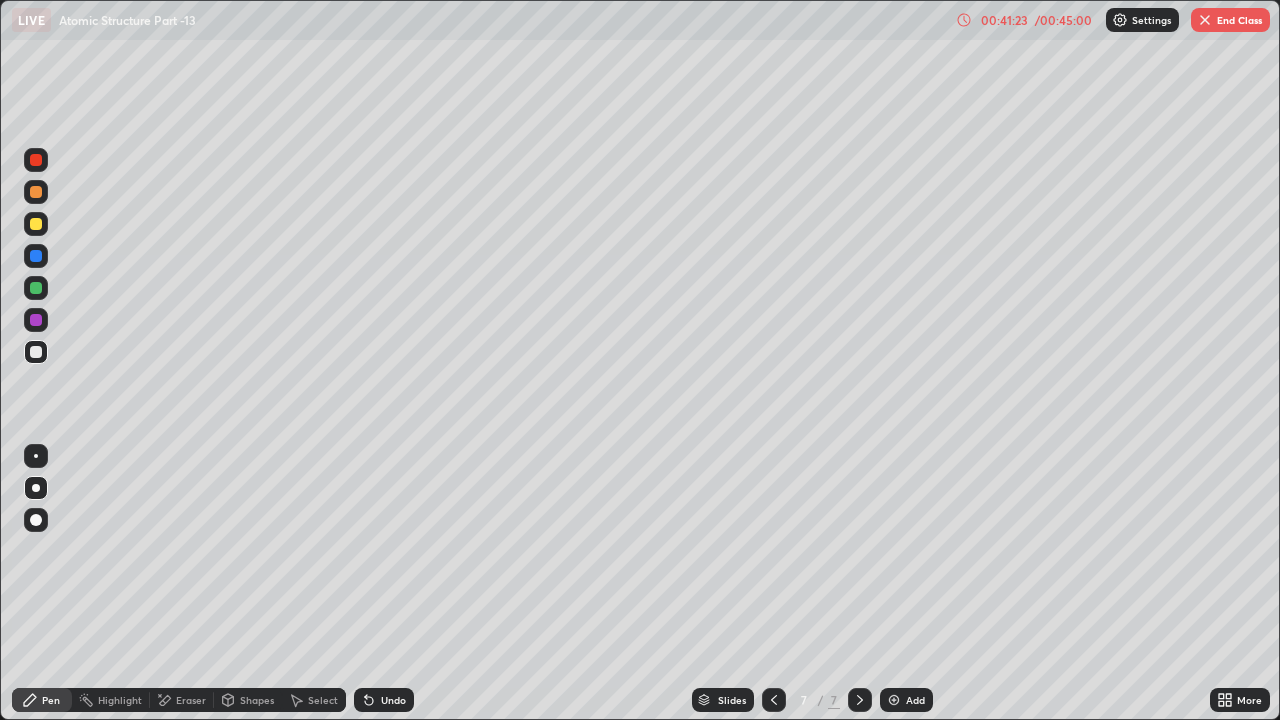 click at bounding box center [36, 224] 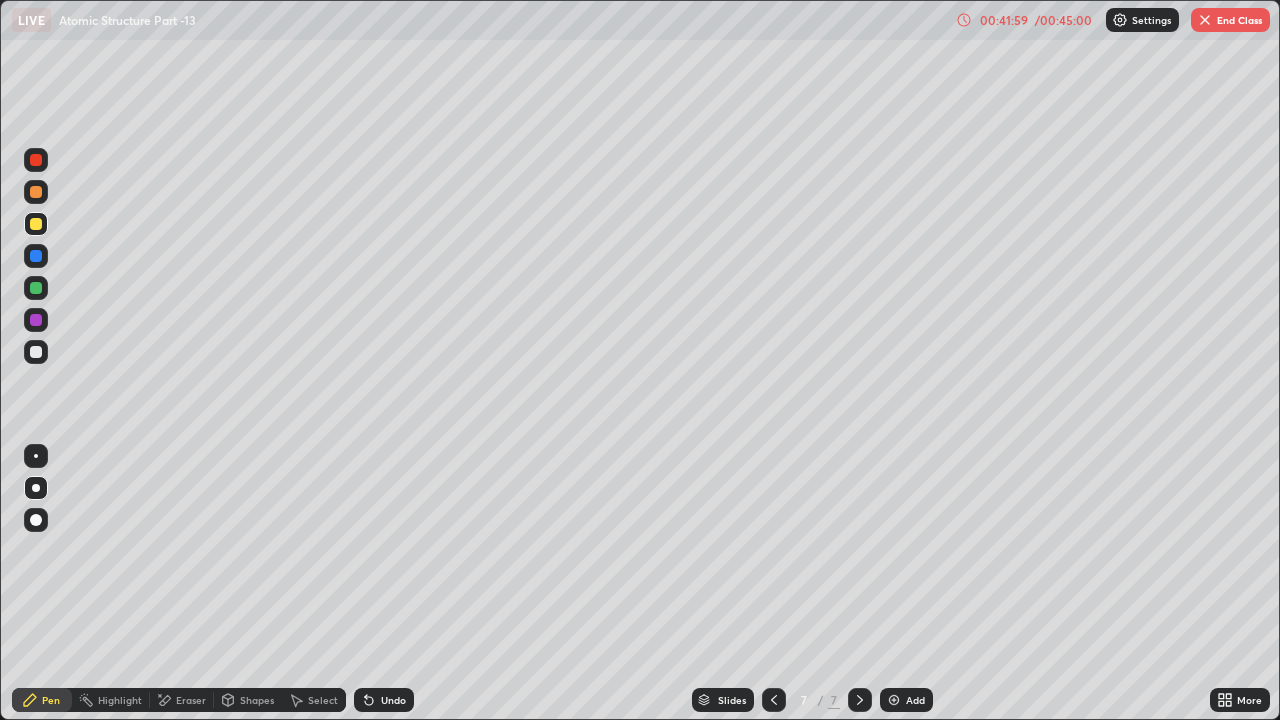 click at bounding box center [36, 320] 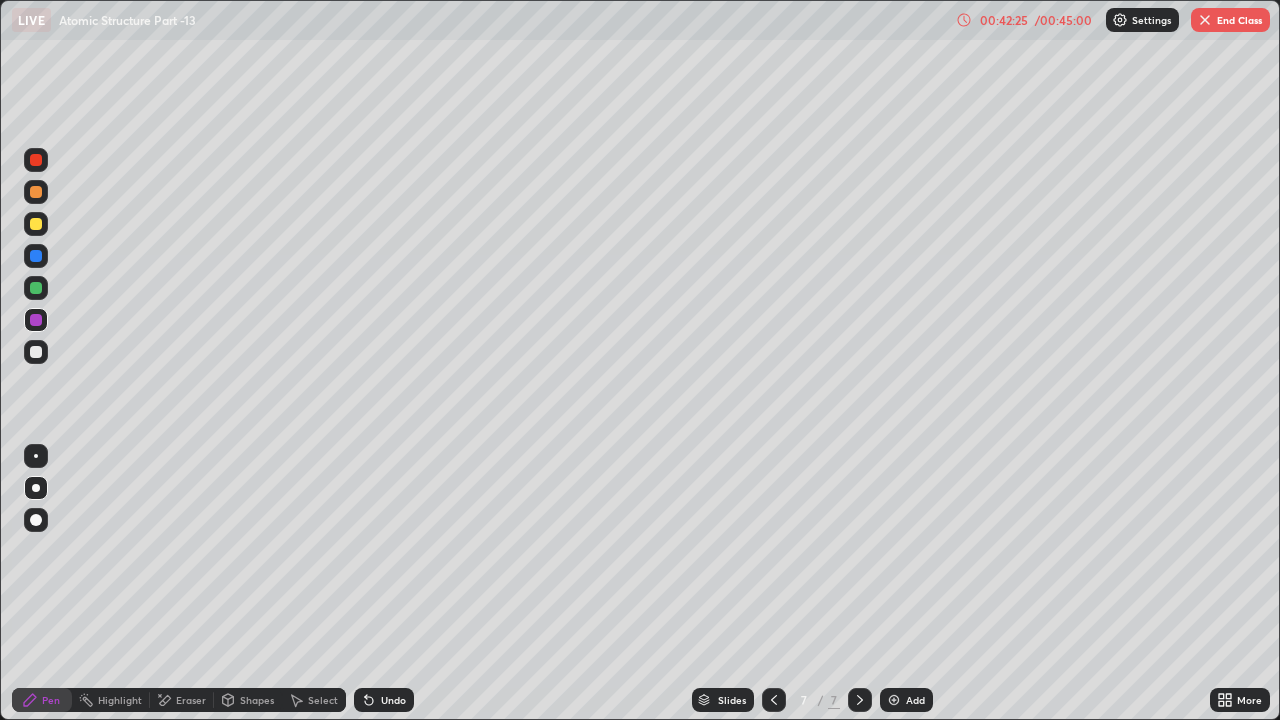 click at bounding box center [36, 256] 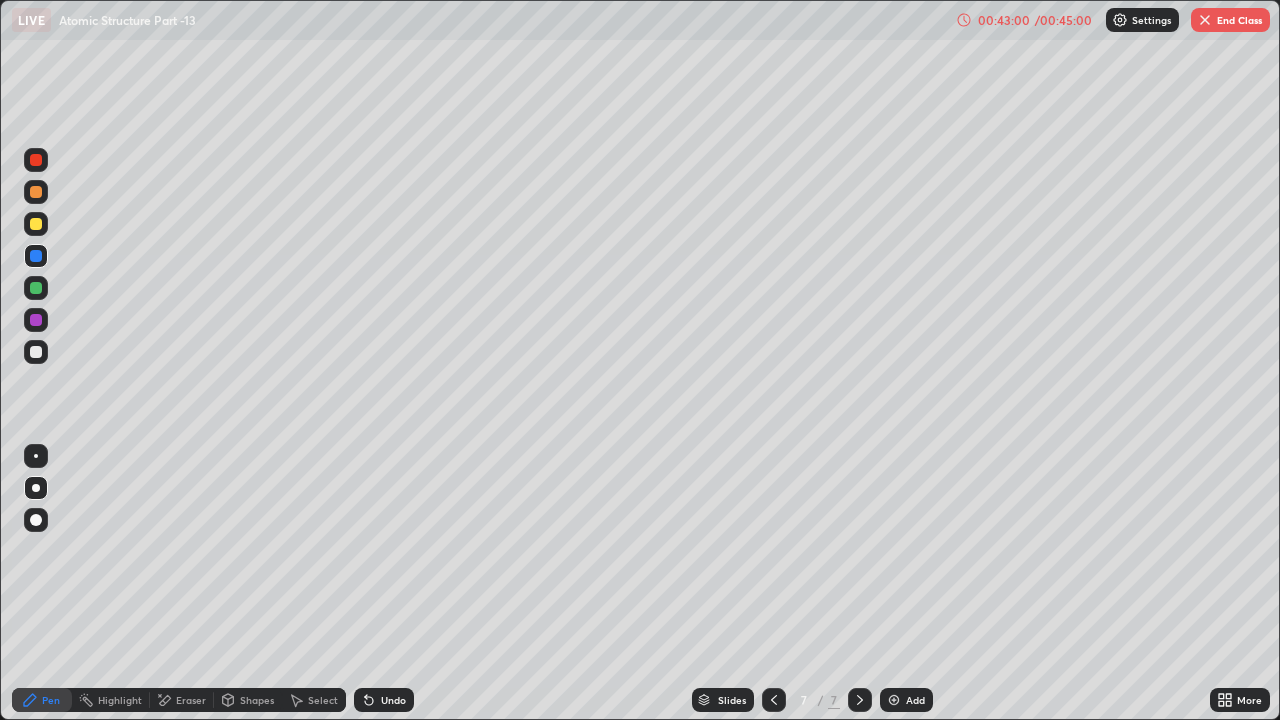 click at bounding box center (36, 320) 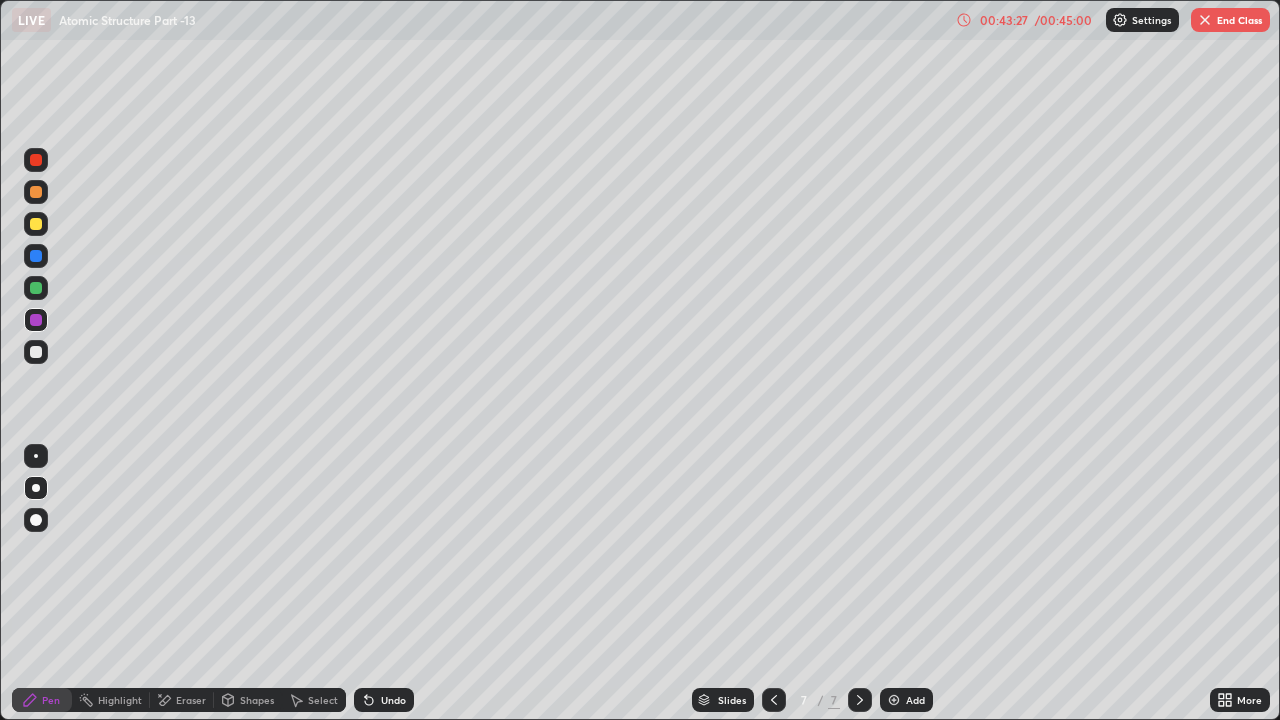 click at bounding box center (36, 352) 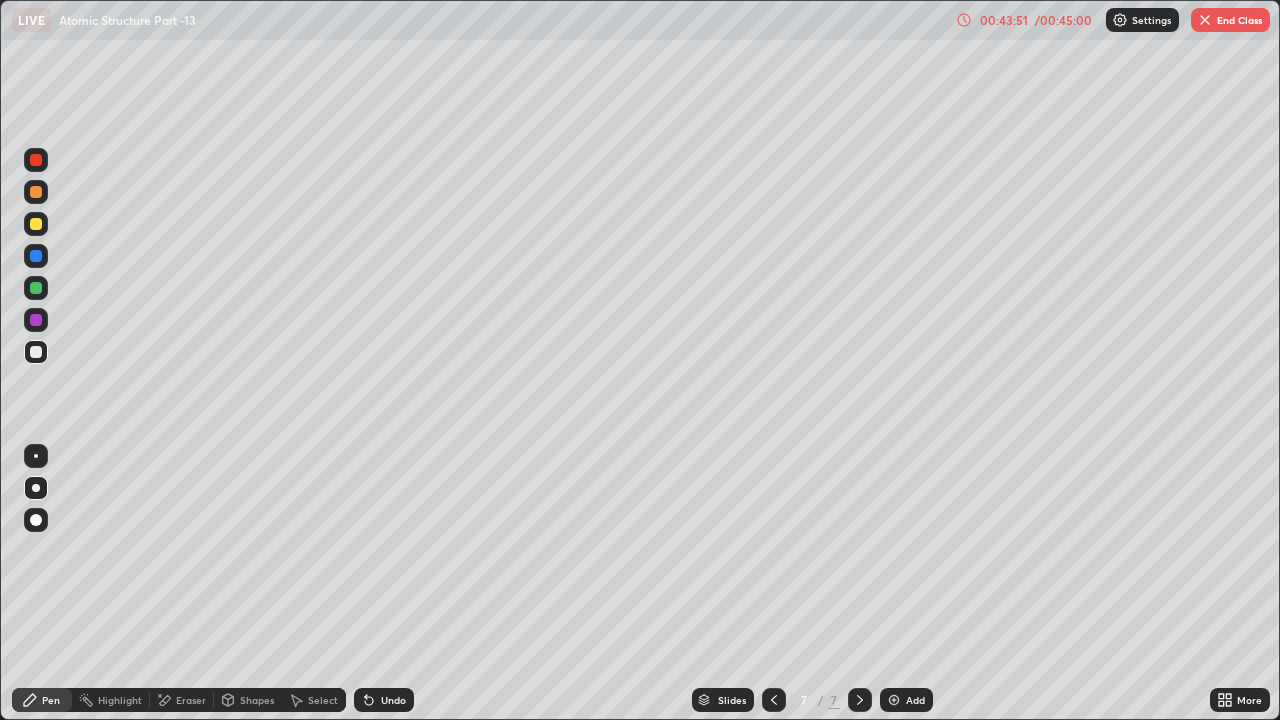 click on "Add" at bounding box center (906, 700) 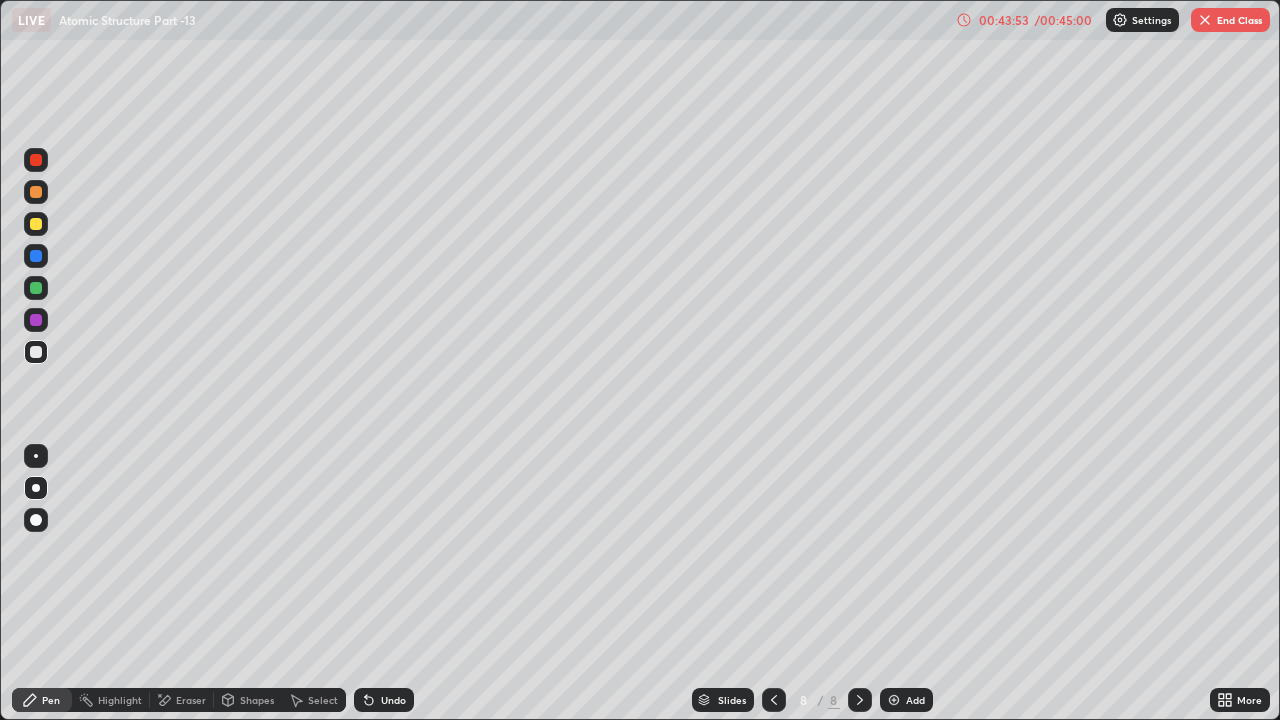 click at bounding box center (36, 192) 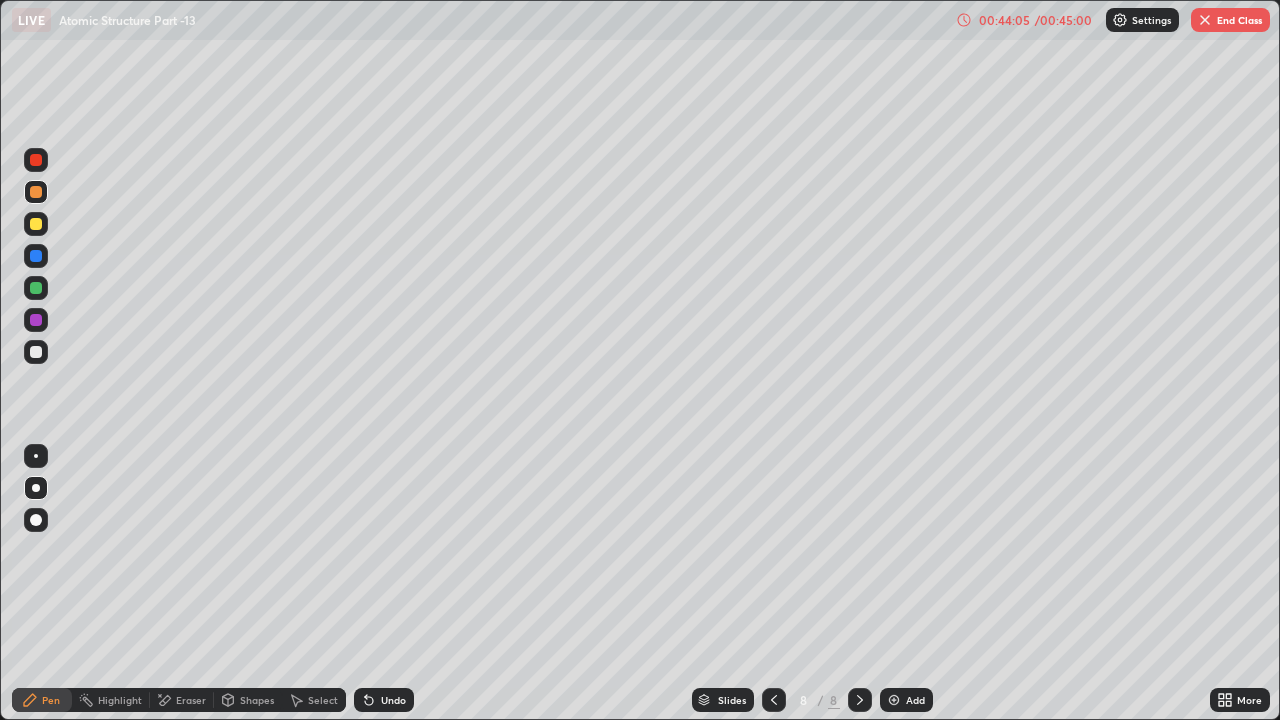 click on "Shapes" at bounding box center (257, 700) 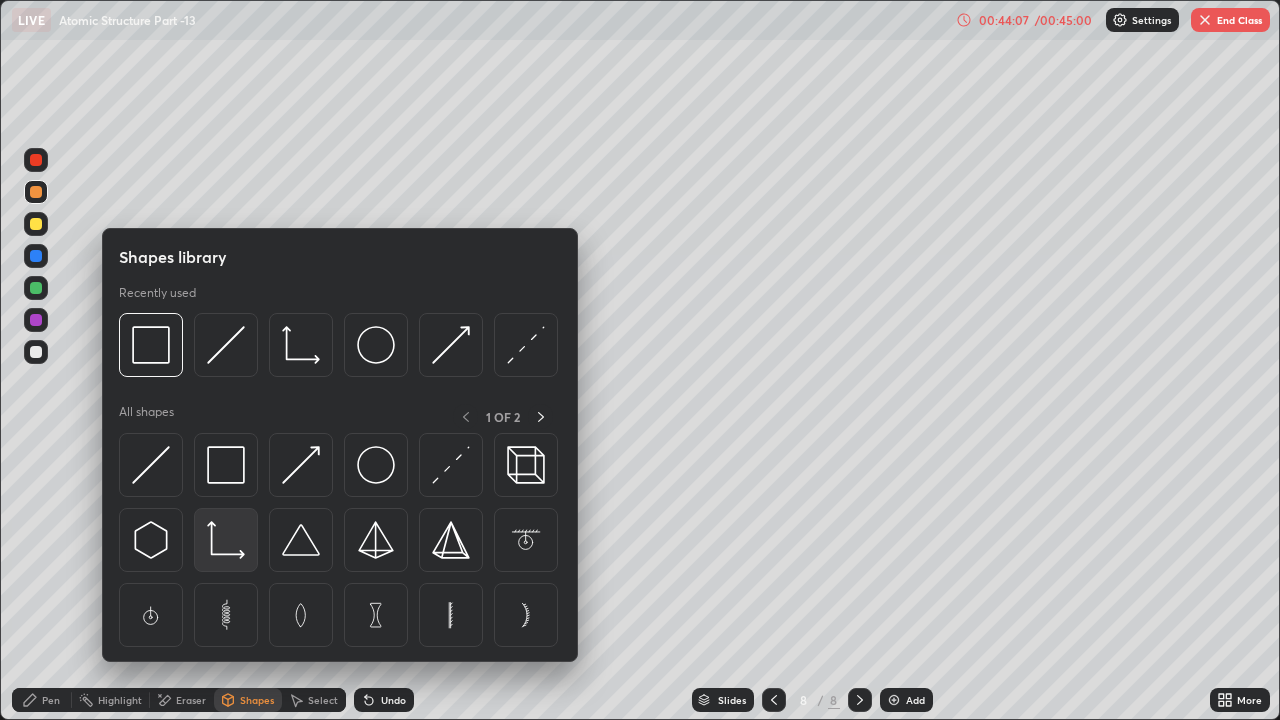 click at bounding box center (226, 540) 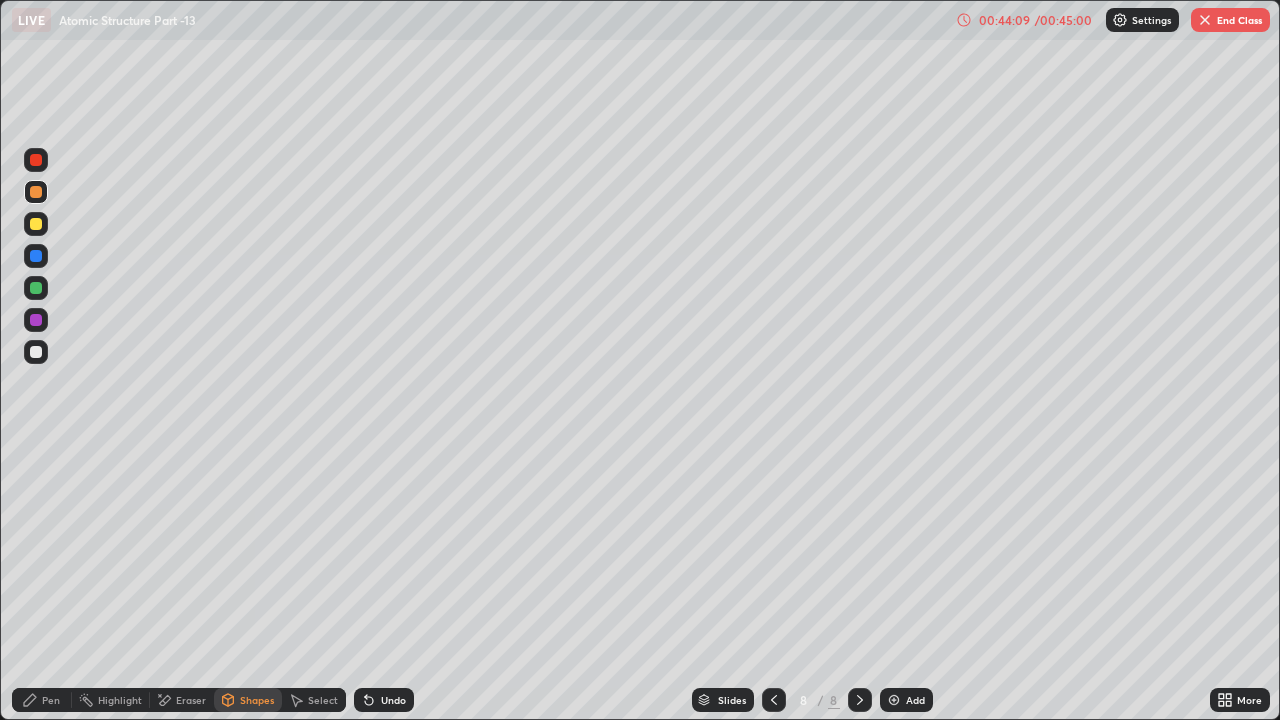 click on "Pen" at bounding box center [51, 700] 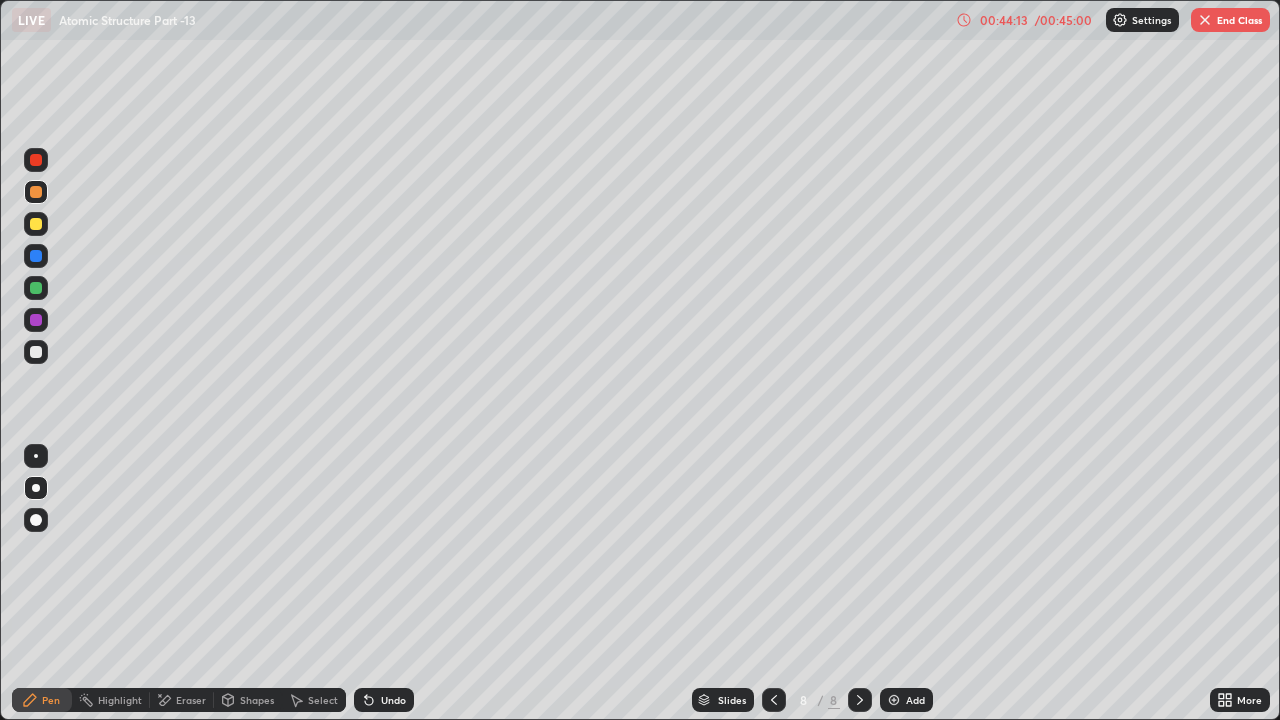 click at bounding box center (36, 256) 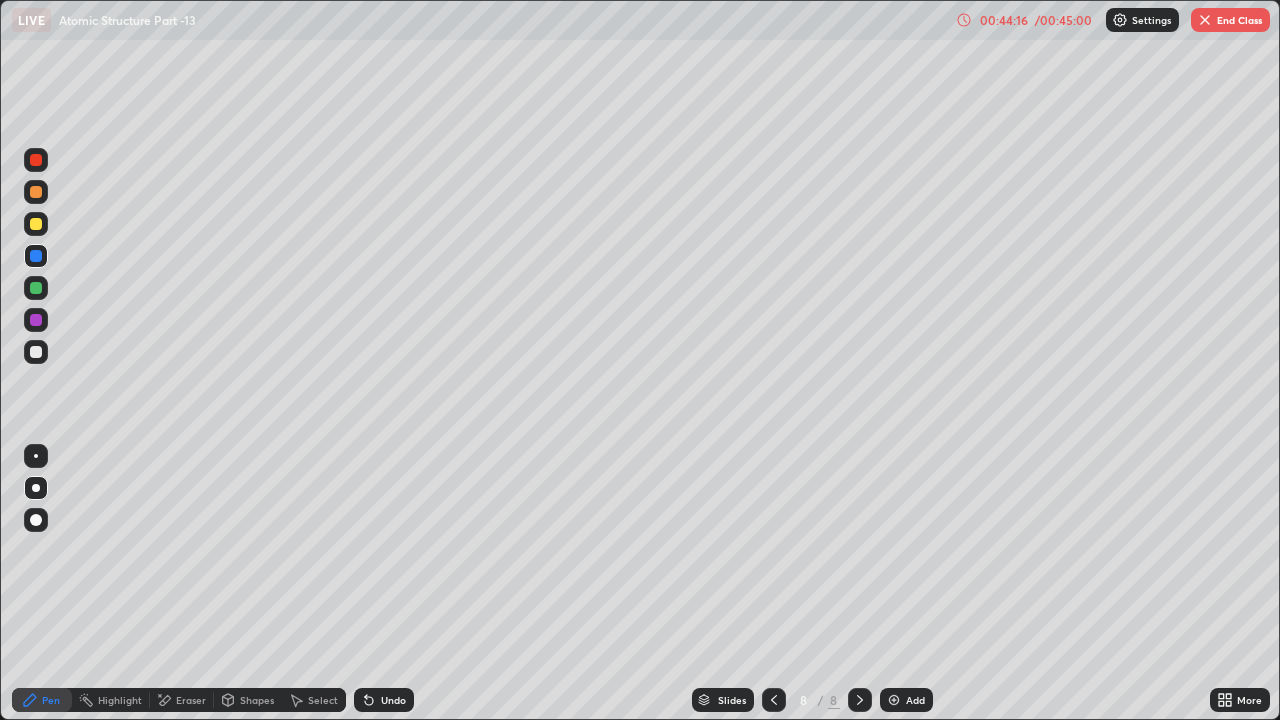 click 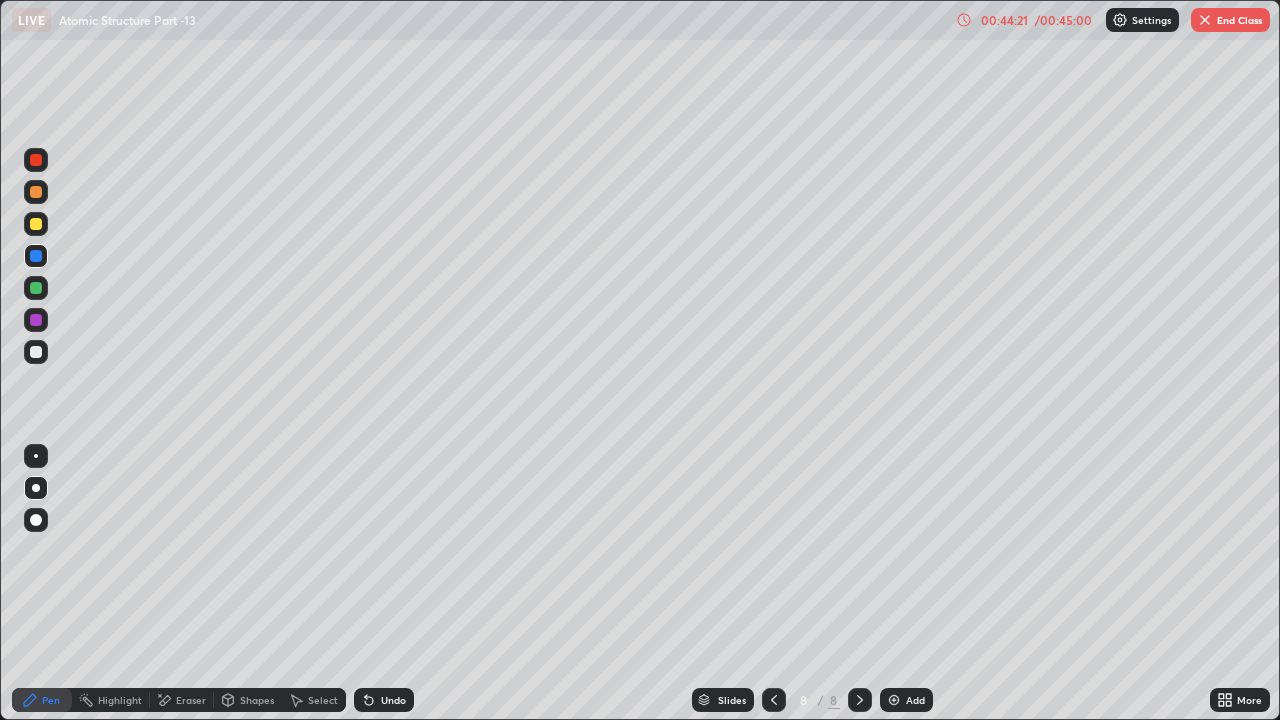 click 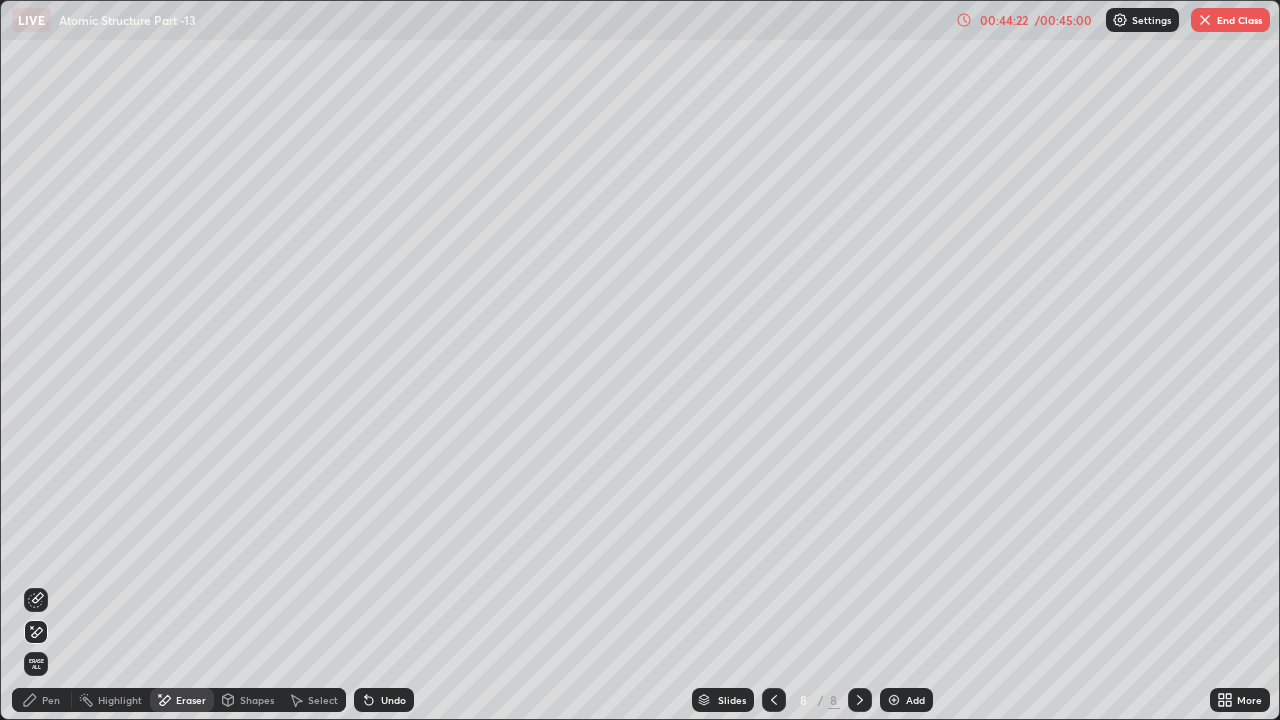 click 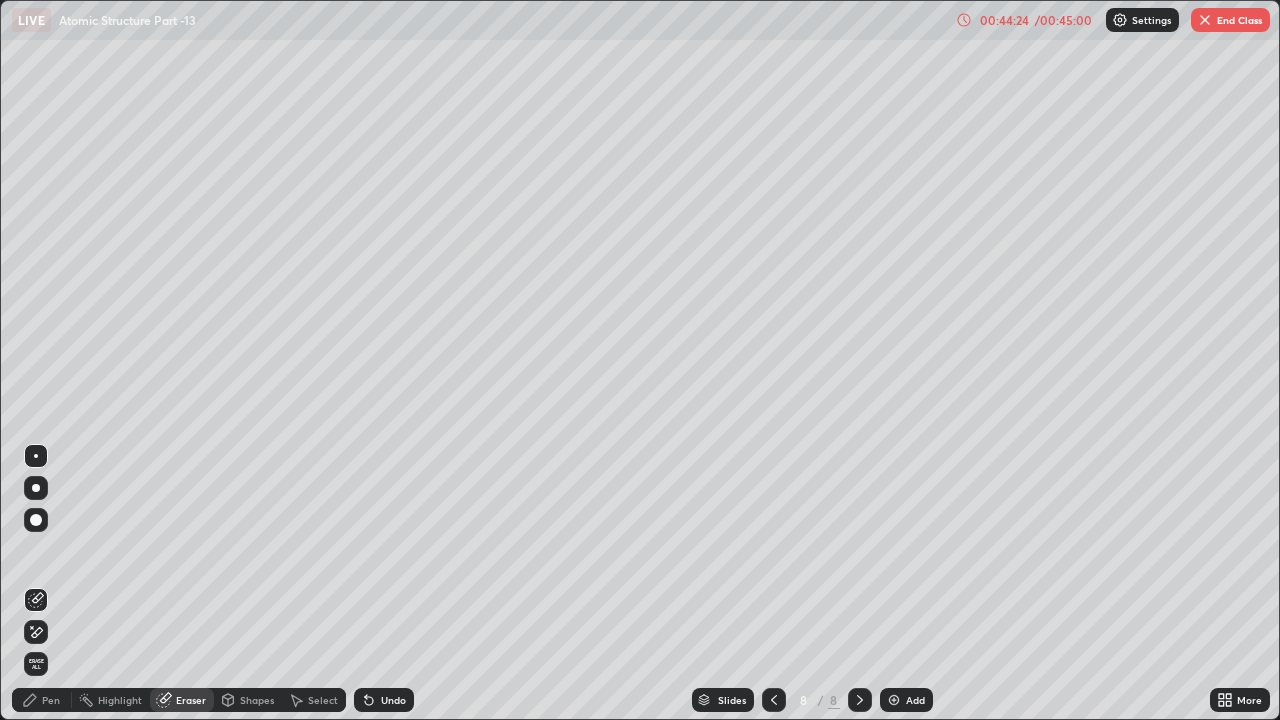 click 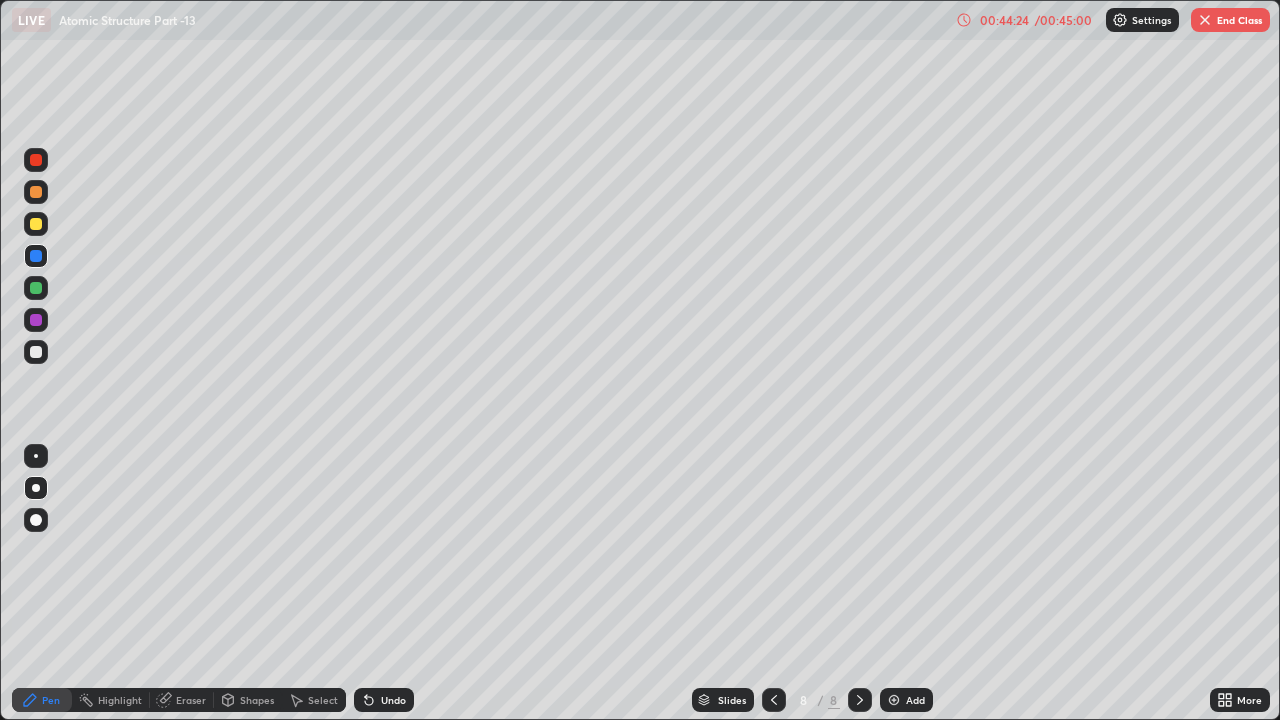 click at bounding box center [36, 224] 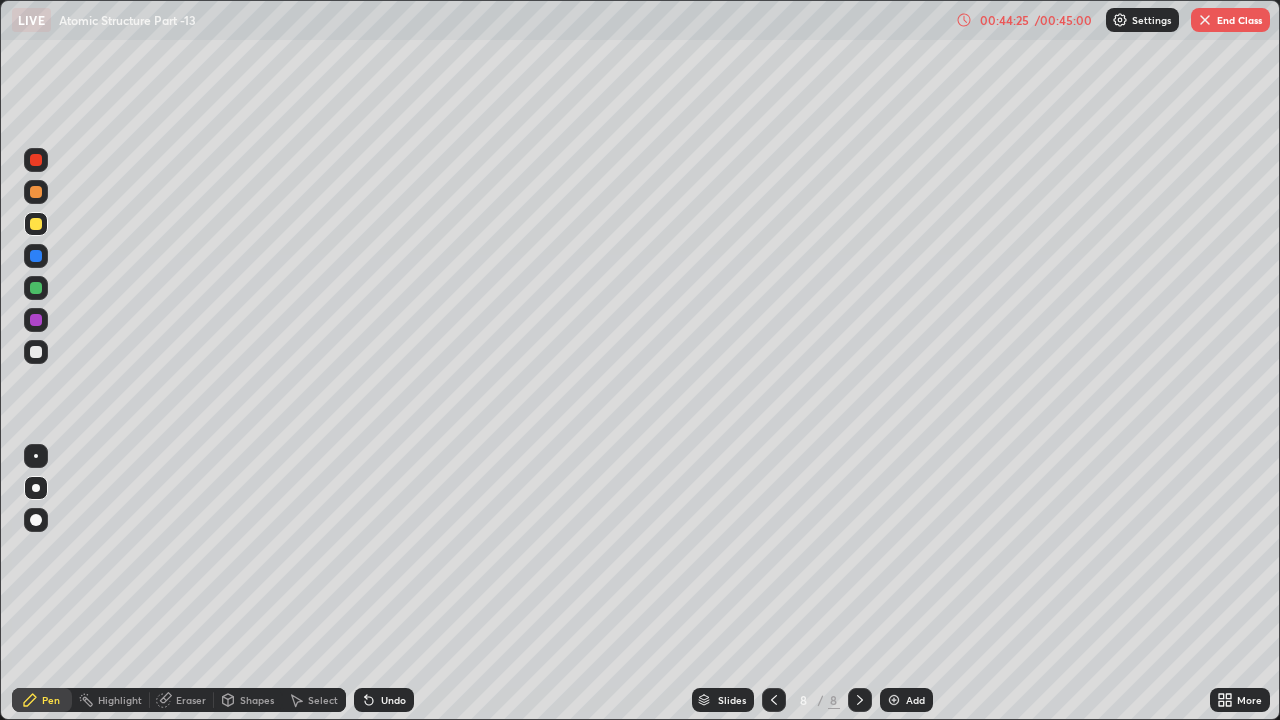 click at bounding box center (36, 192) 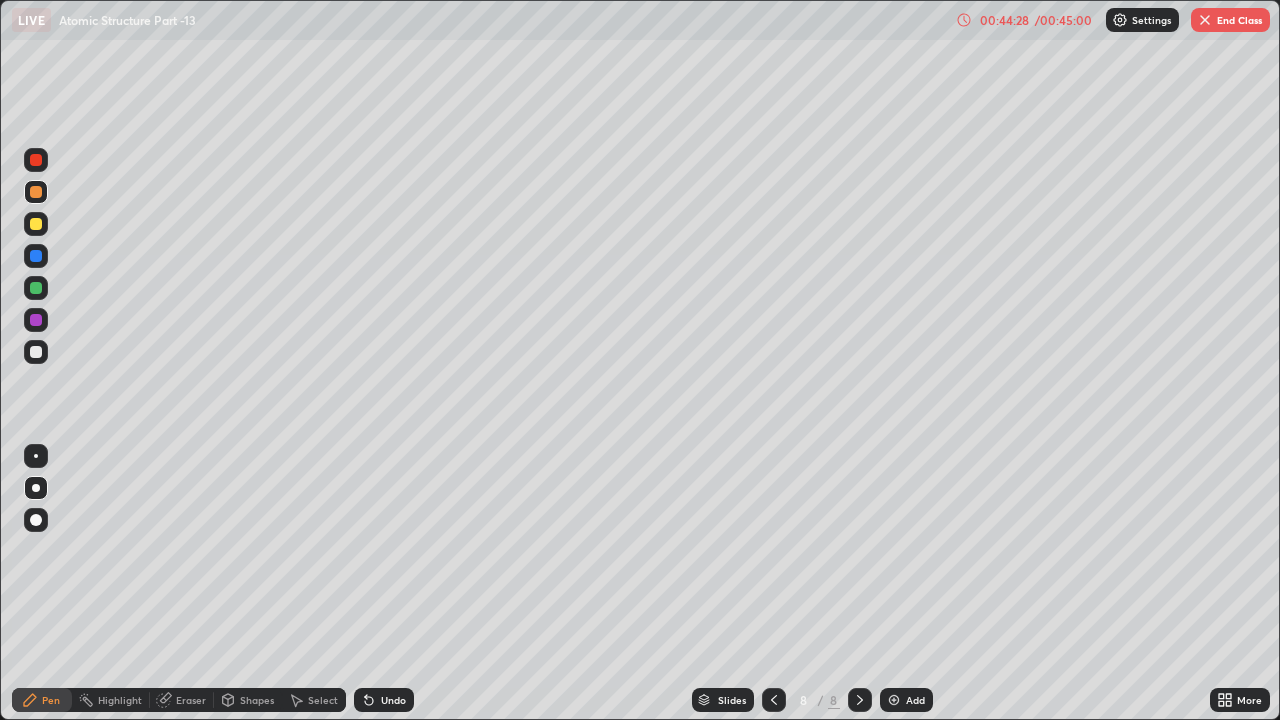 click at bounding box center (36, 352) 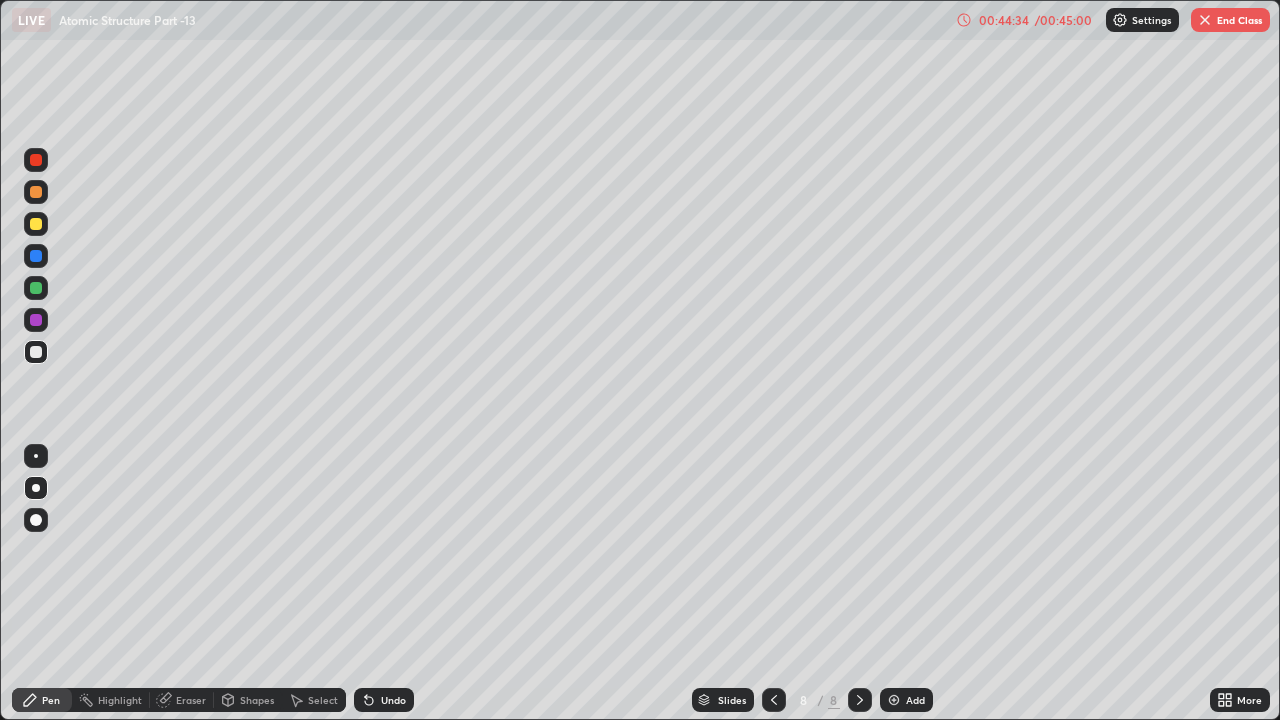 click 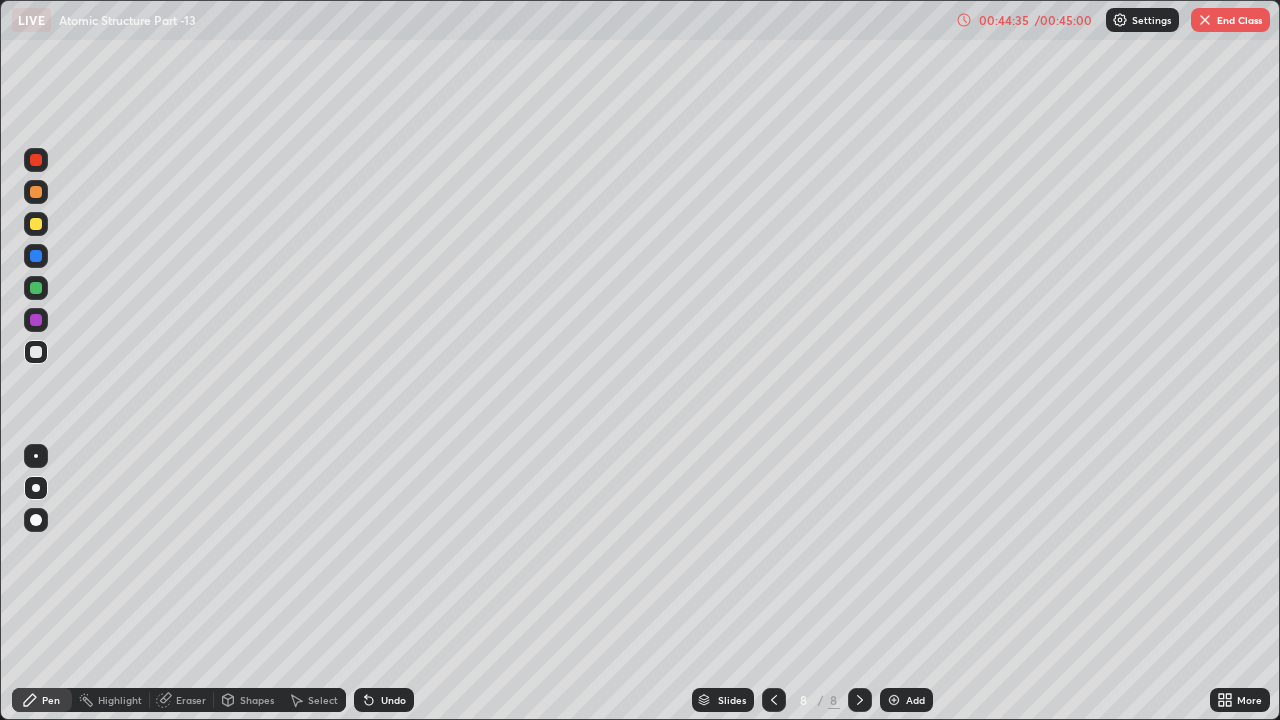 click on "Undo" at bounding box center (393, 700) 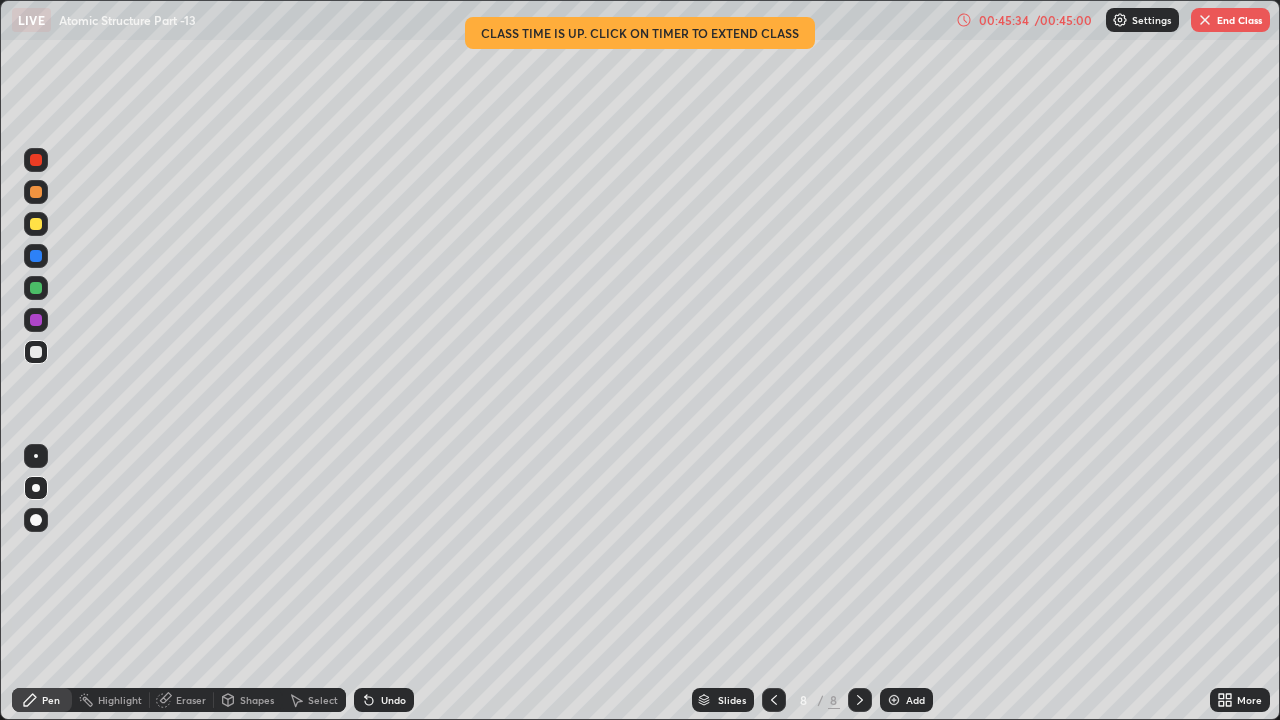 click at bounding box center [36, 224] 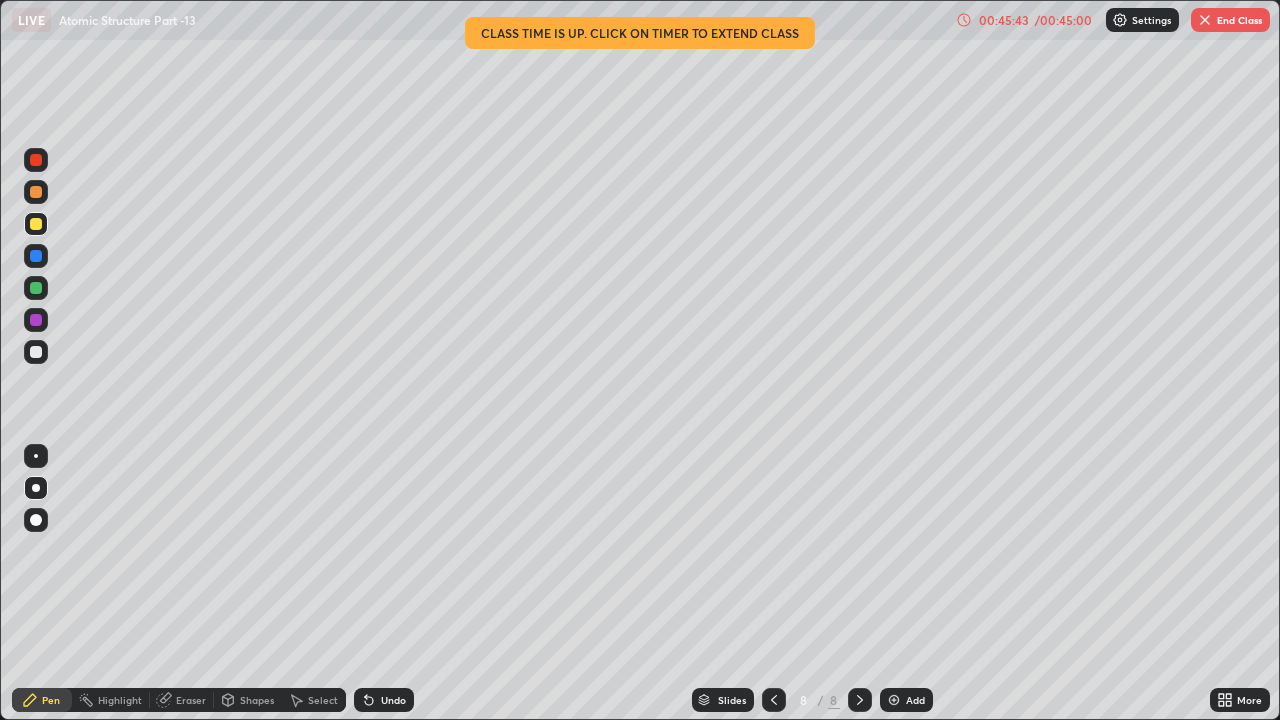 click at bounding box center [36, 288] 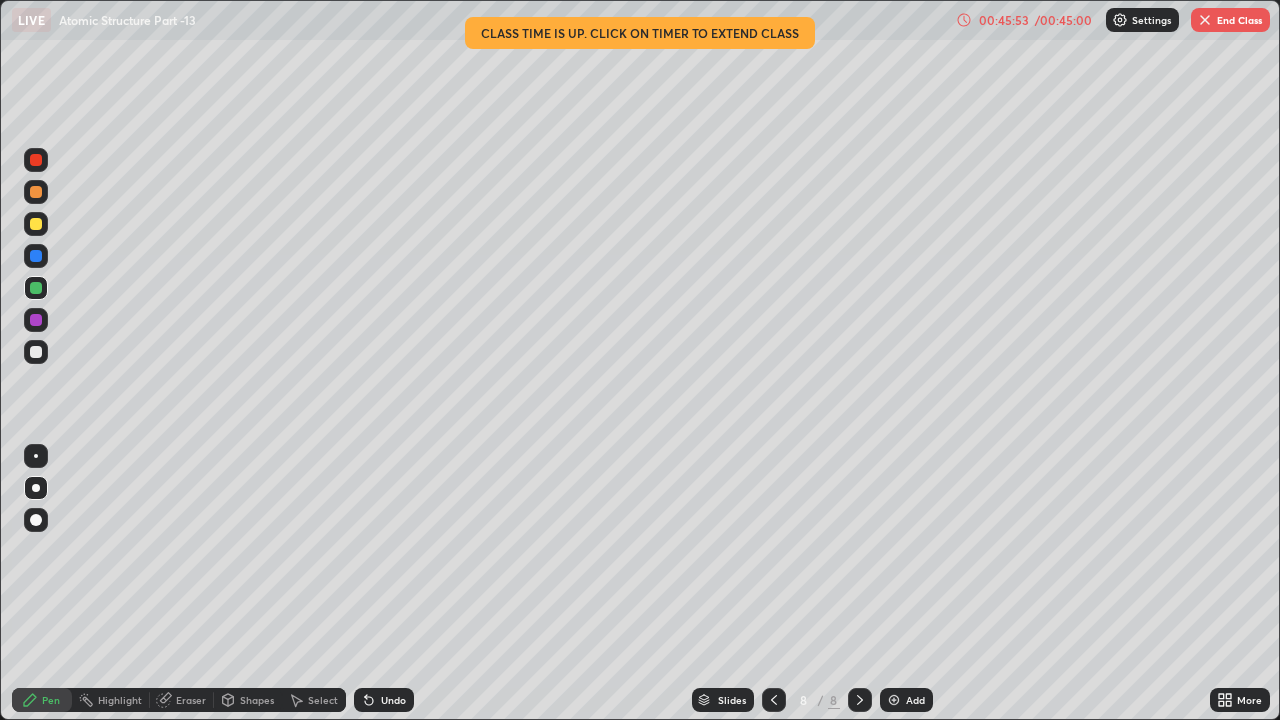 click on "Shapes" at bounding box center [248, 700] 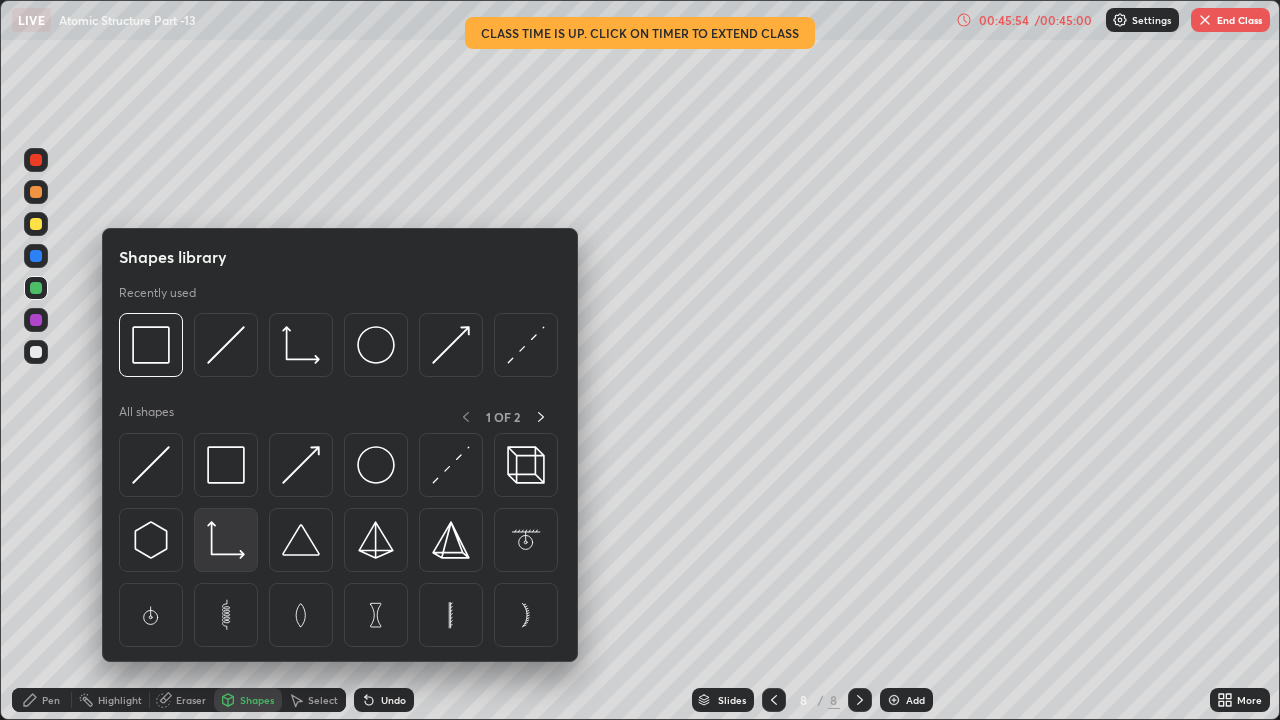 click at bounding box center [226, 540] 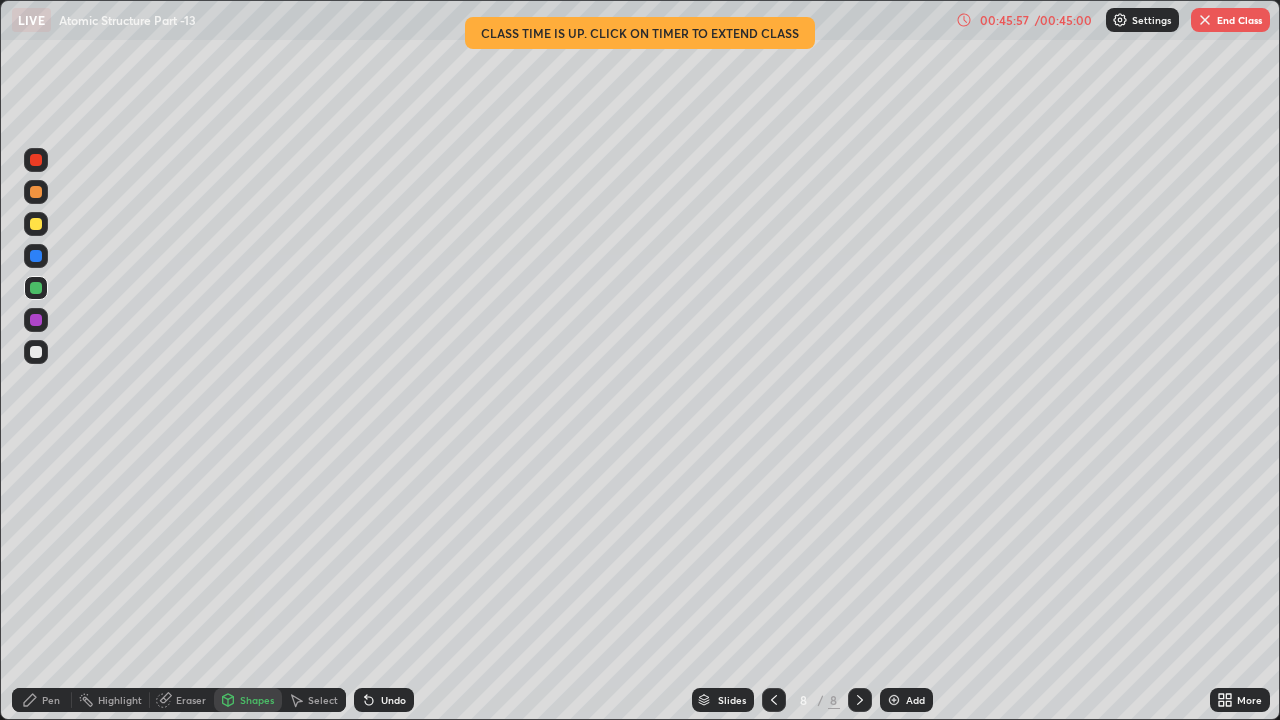 click 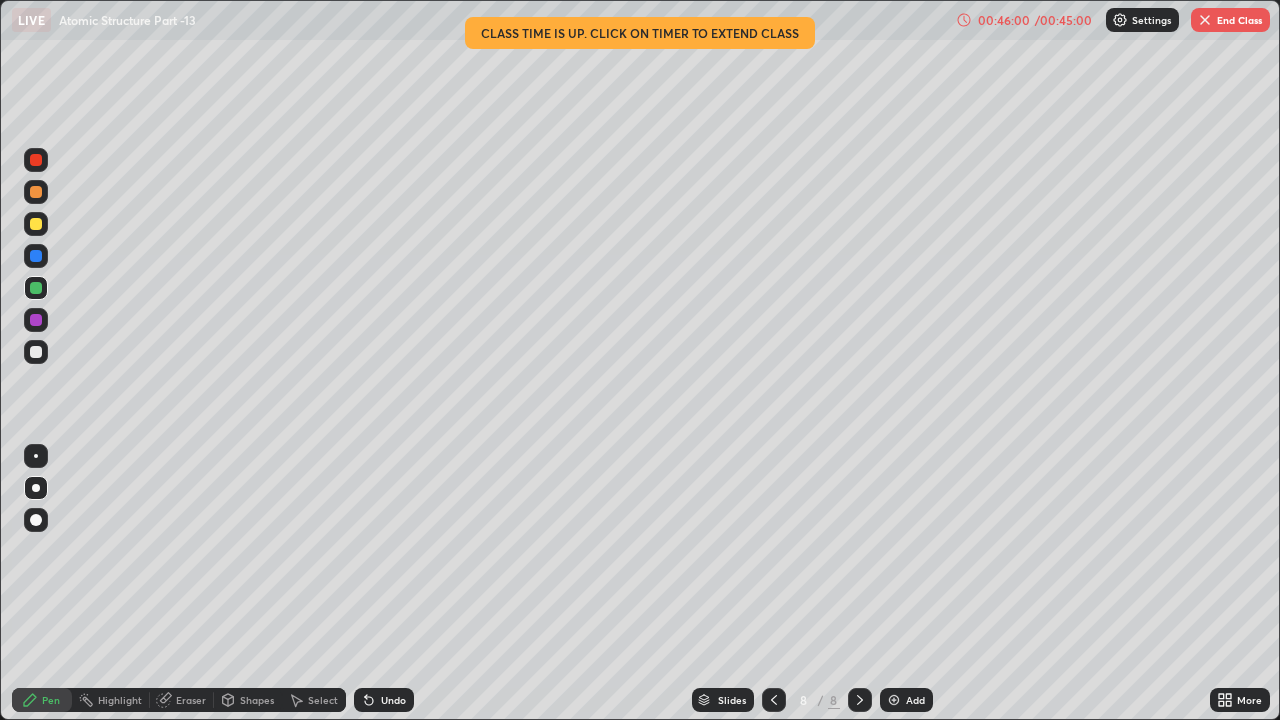 click at bounding box center (36, 352) 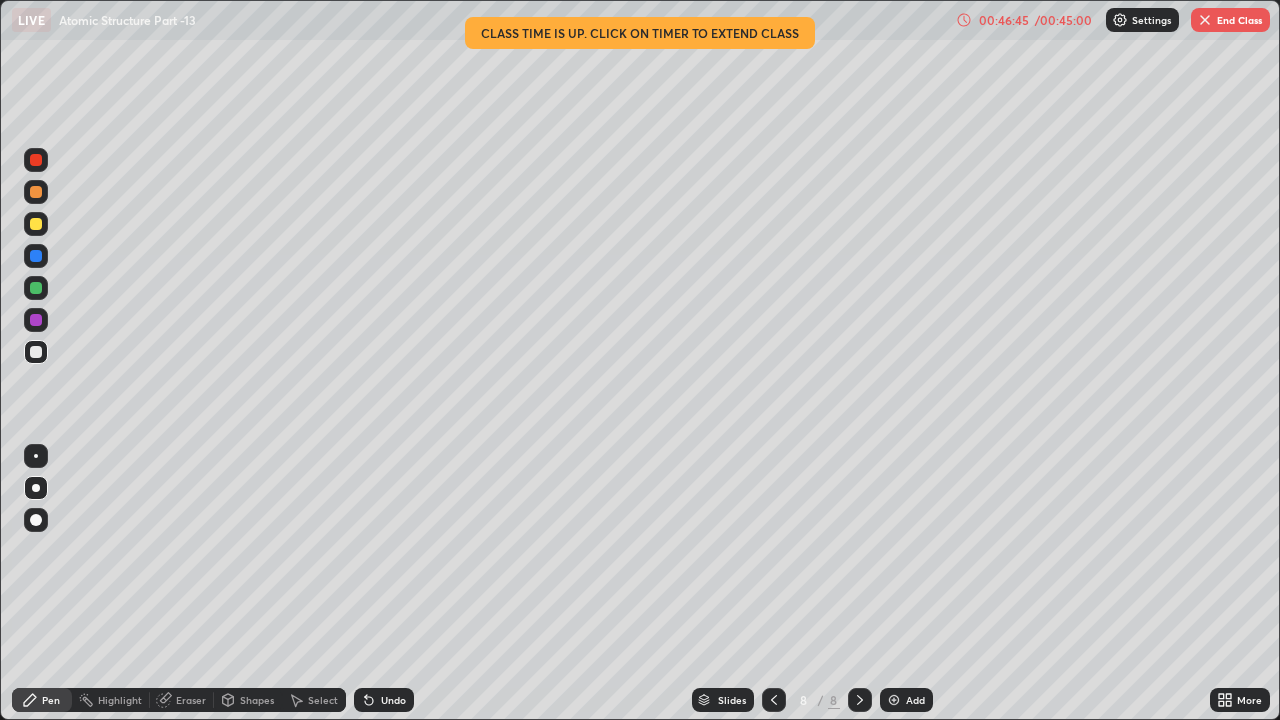 click on "LIVE Atomic Structure Part -13" at bounding box center [480, 20] 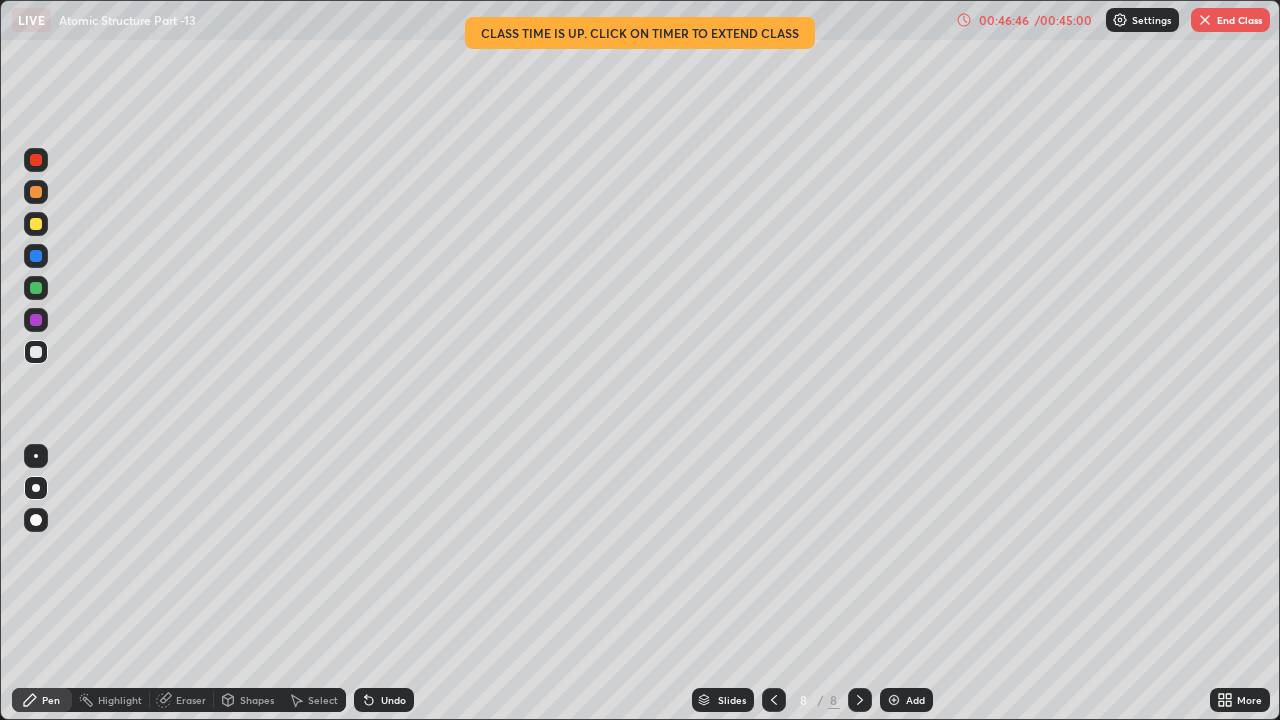 click on "LIVE Atomic Structure Part -13" at bounding box center (480, 20) 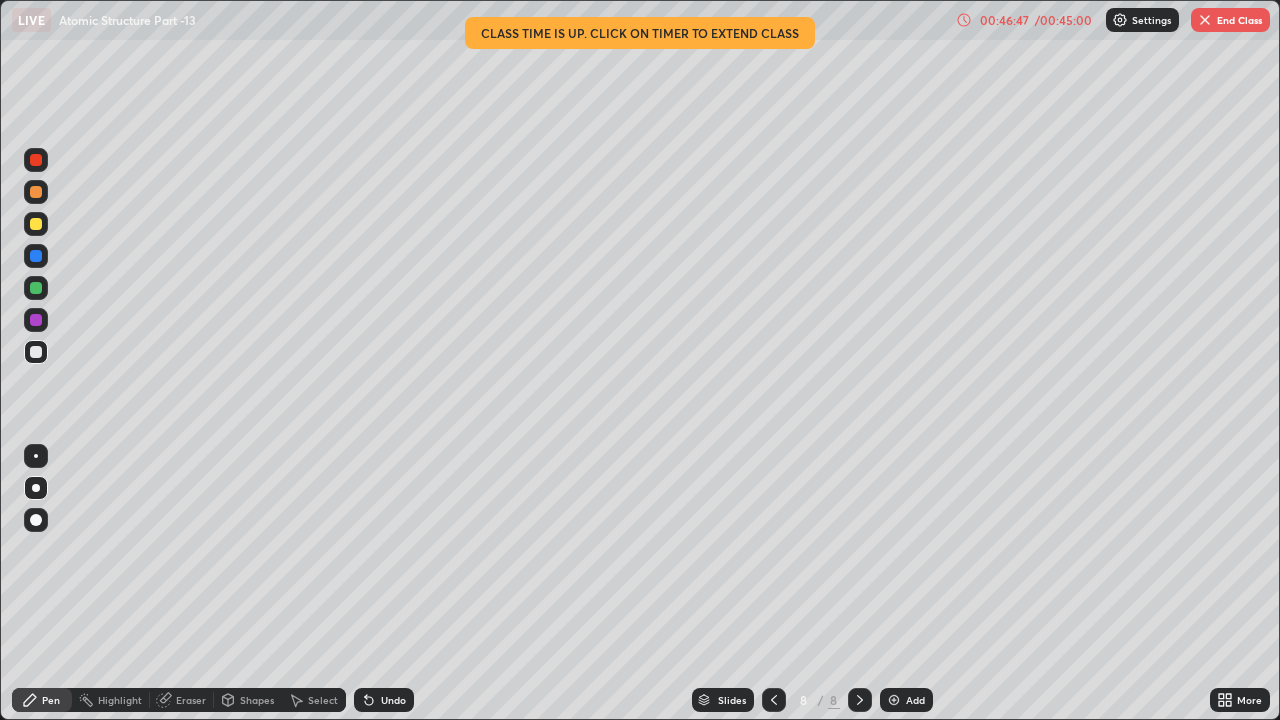click on "00:46:47" at bounding box center [1004, 20] 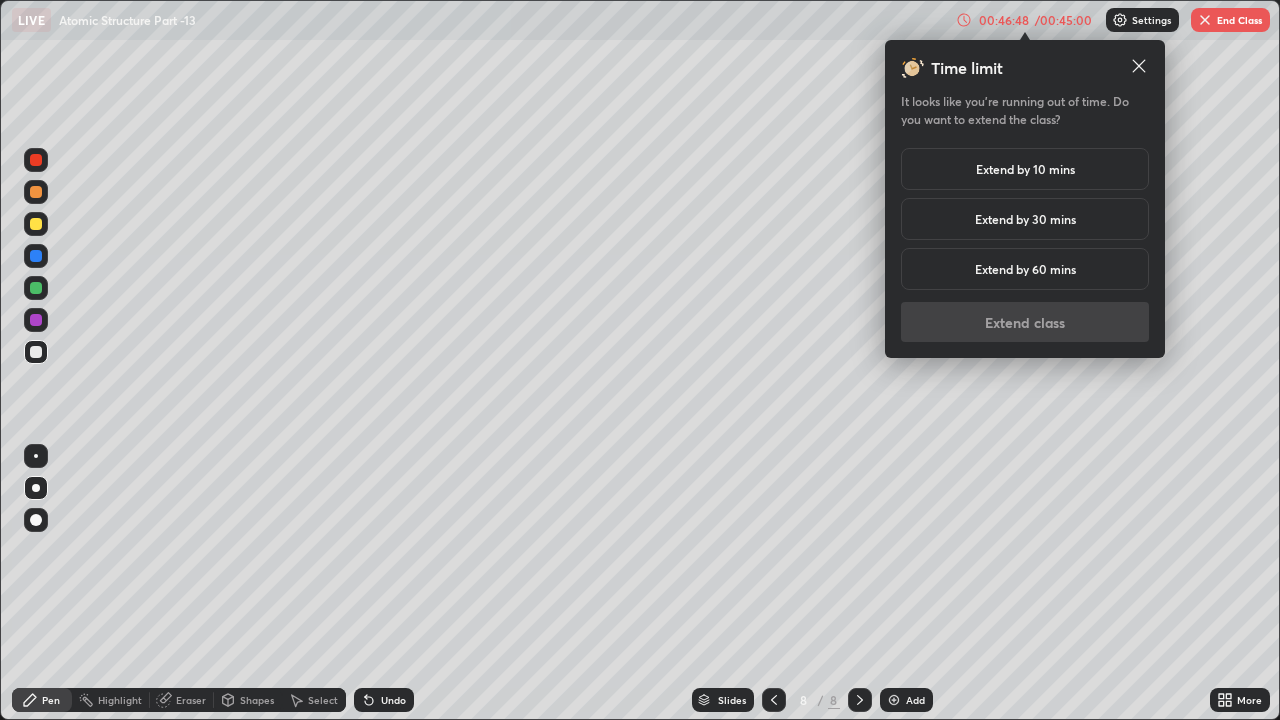 click on "Extend by 30 mins" at bounding box center (1025, 219) 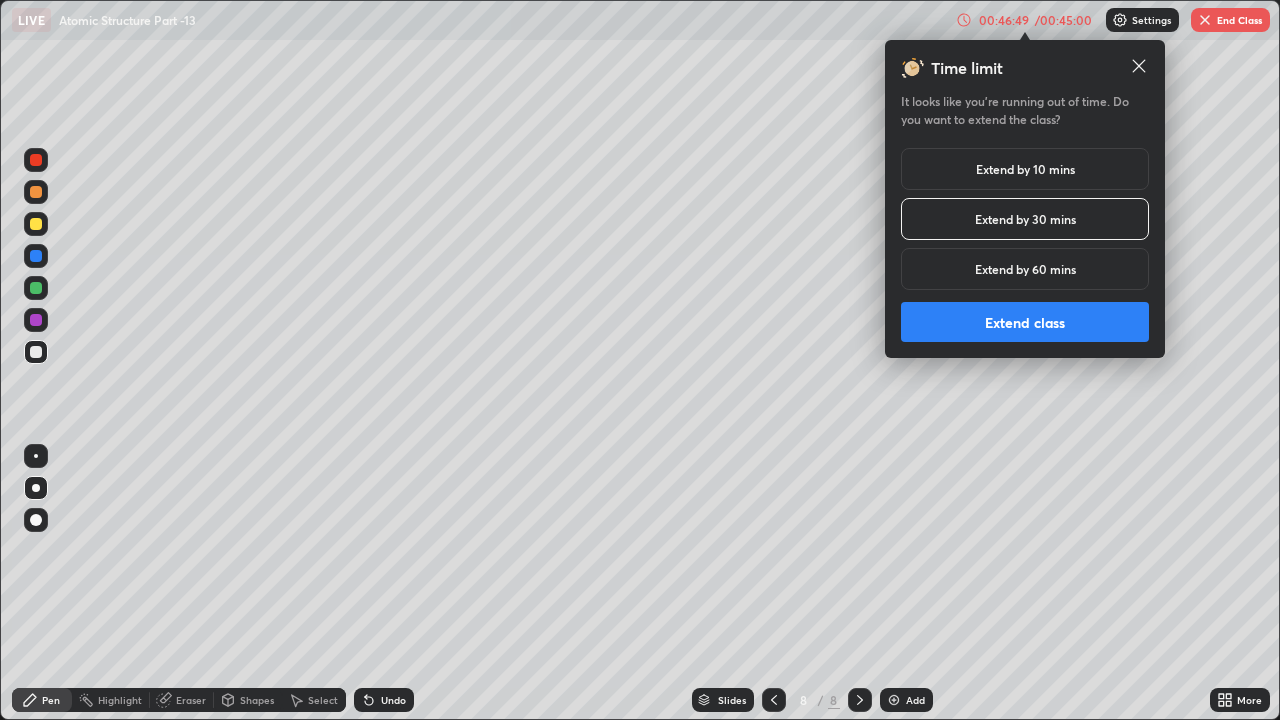 click on "Extend class" at bounding box center [1025, 322] 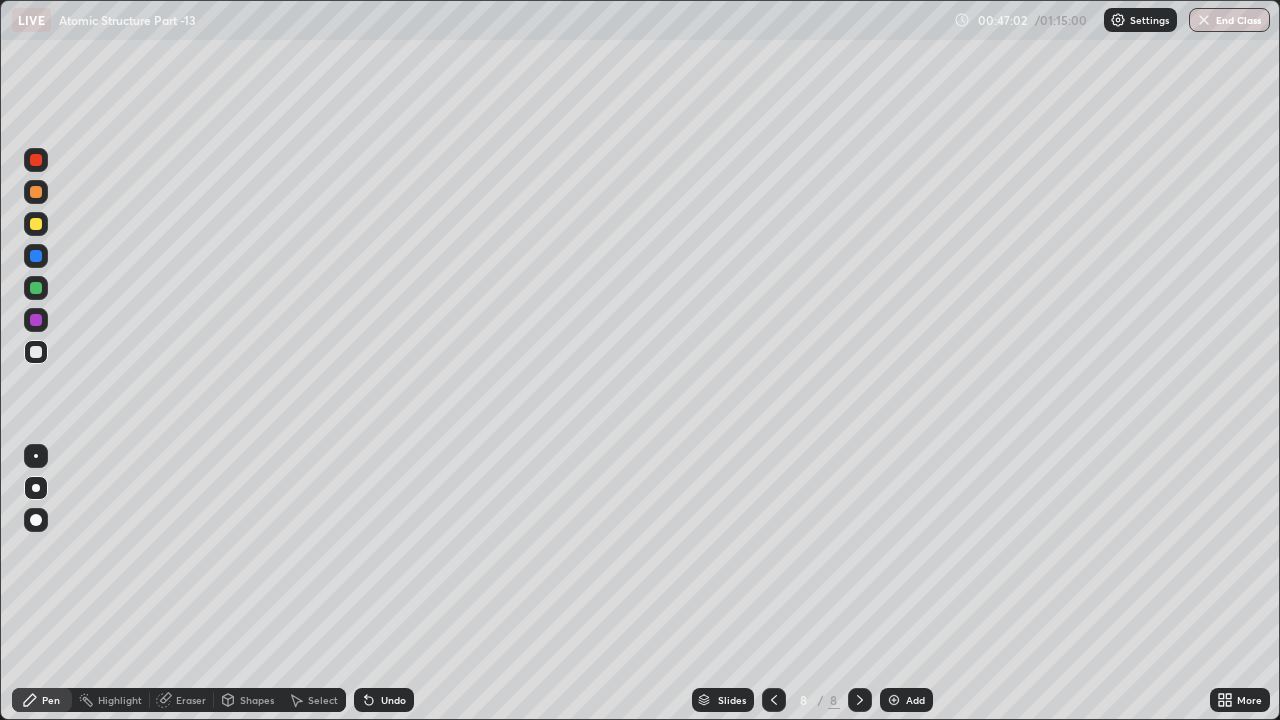click at bounding box center [36, 352] 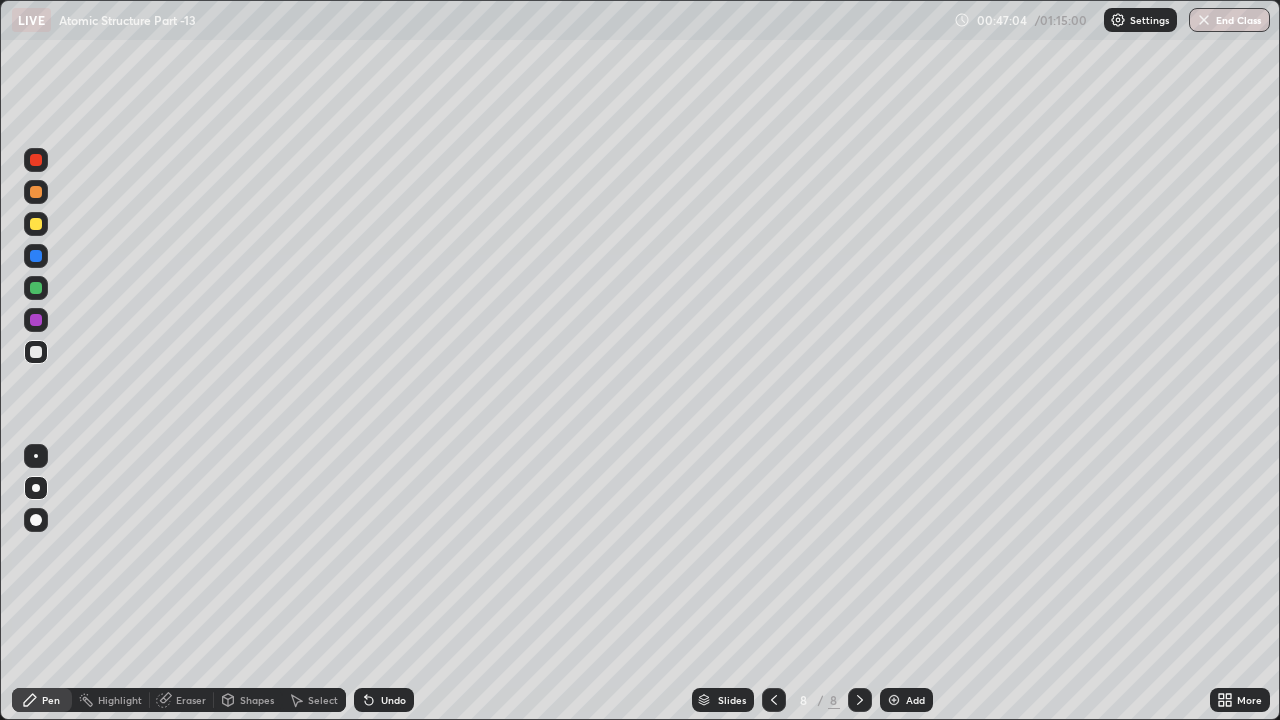 click at bounding box center [36, 256] 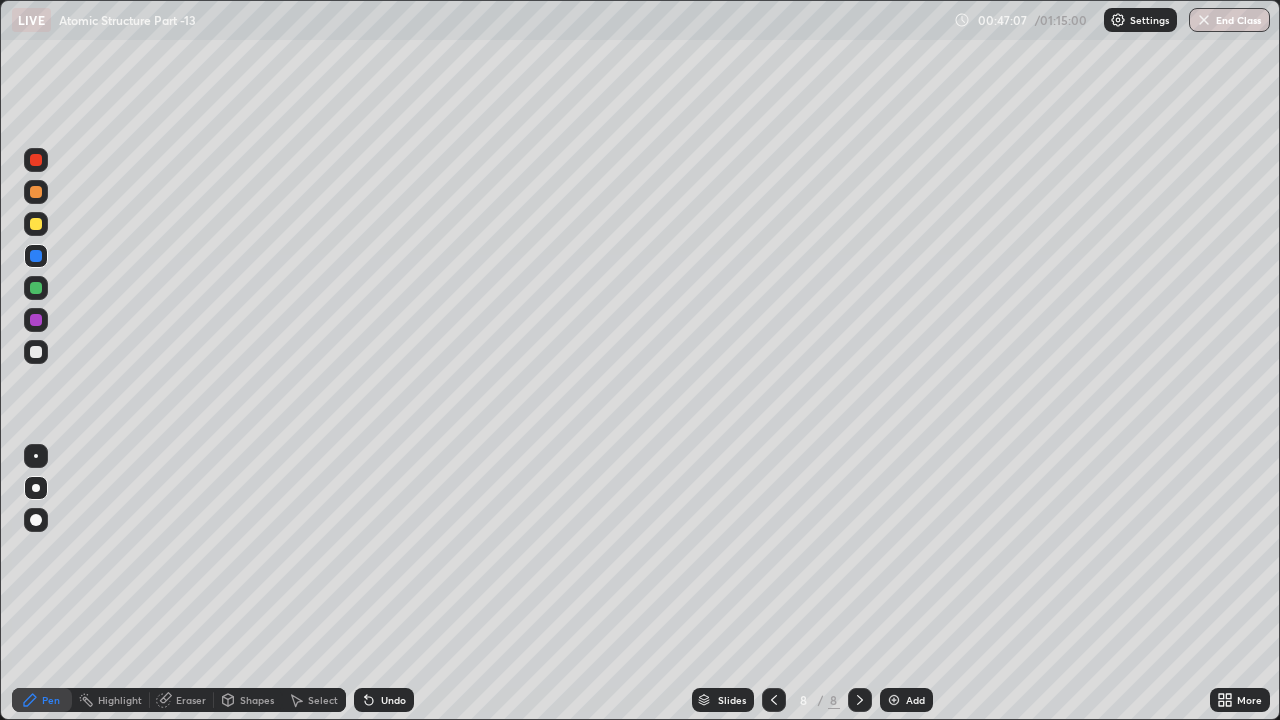 click at bounding box center [894, 700] 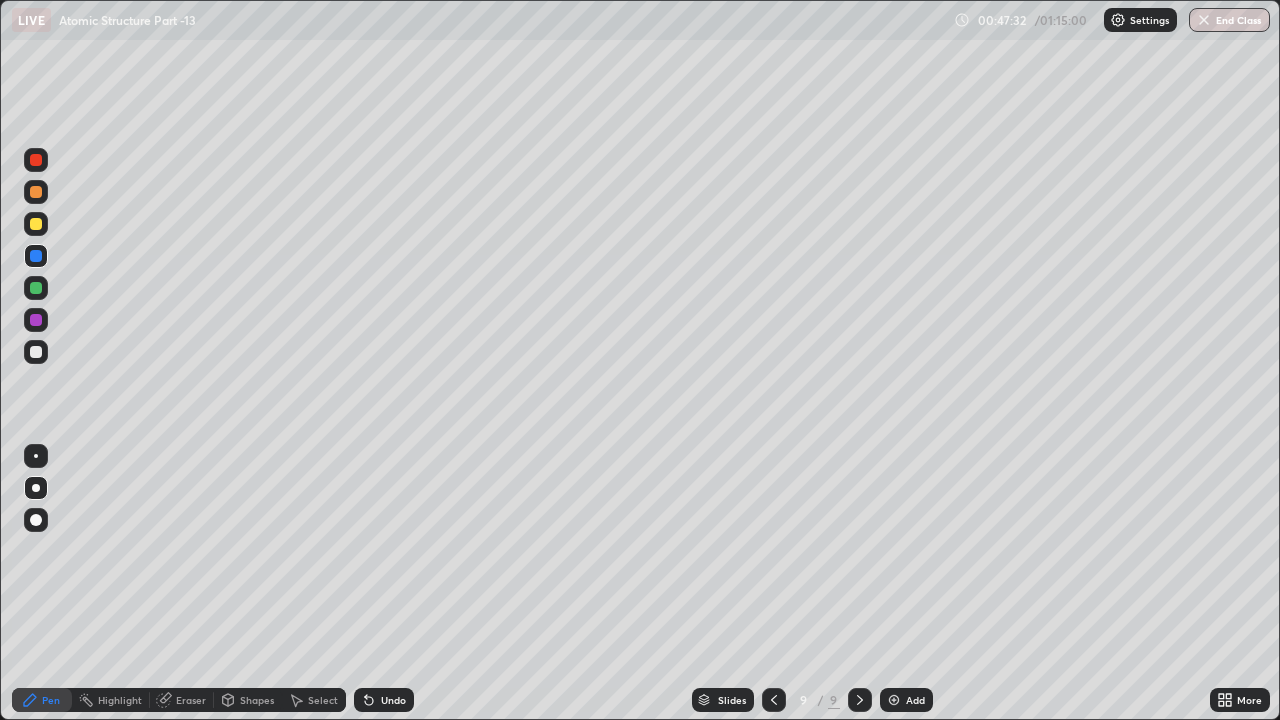 click on "Undo" at bounding box center [384, 700] 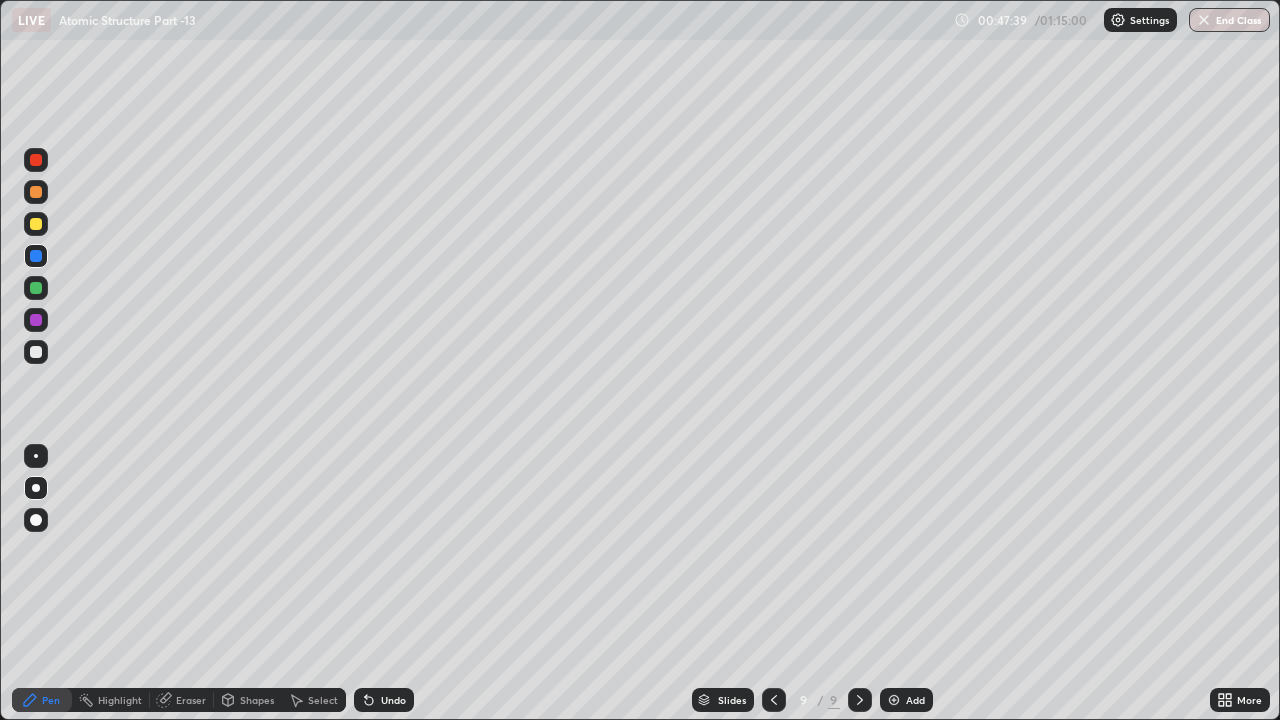 click at bounding box center (36, 224) 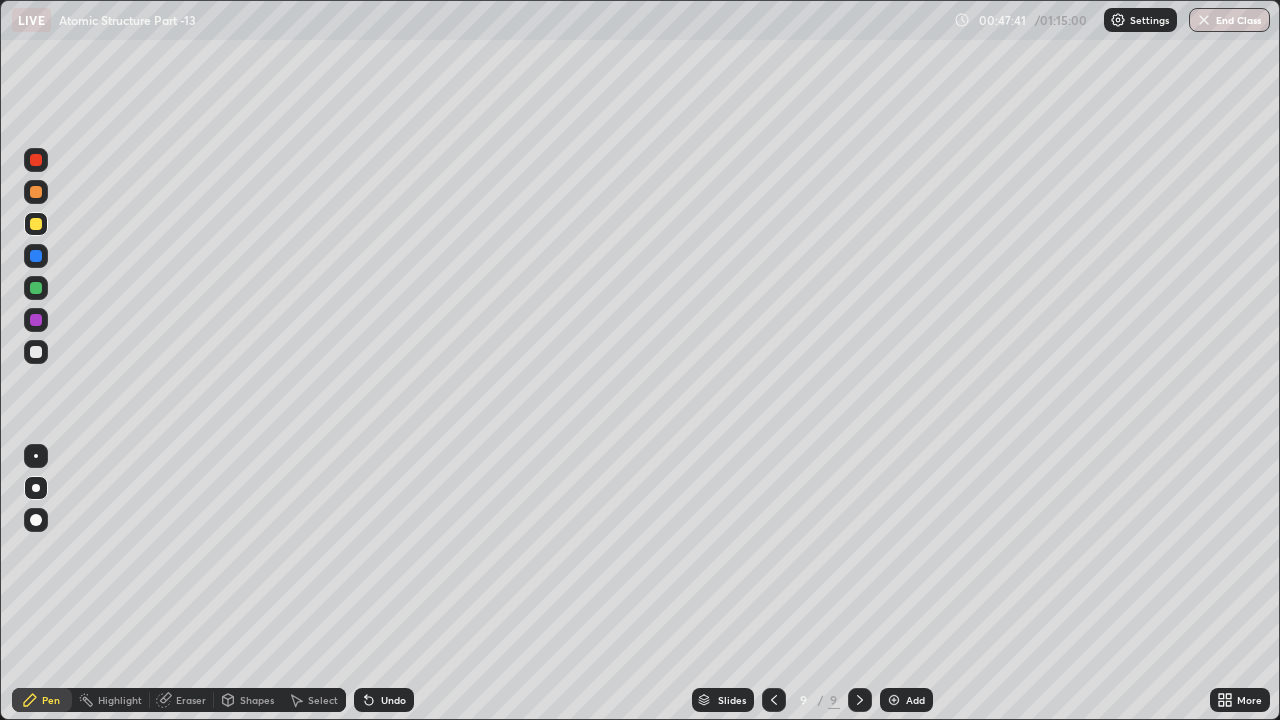 click on "Shapes" at bounding box center (248, 700) 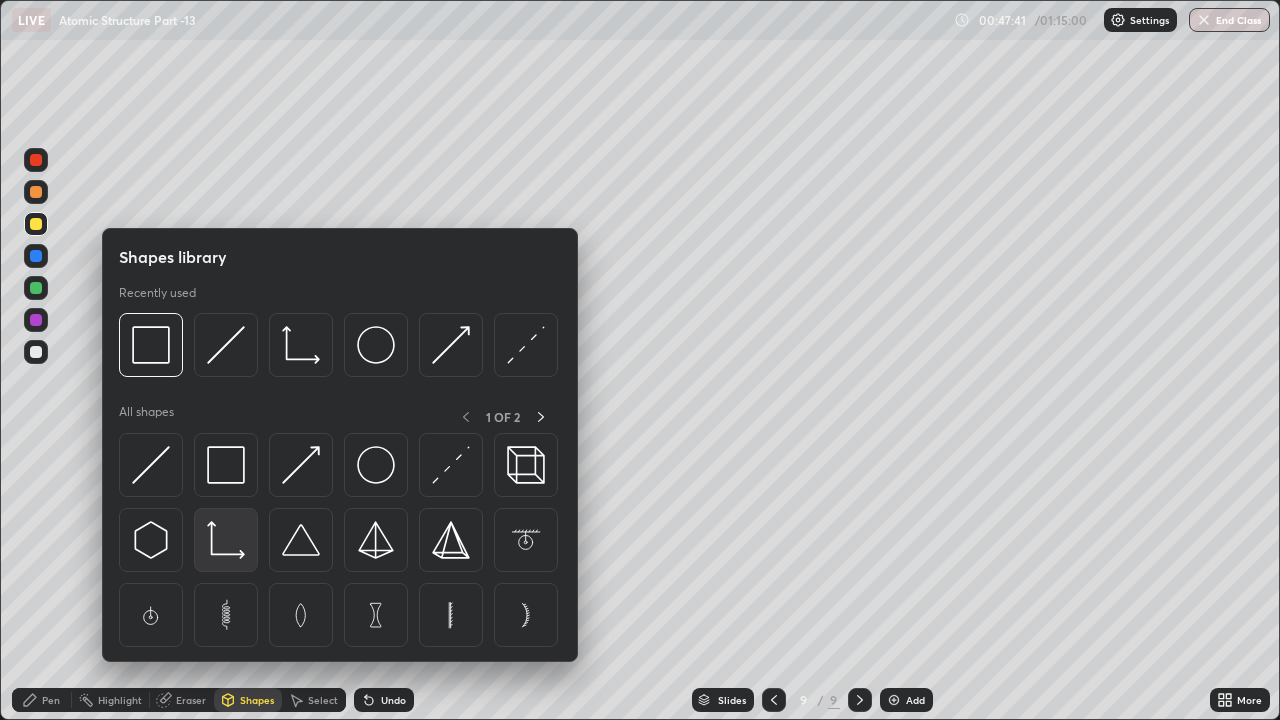 click at bounding box center [226, 540] 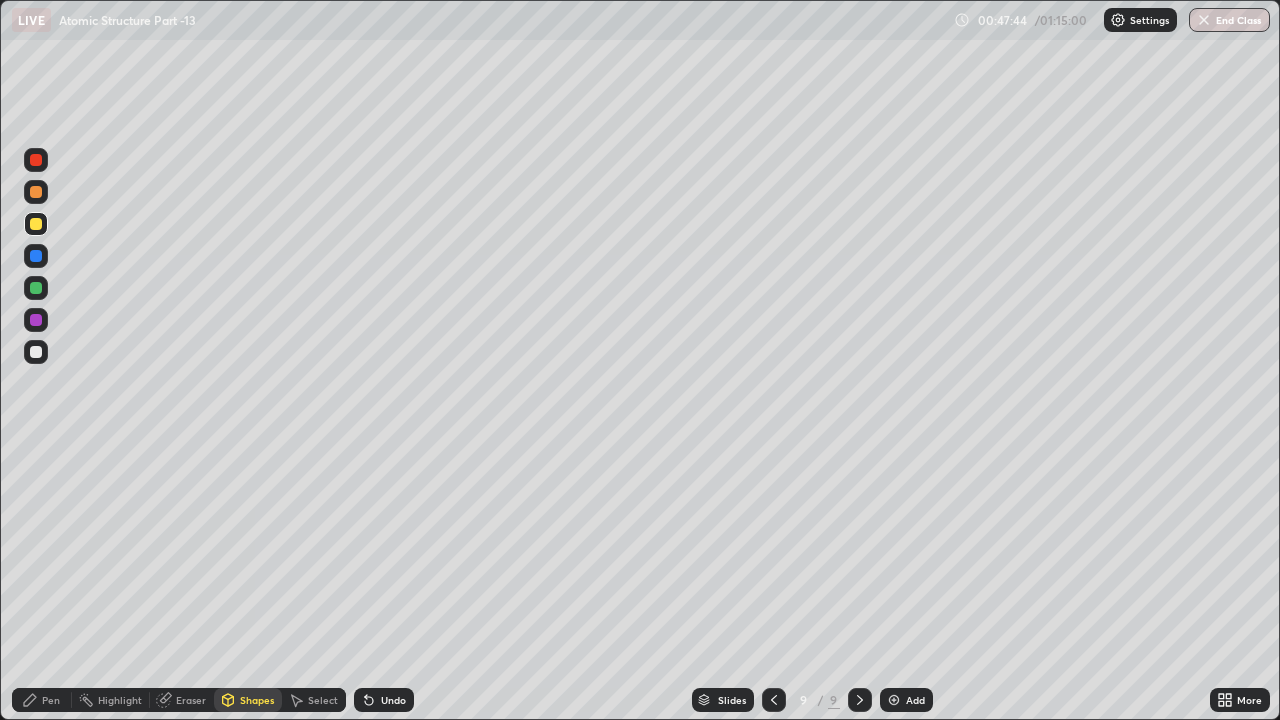 click on "Pen" at bounding box center (51, 700) 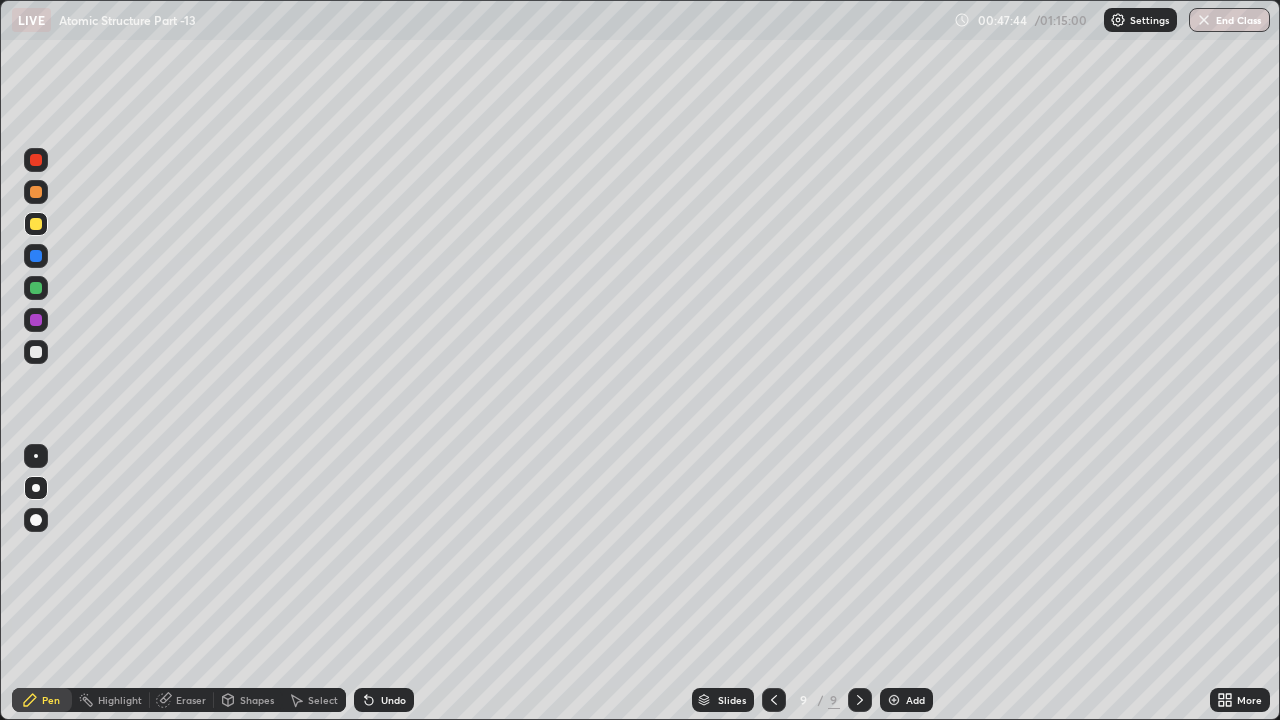 click at bounding box center [36, 352] 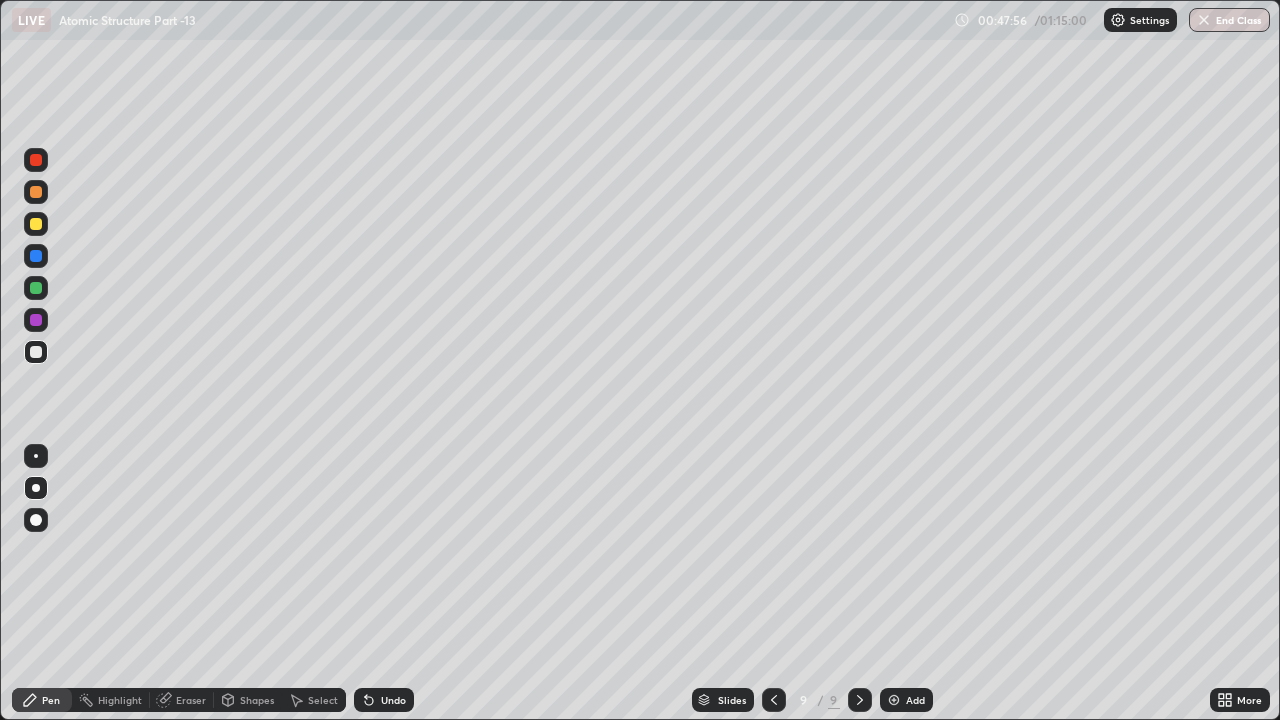 click on "Undo" at bounding box center (384, 700) 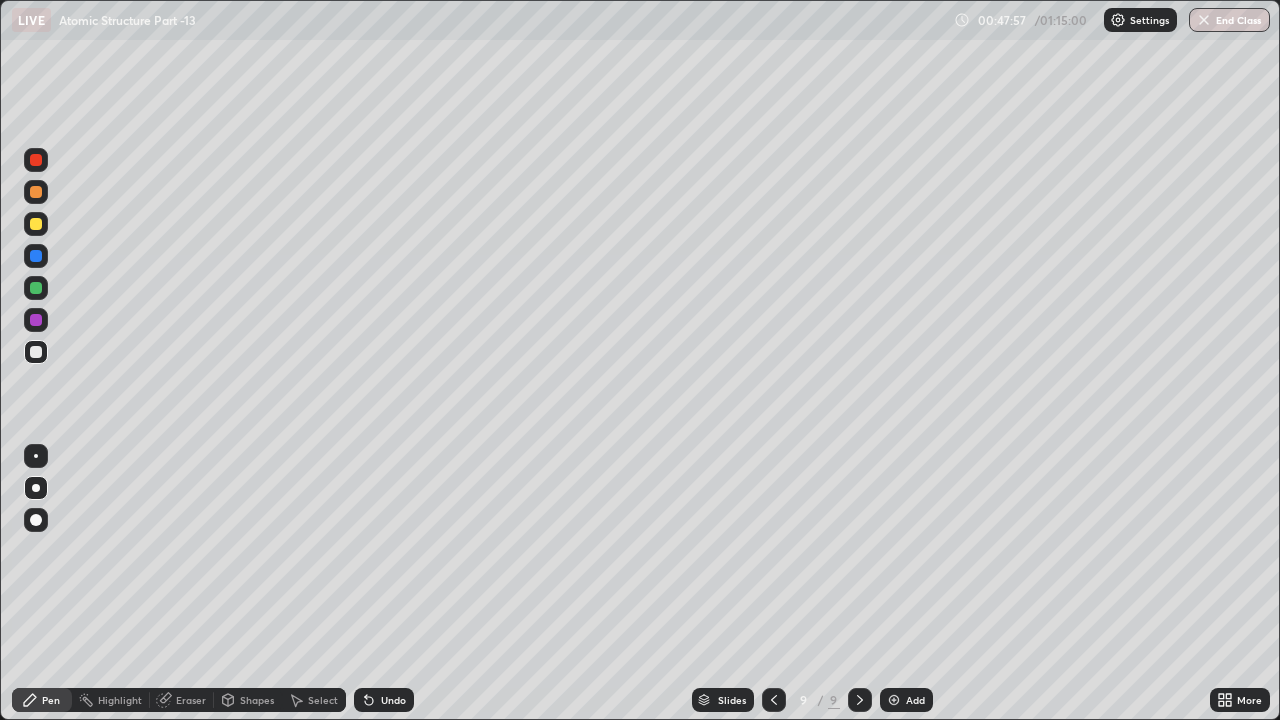click on "Undo" at bounding box center [393, 700] 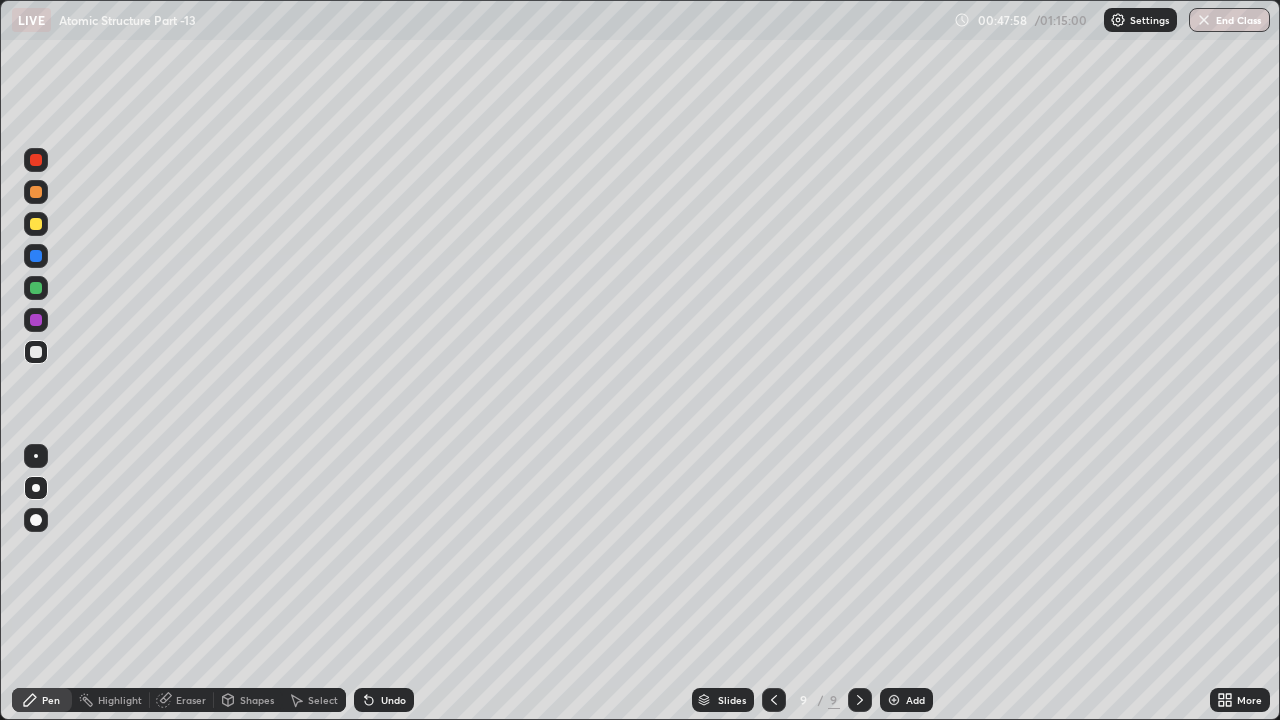 click on "Undo" at bounding box center [384, 700] 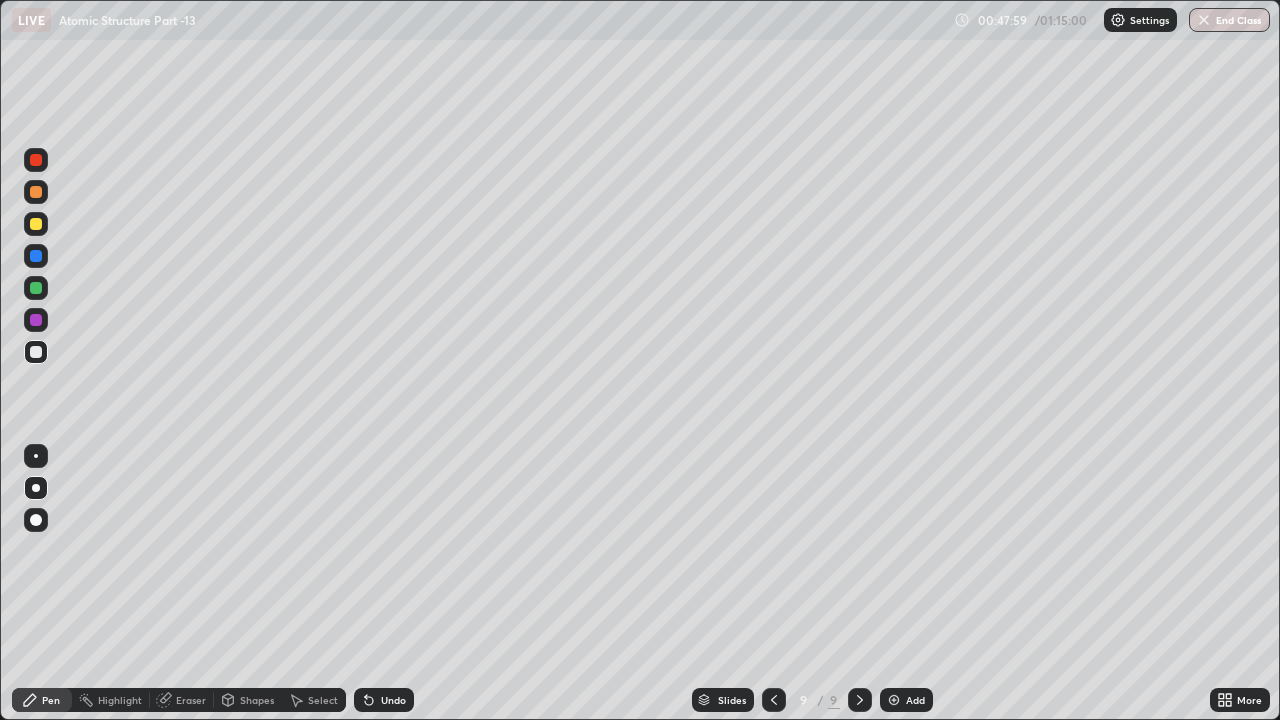 click on "Undo" at bounding box center [384, 700] 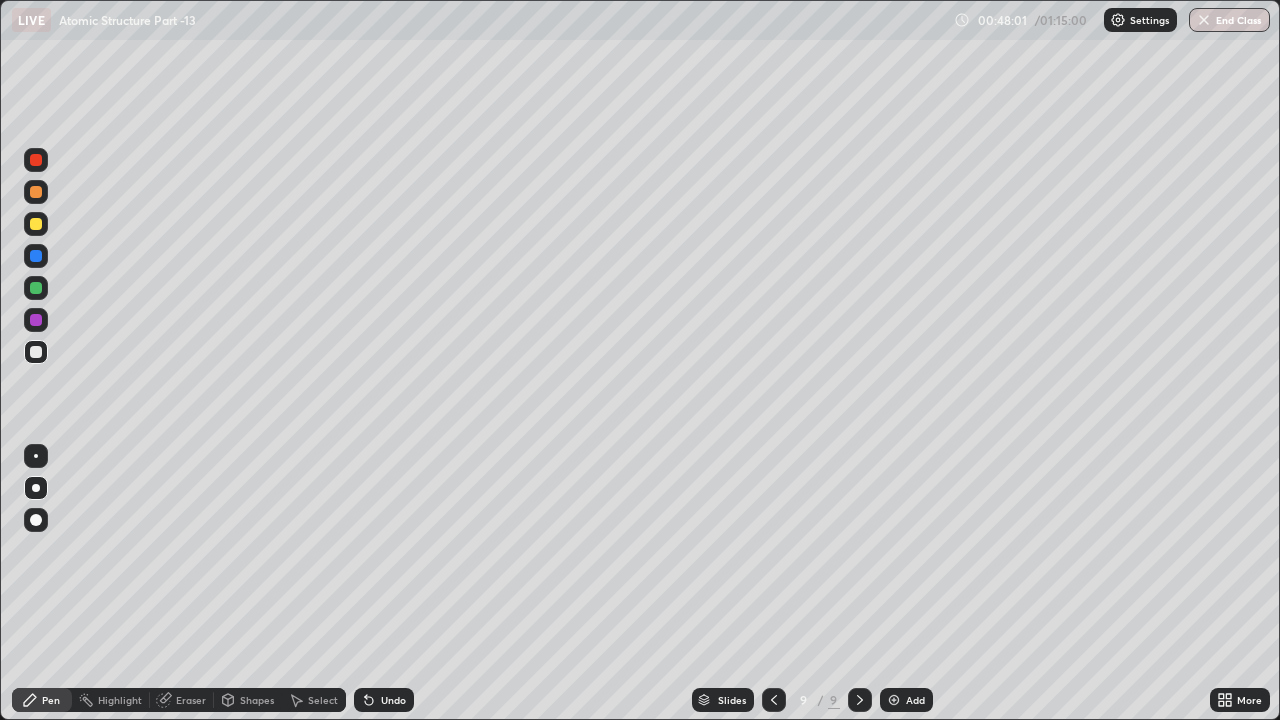 click 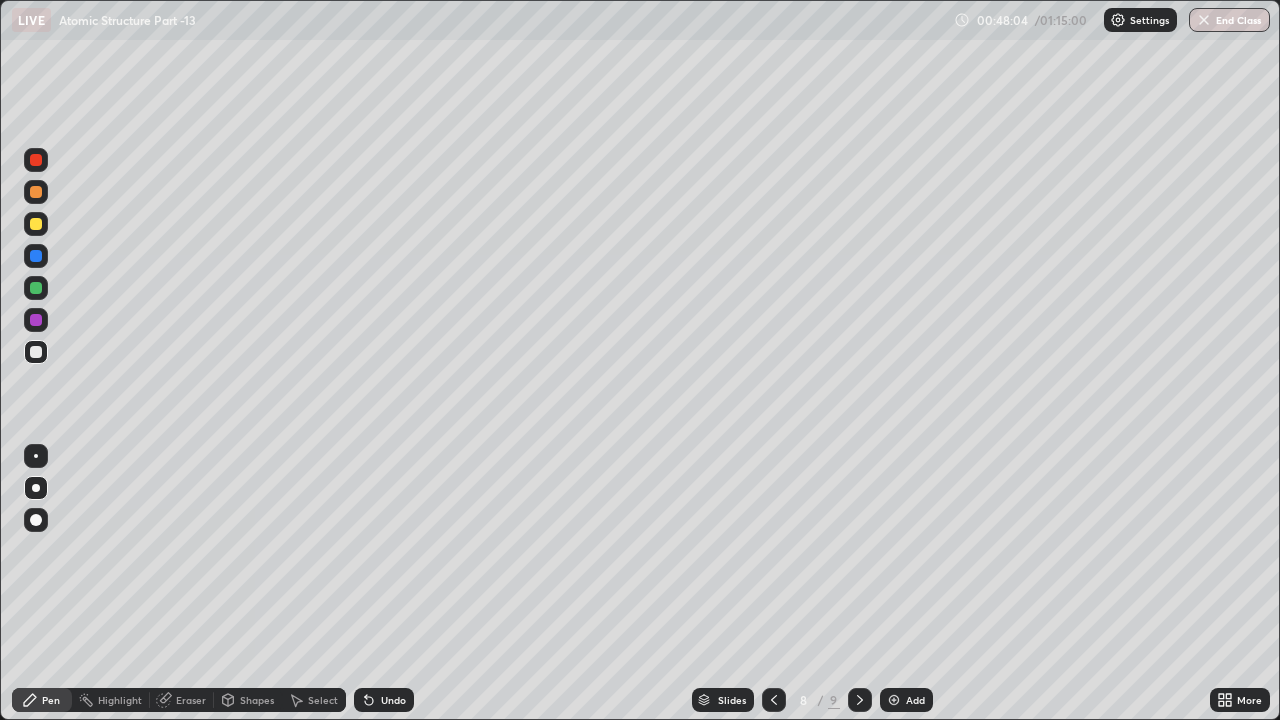 click at bounding box center [36, 320] 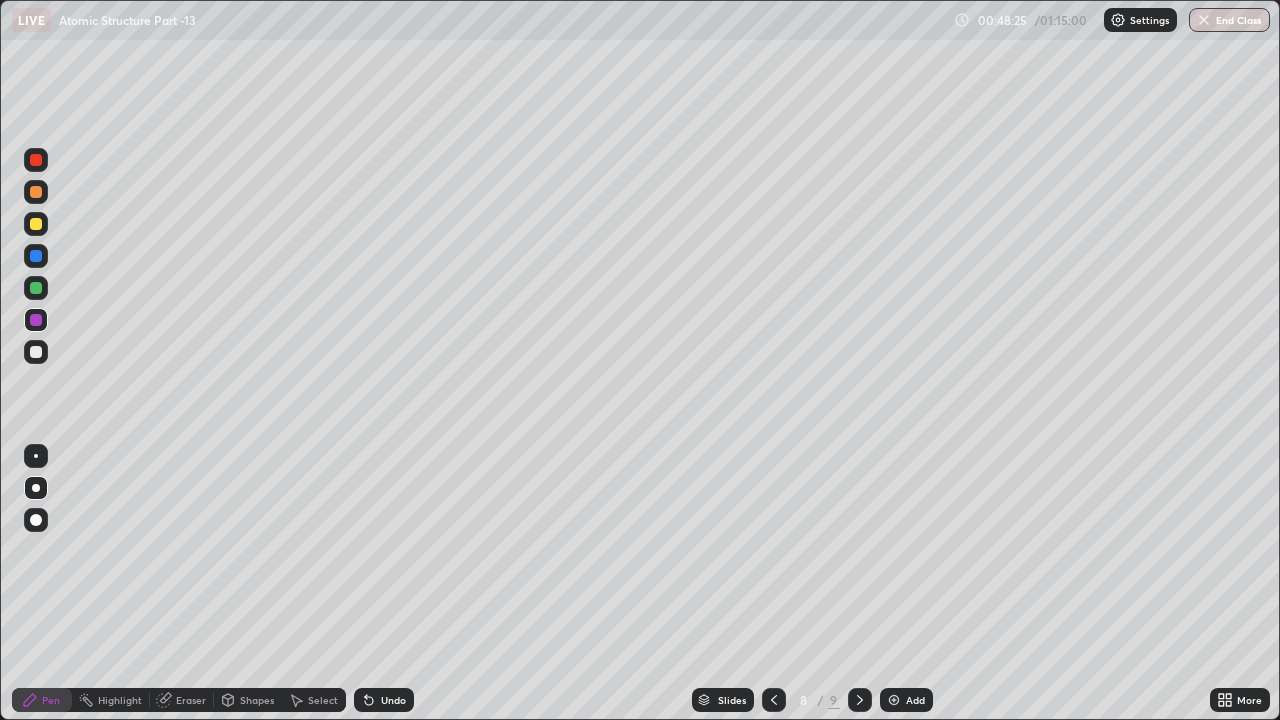 click at bounding box center [860, 700] 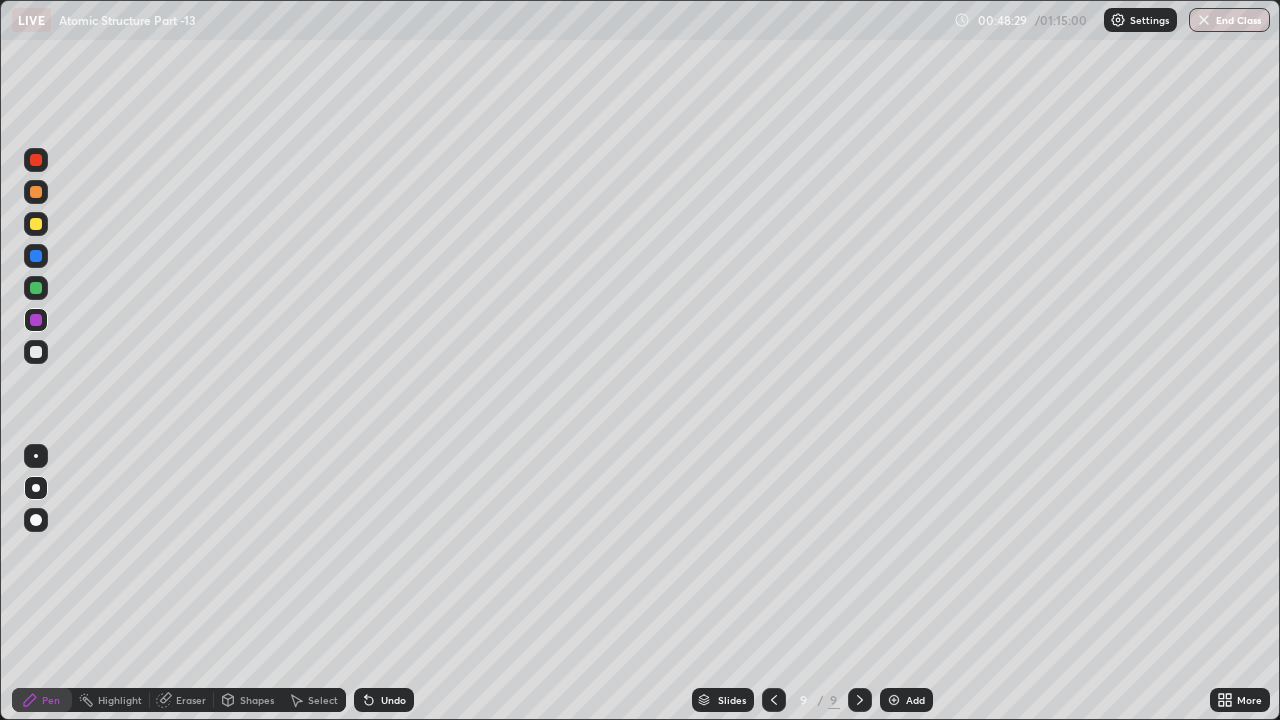 click at bounding box center [36, 256] 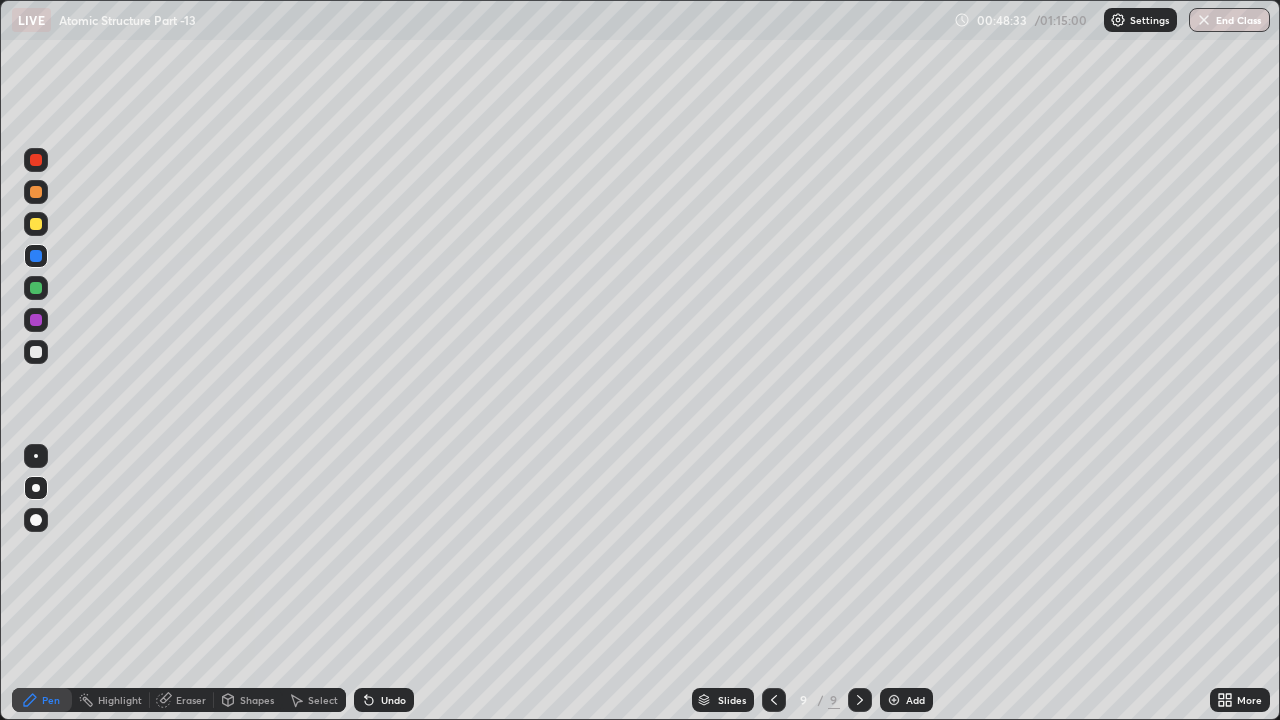 click at bounding box center (36, 288) 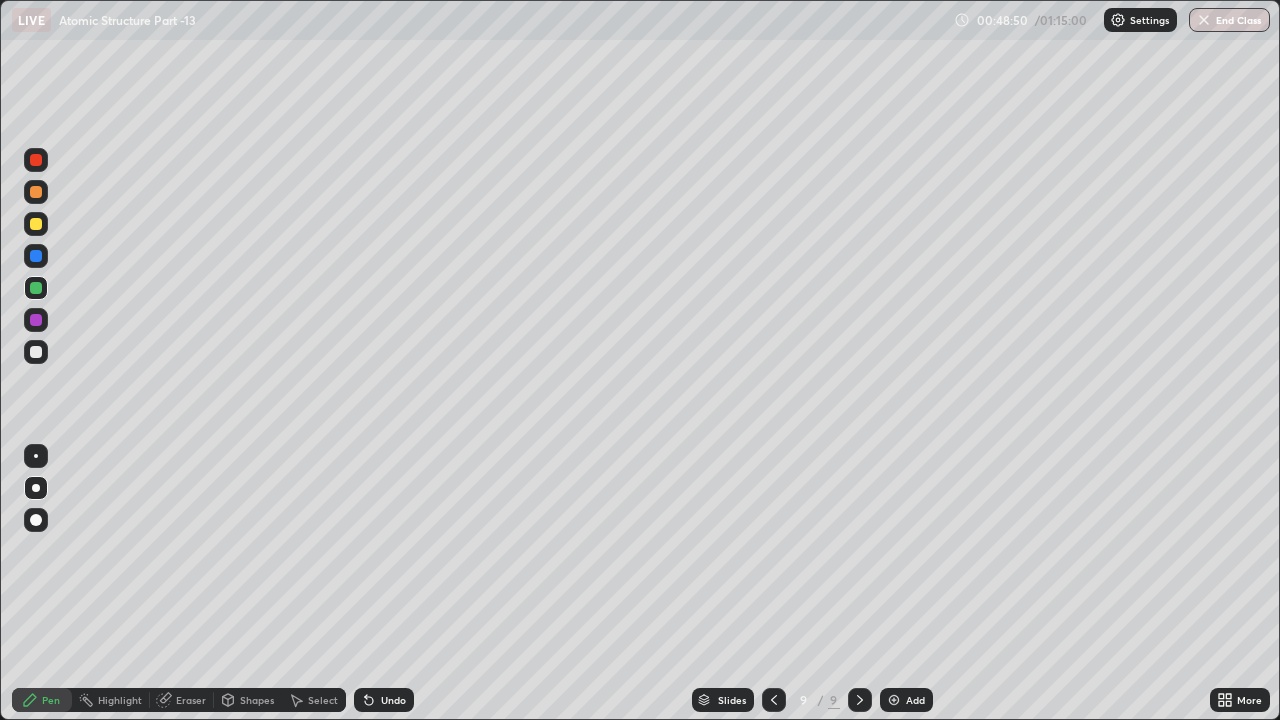 click at bounding box center (36, 320) 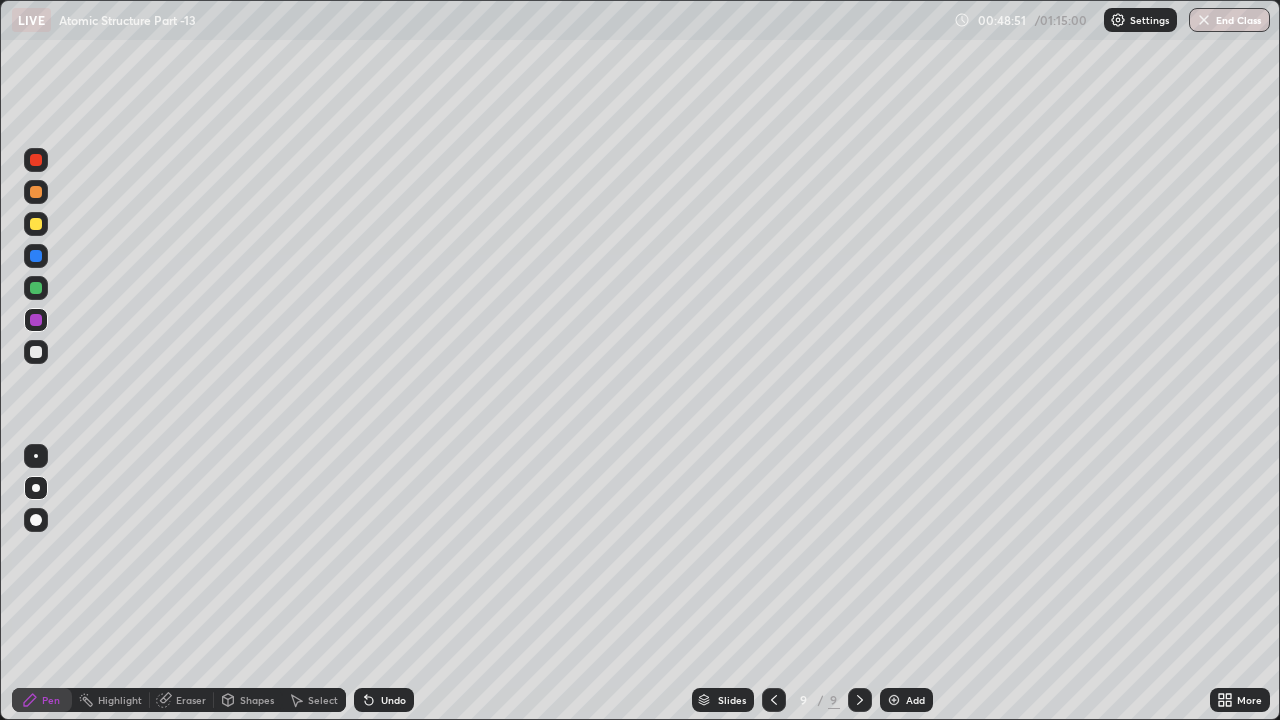 click at bounding box center (36, 520) 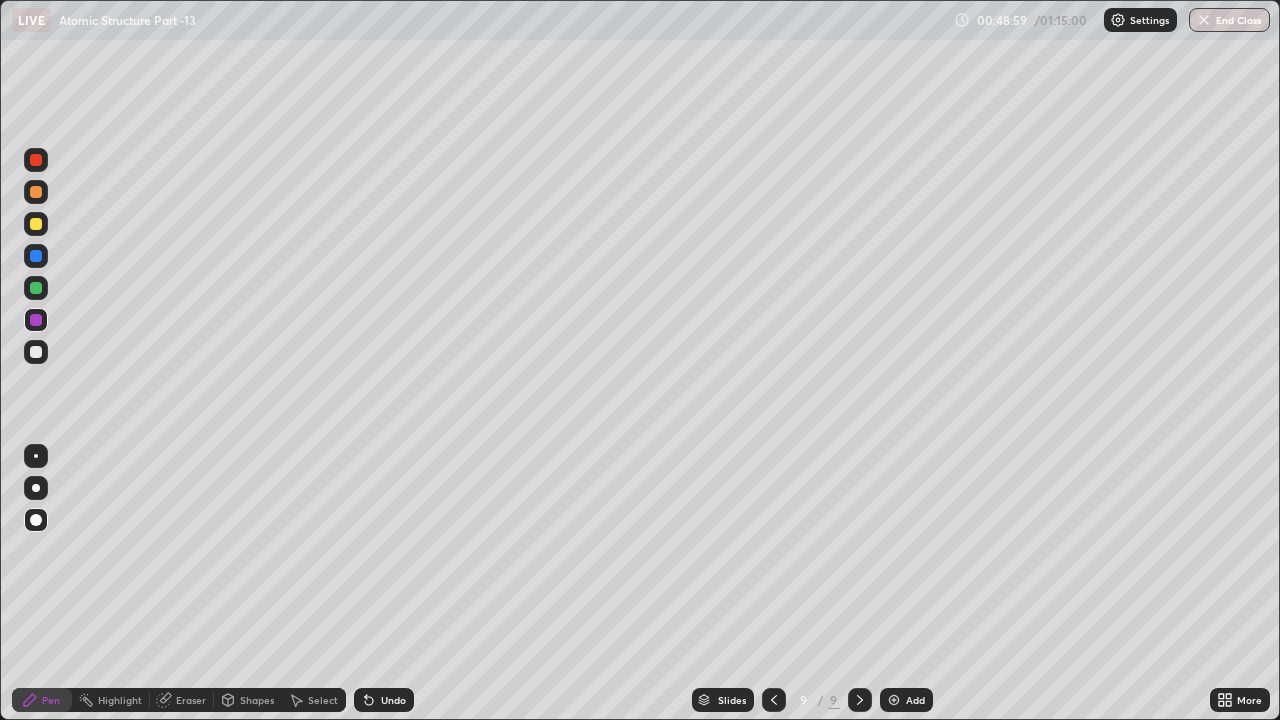 click on "Undo" at bounding box center (384, 700) 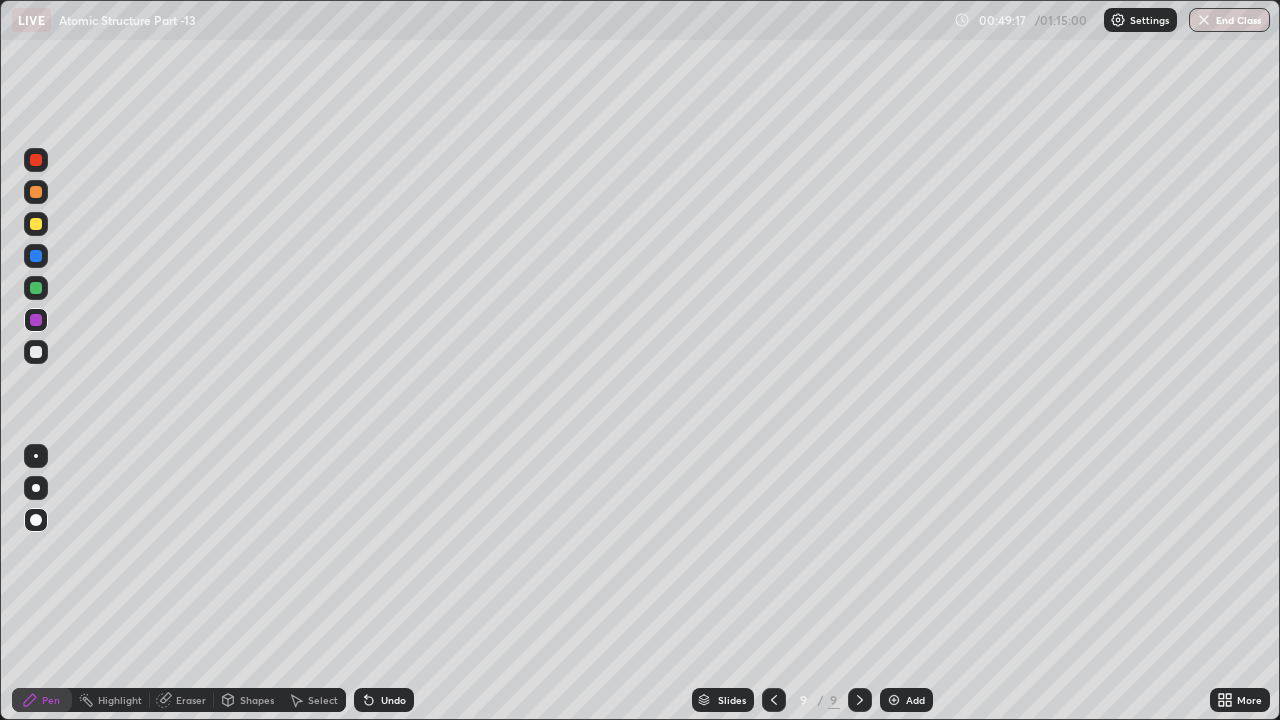 click at bounding box center (36, 224) 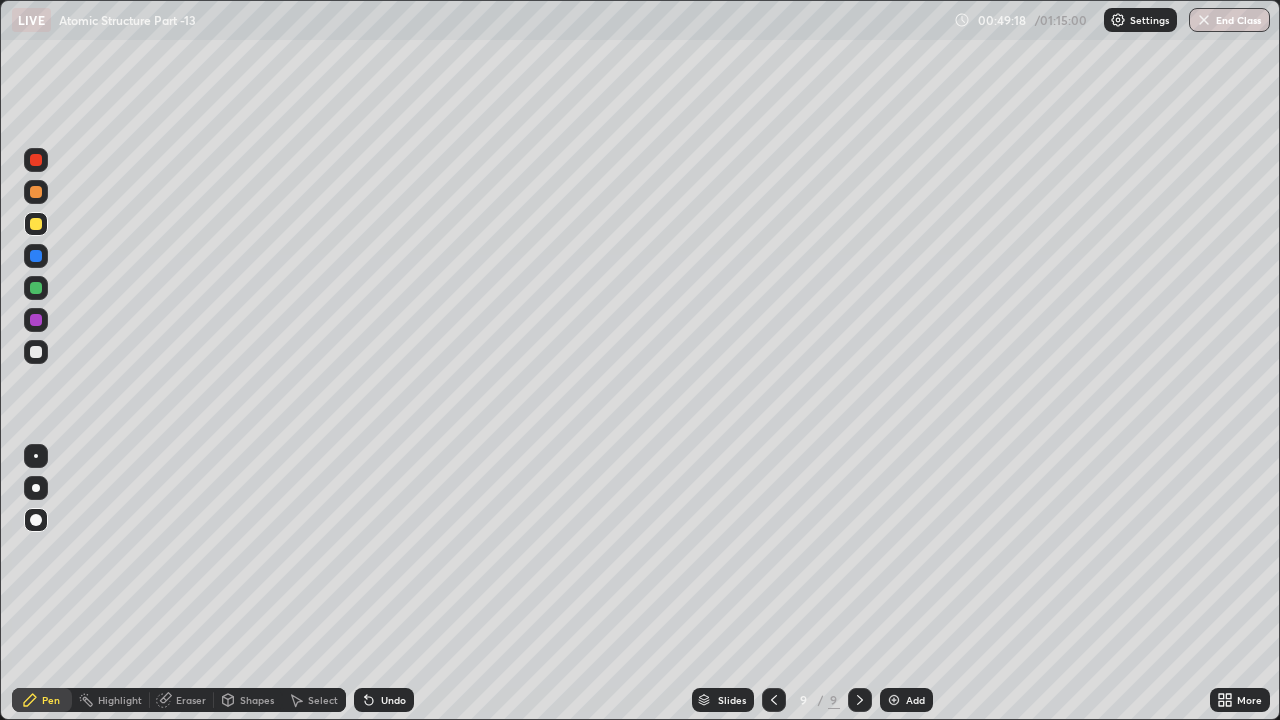 click at bounding box center [36, 456] 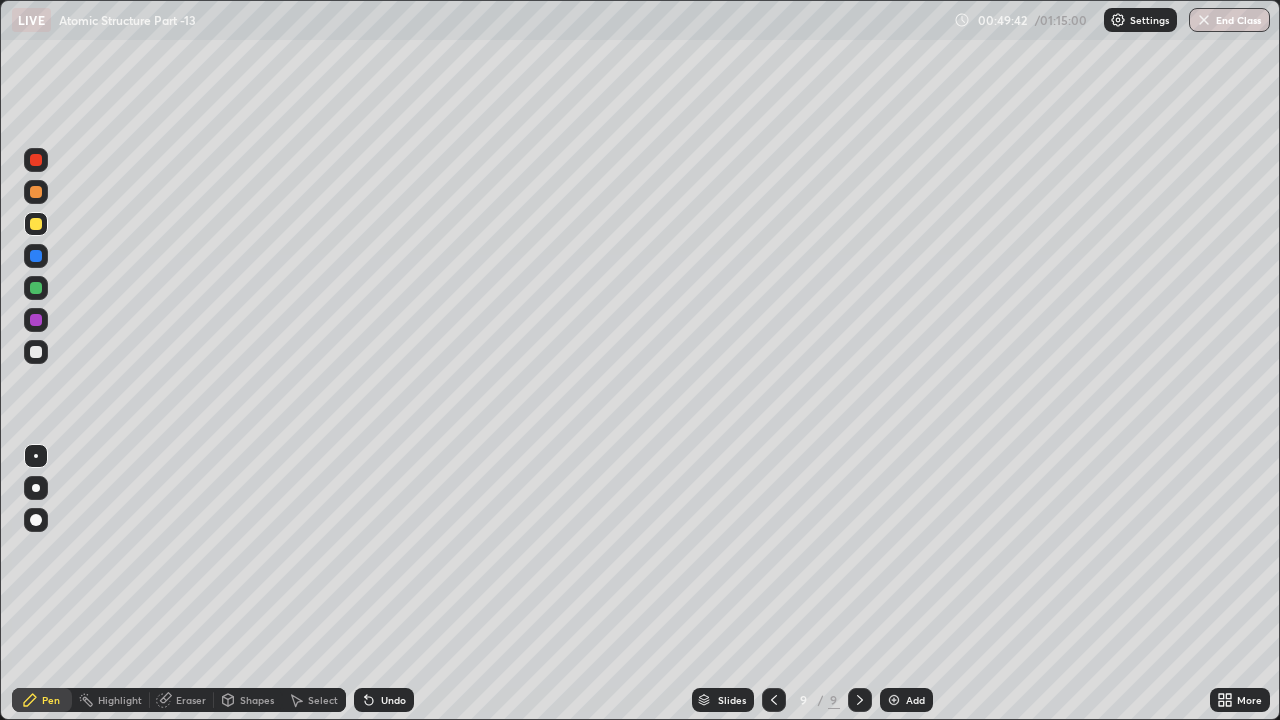 click at bounding box center [36, 288] 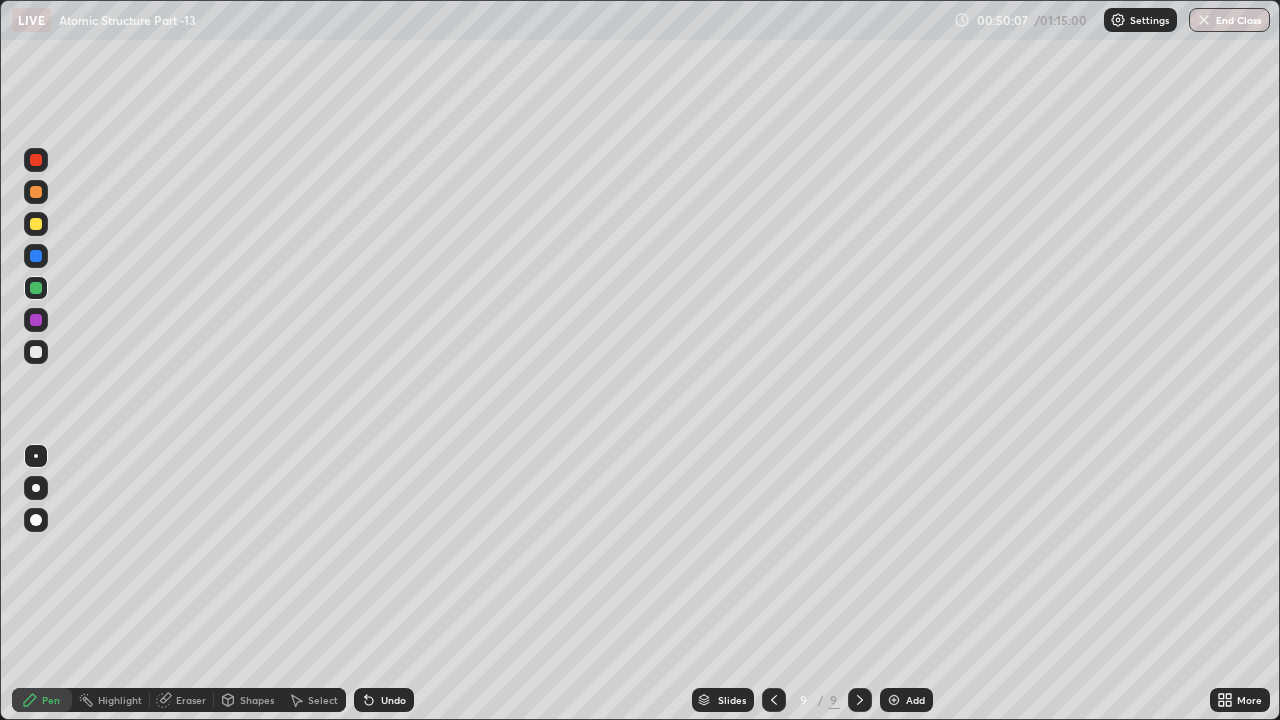 click on "Undo" at bounding box center [393, 700] 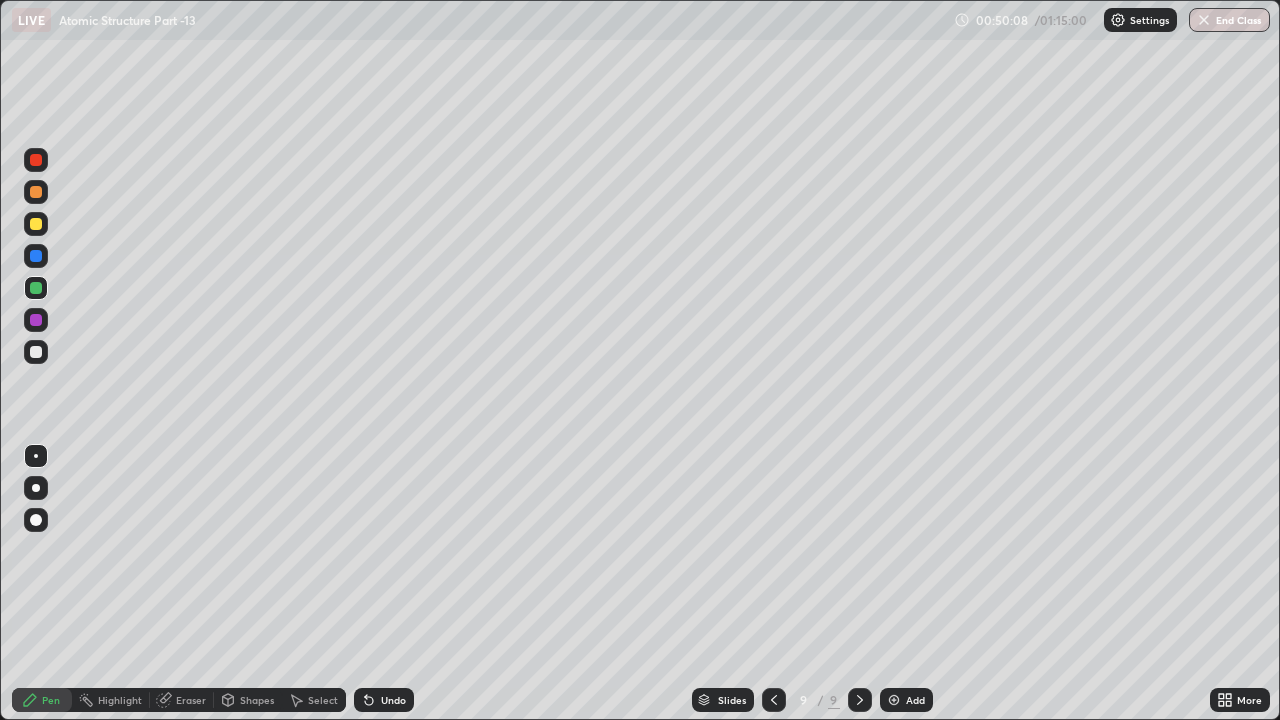 click on "Undo" at bounding box center [393, 700] 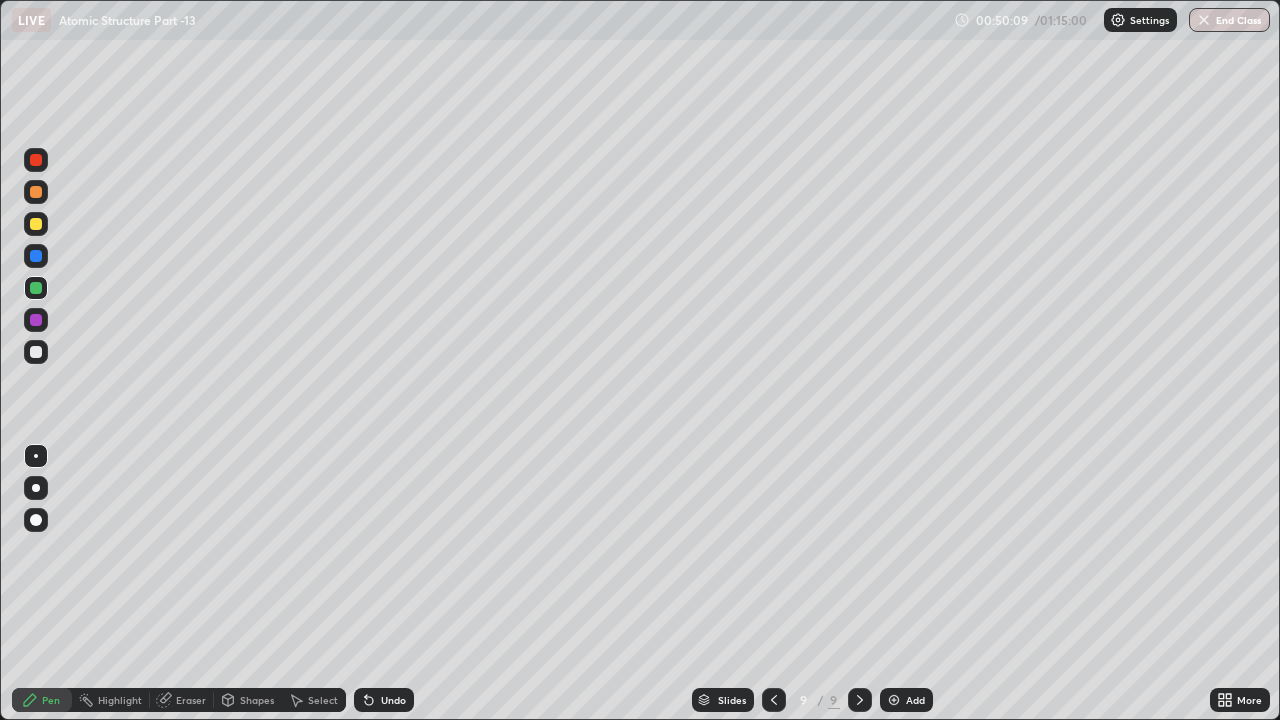click on "Undo" at bounding box center [393, 700] 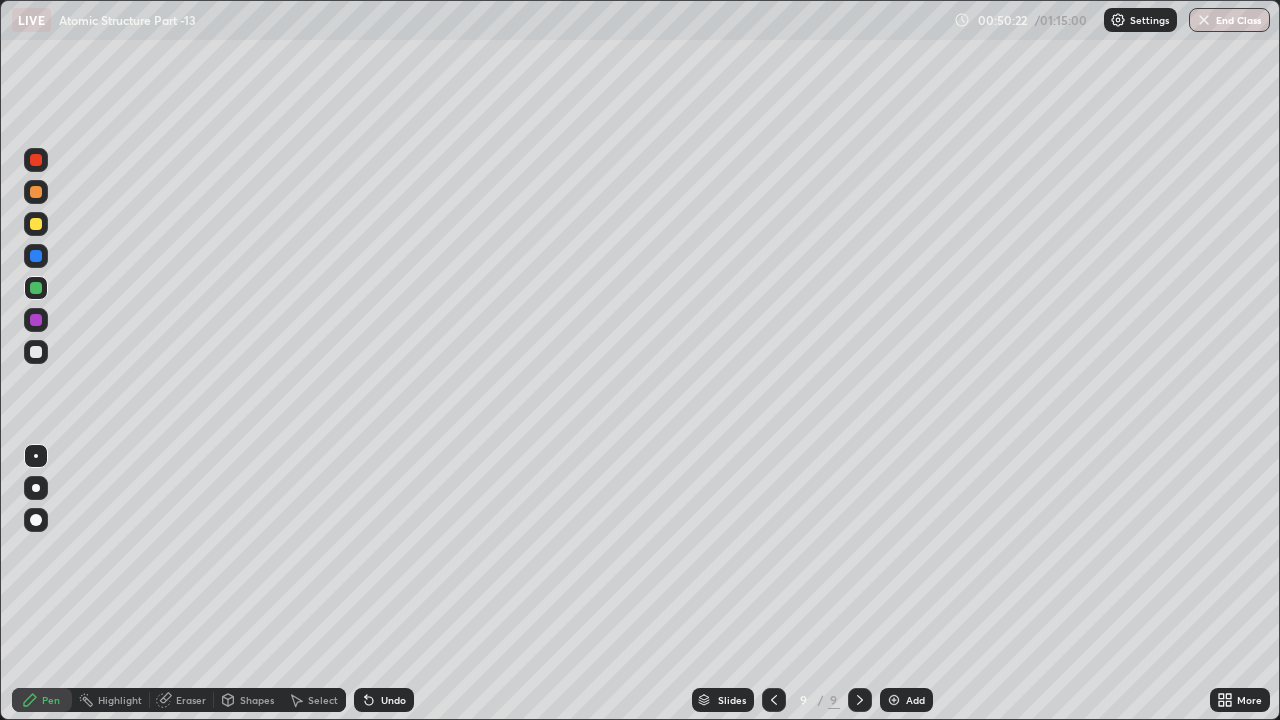 click on "Undo" at bounding box center [384, 700] 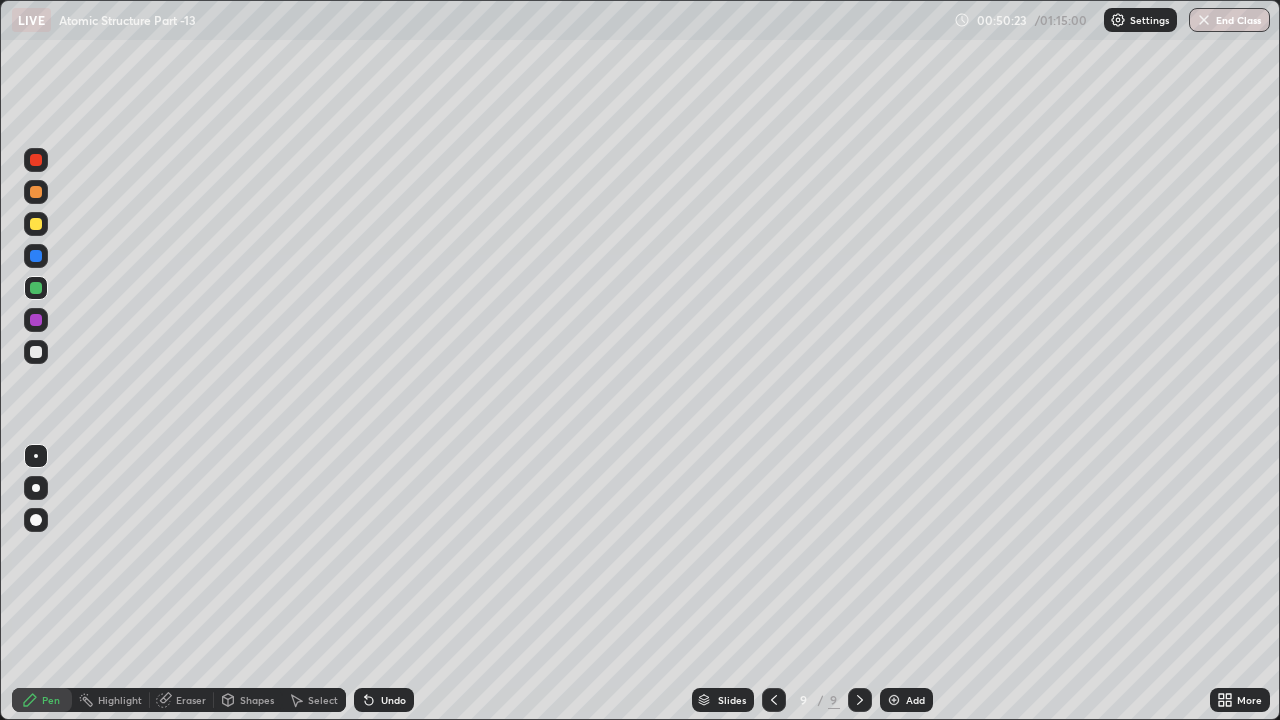 click 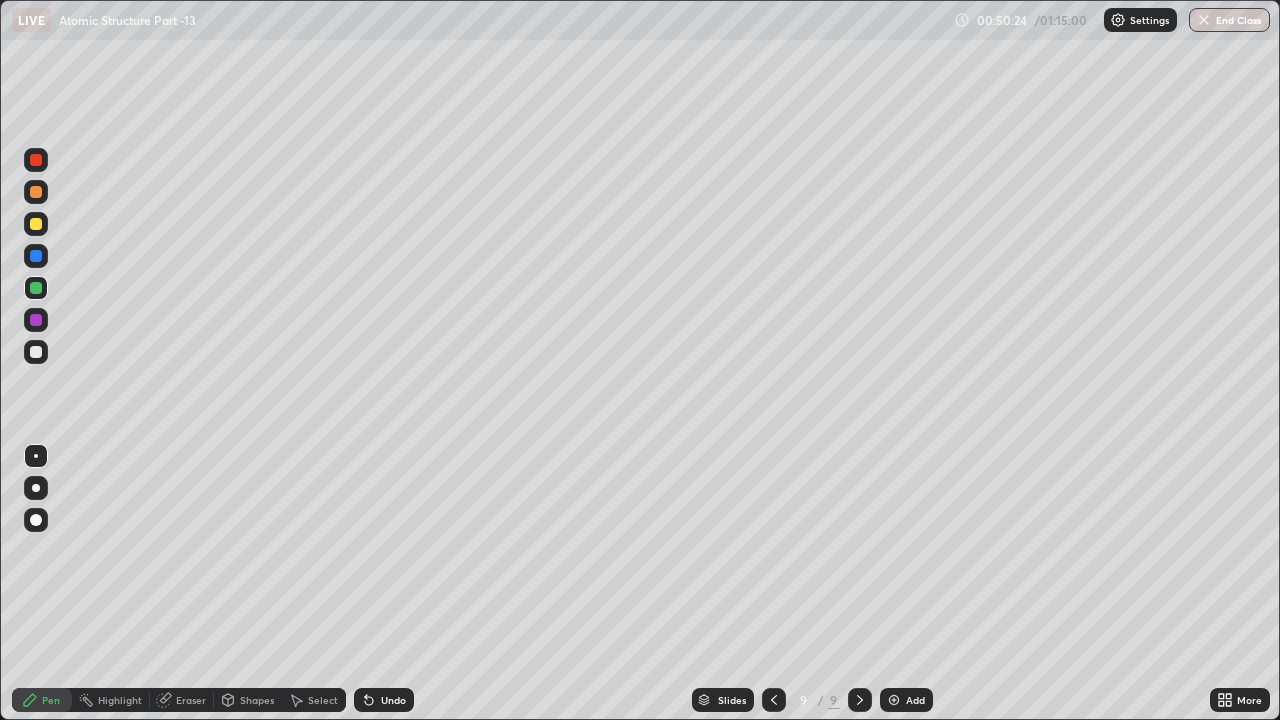 click on "Undo" at bounding box center (384, 700) 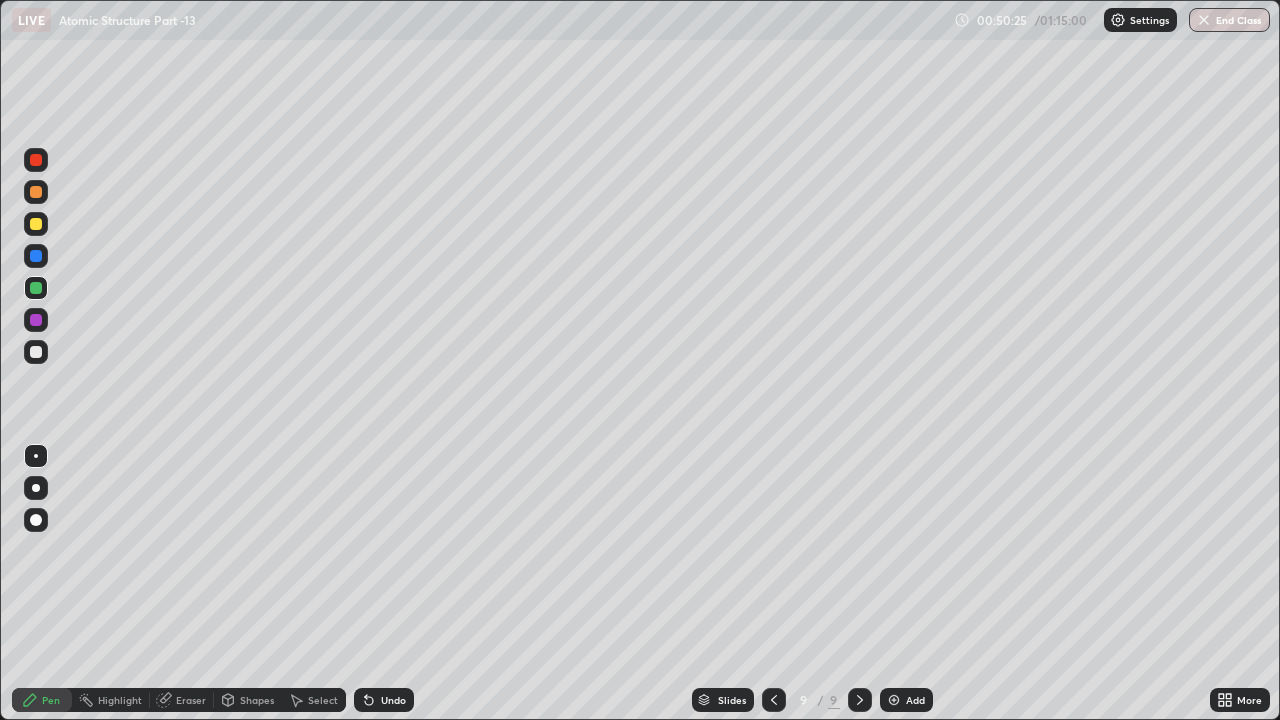 click on "Undo" at bounding box center [380, 700] 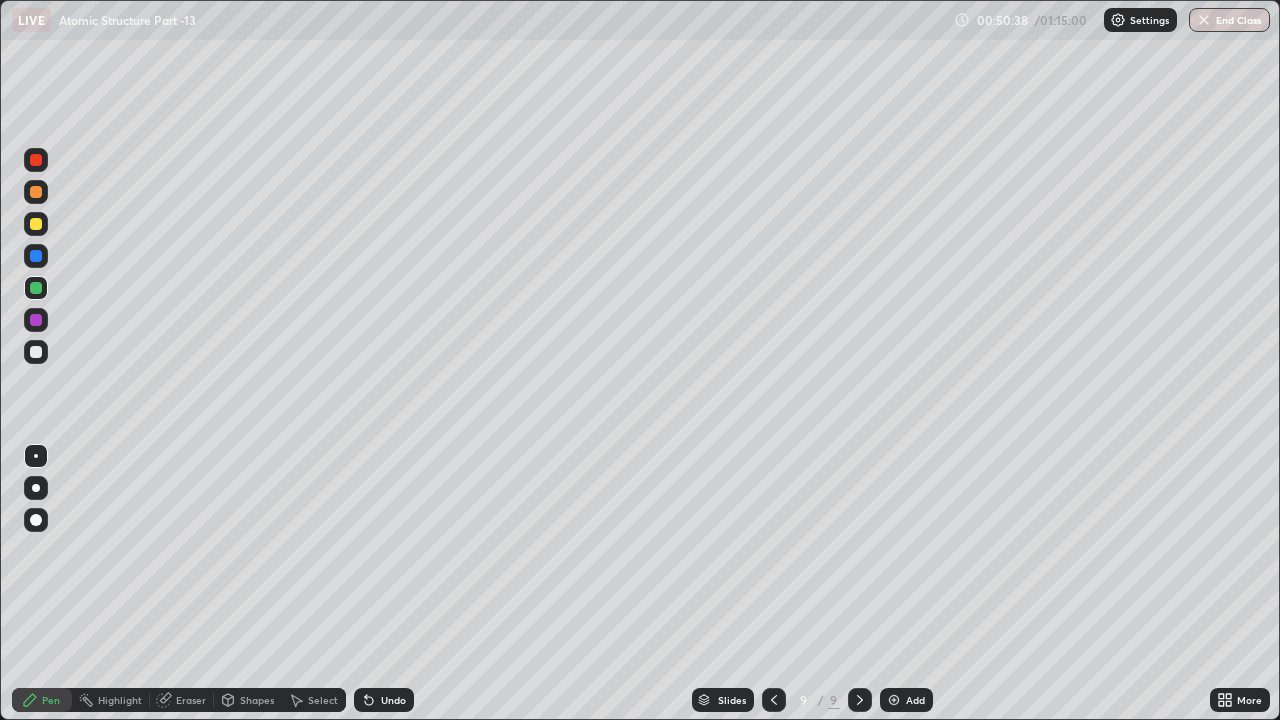 click 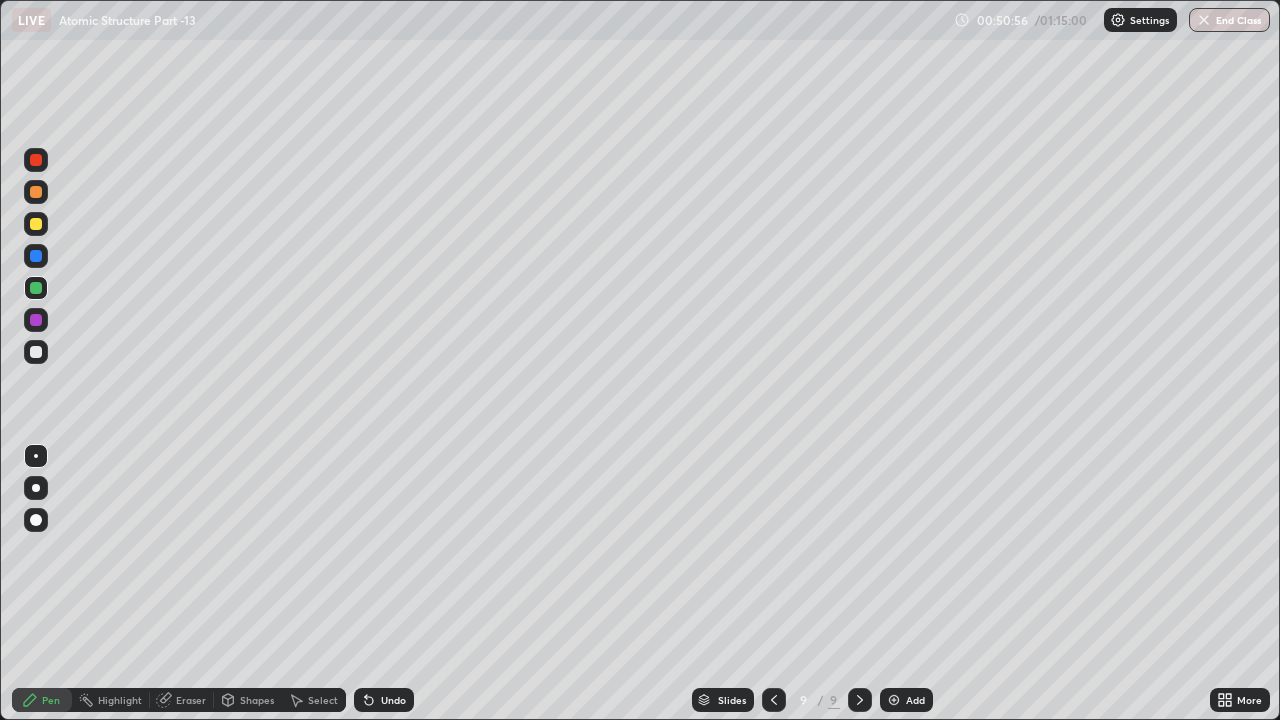 click at bounding box center [36, 224] 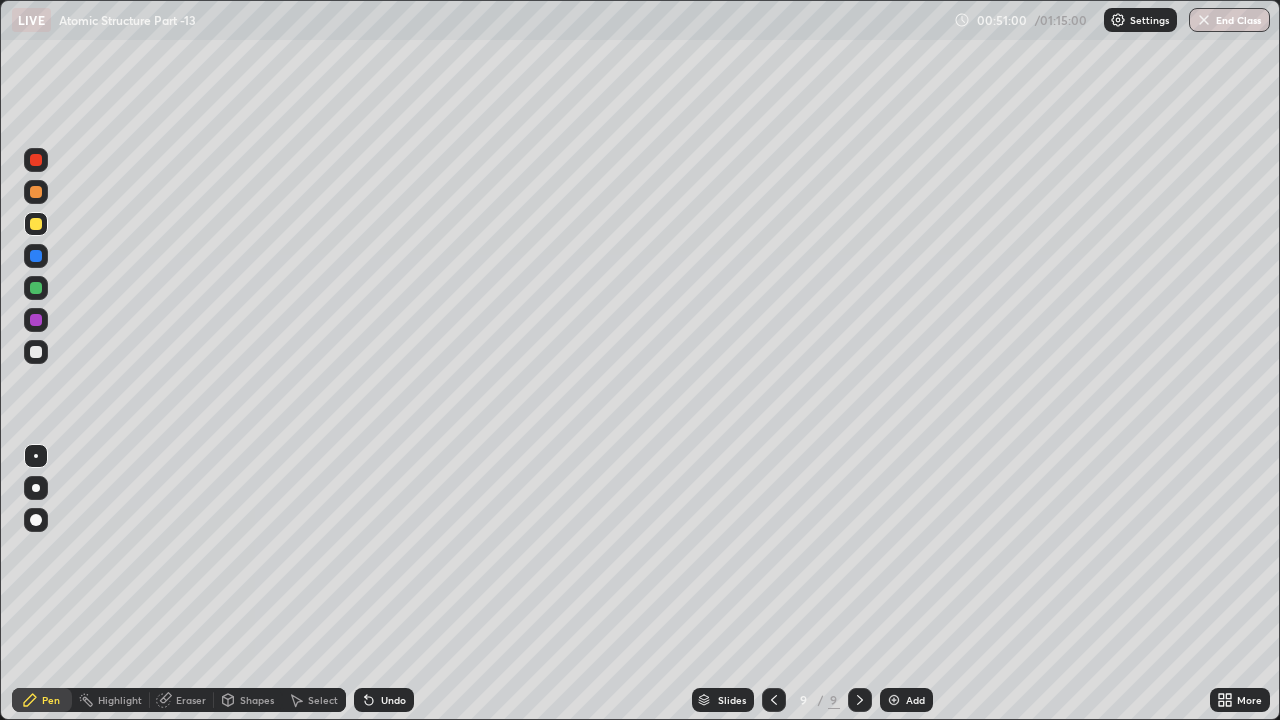 click at bounding box center [36, 488] 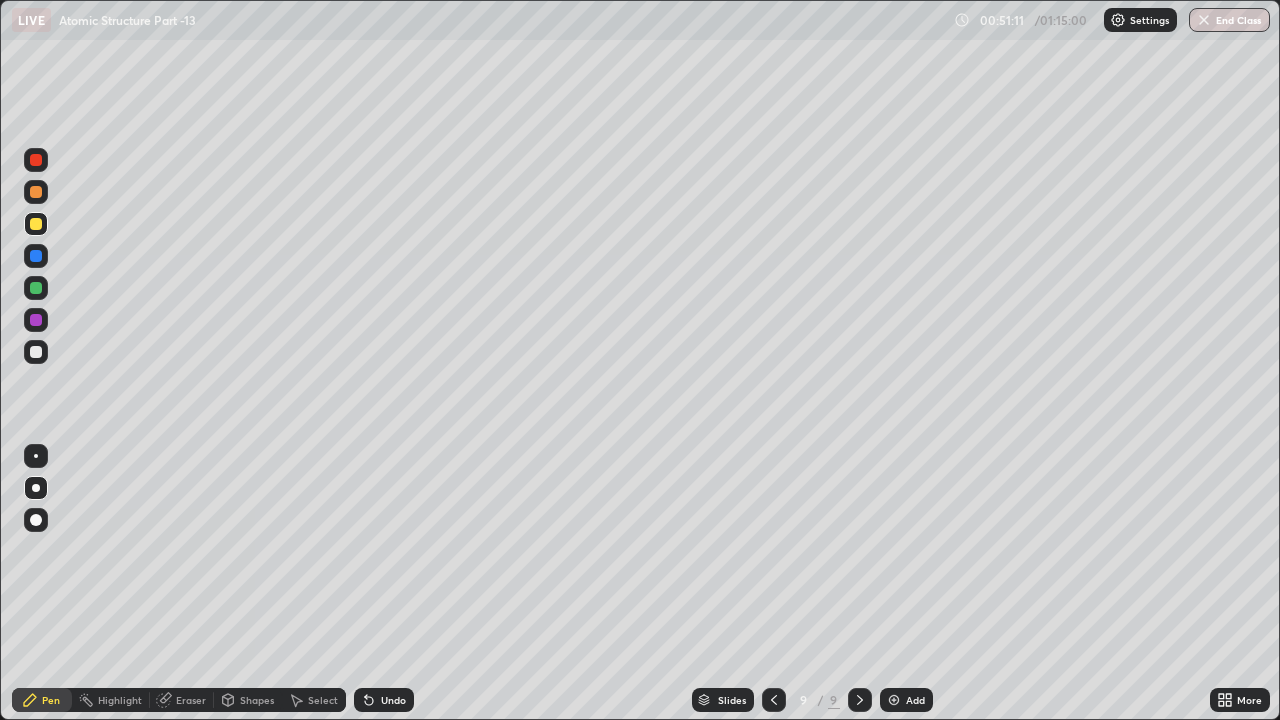click on "Undo" at bounding box center [393, 700] 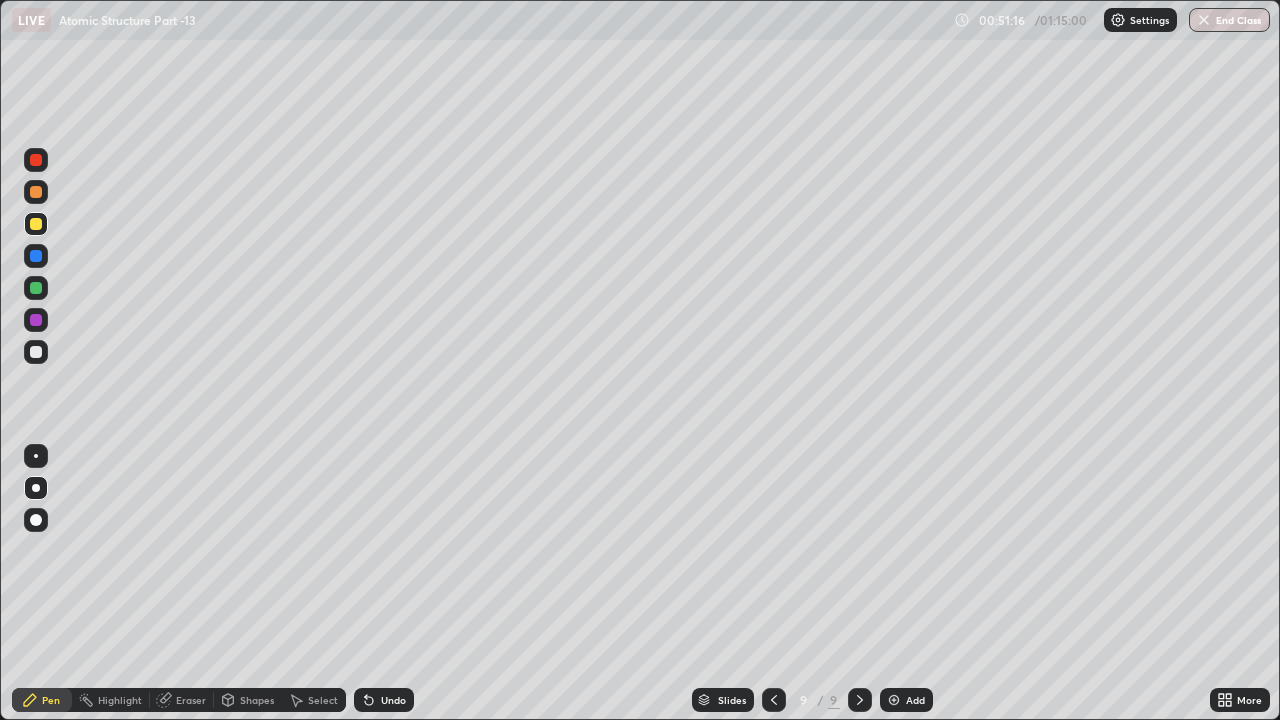 click at bounding box center [36, 352] 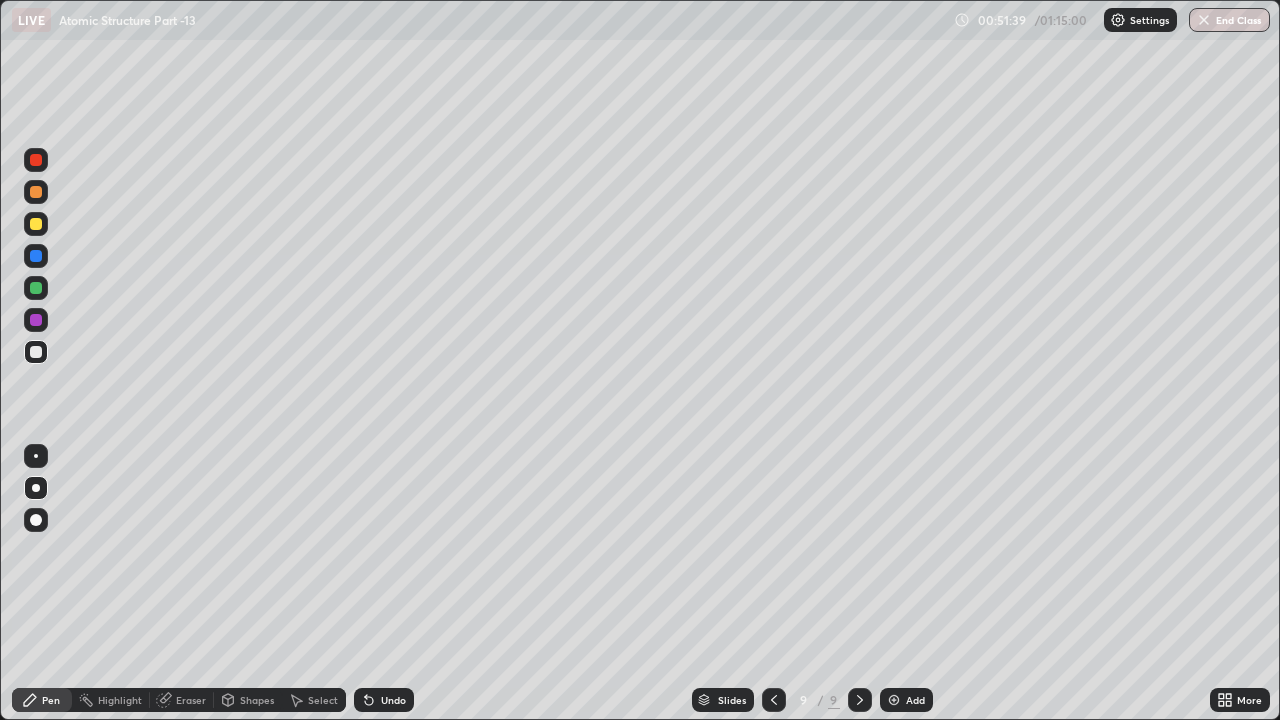click on "Undo" at bounding box center [393, 700] 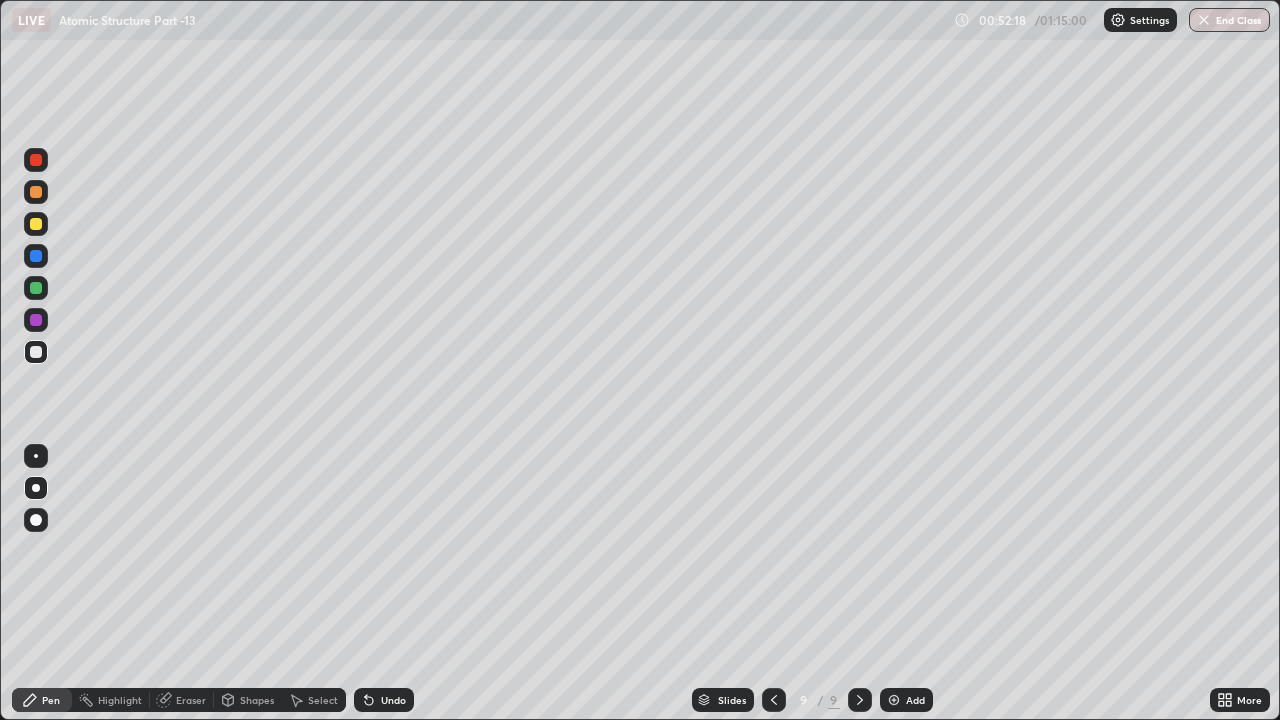 click on "Undo" at bounding box center (393, 700) 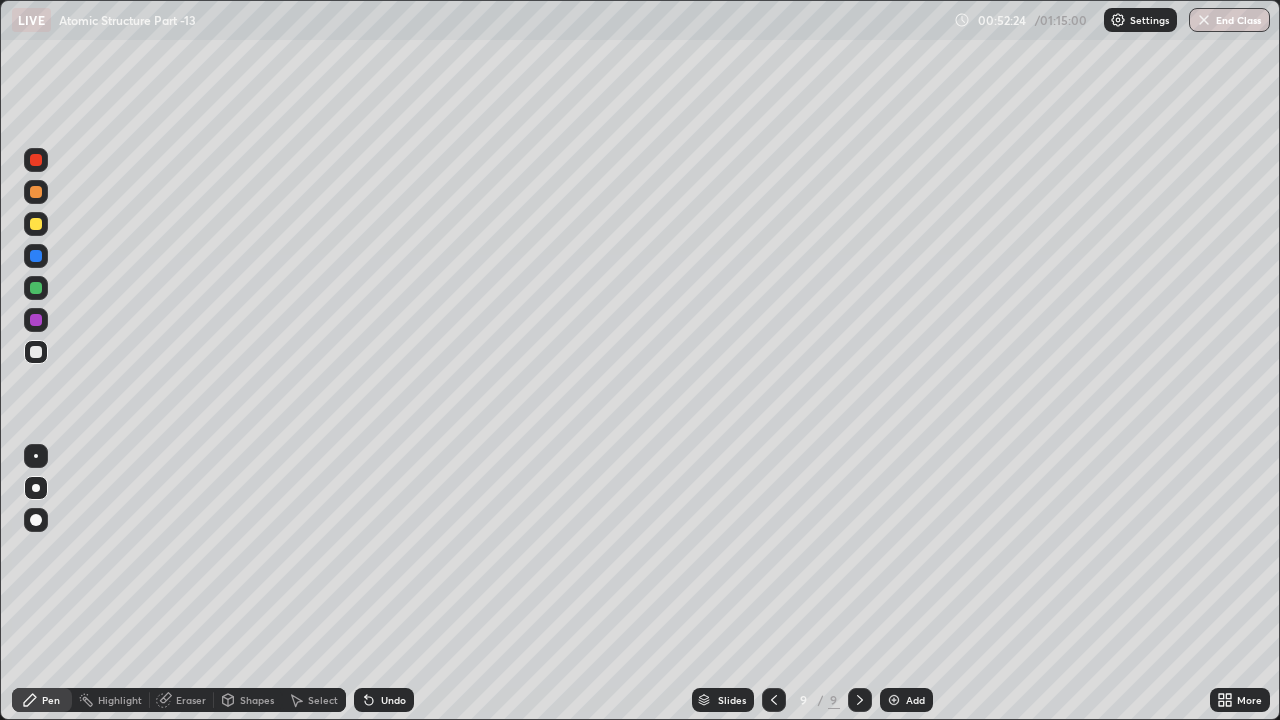 click 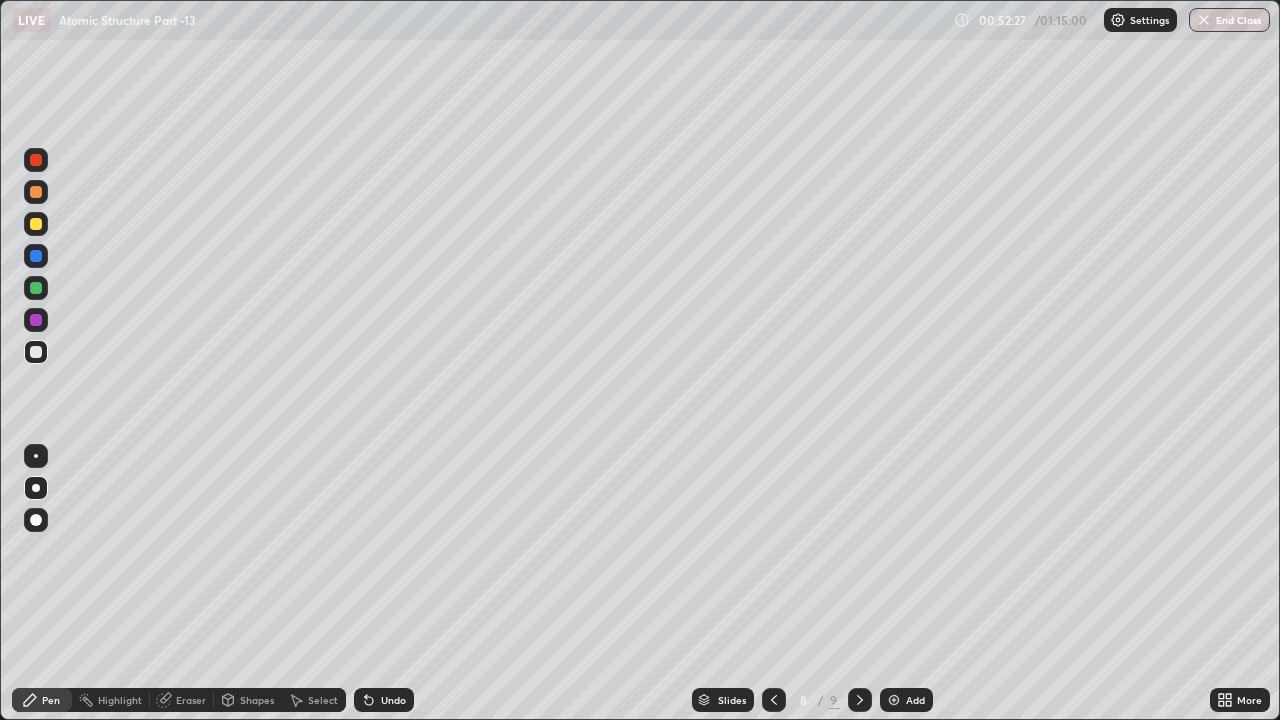 click at bounding box center (774, 700) 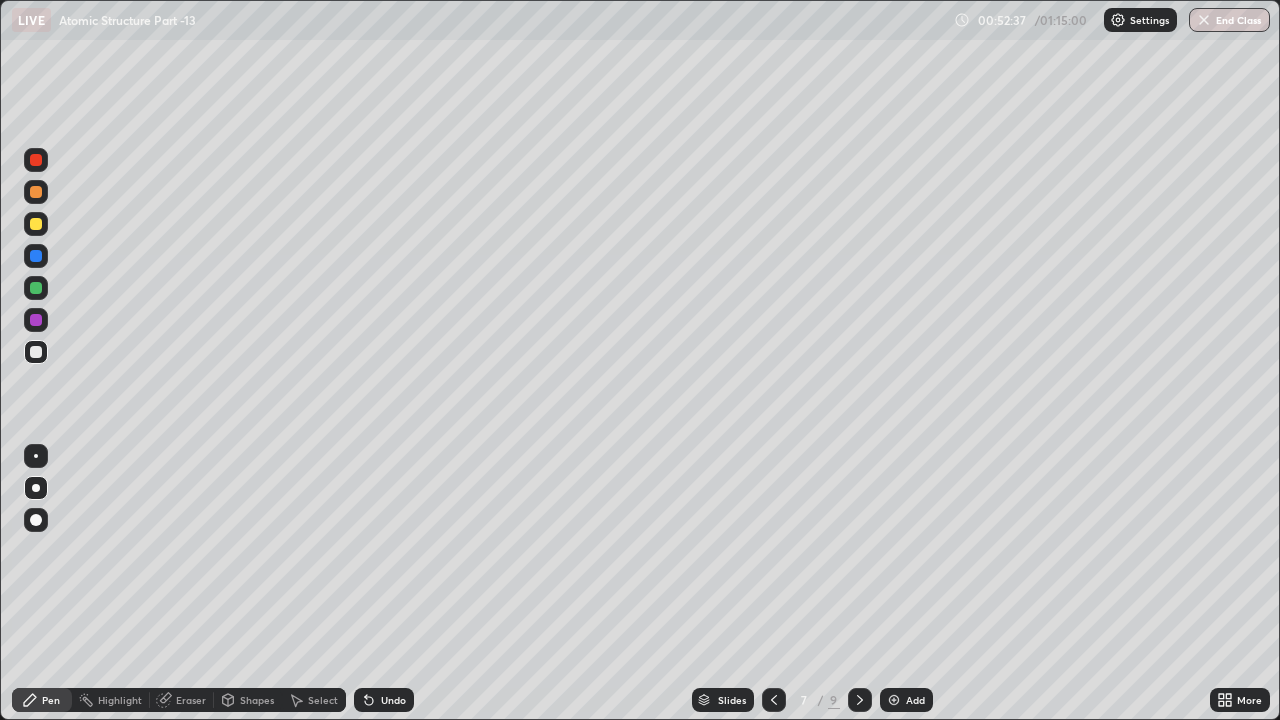 click on "Undo" at bounding box center (393, 700) 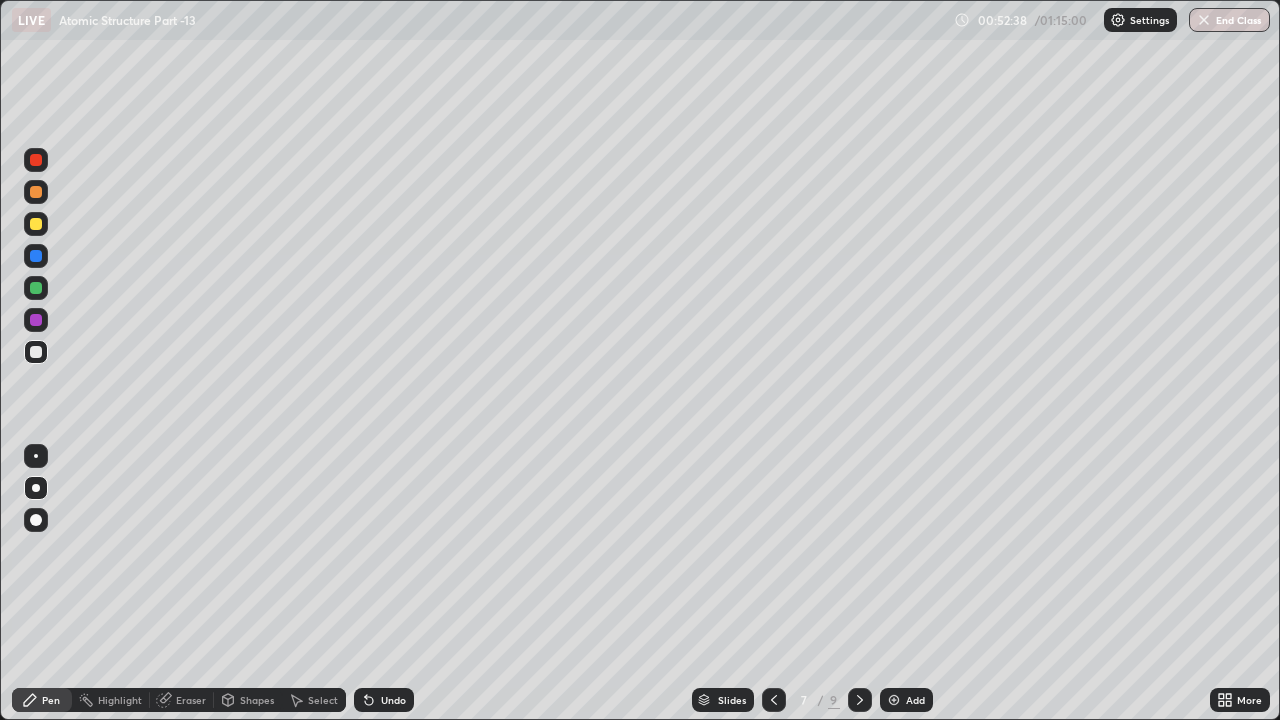 click on "Undo" at bounding box center [384, 700] 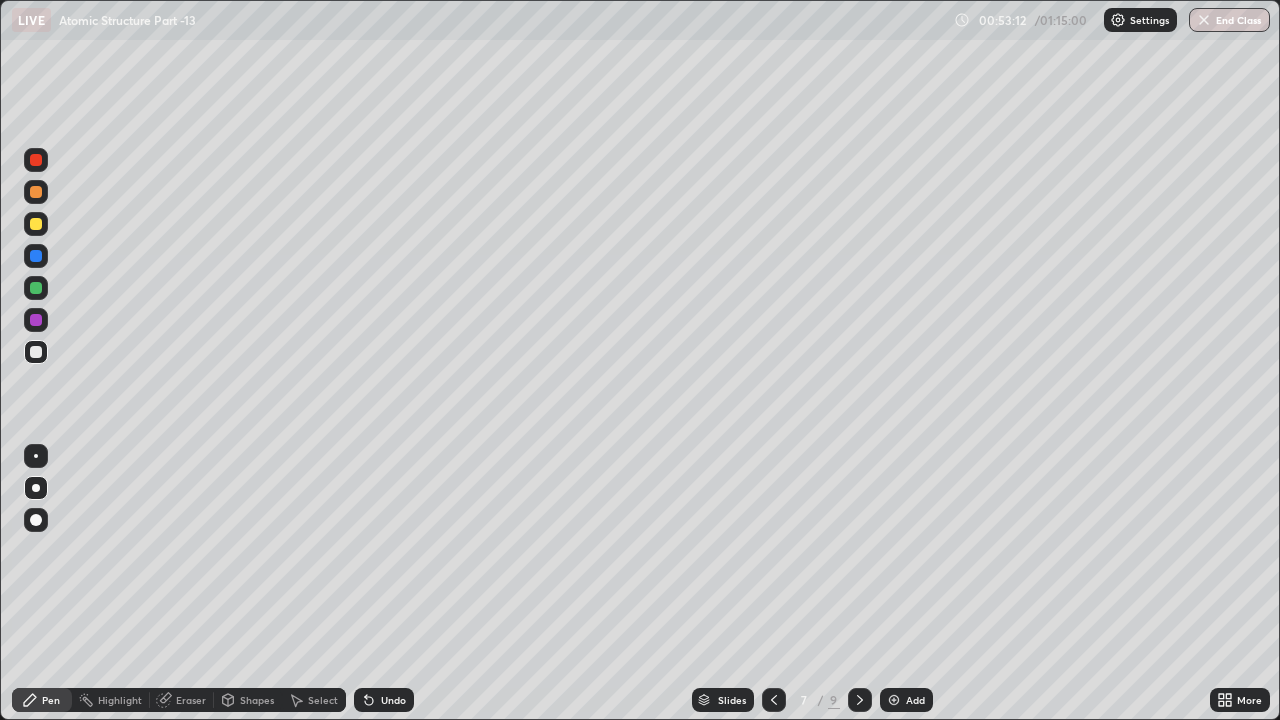 click 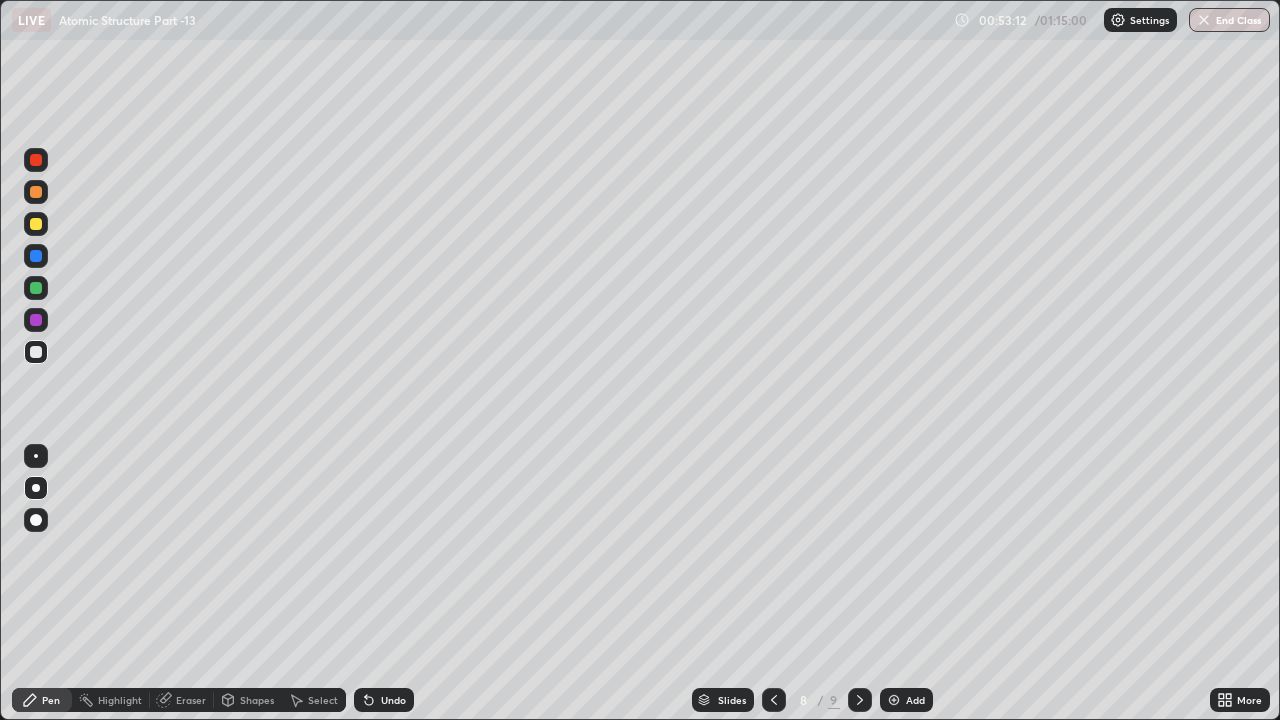 click at bounding box center [860, 700] 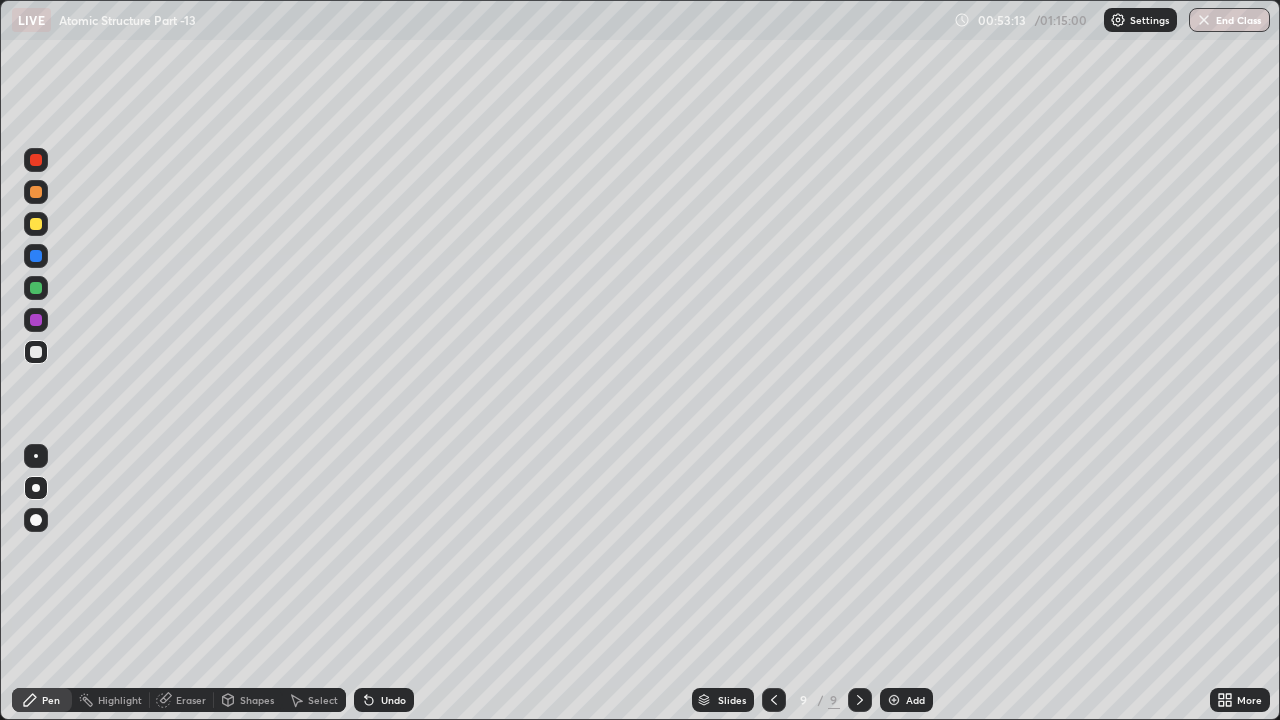 click on "Add" at bounding box center [915, 700] 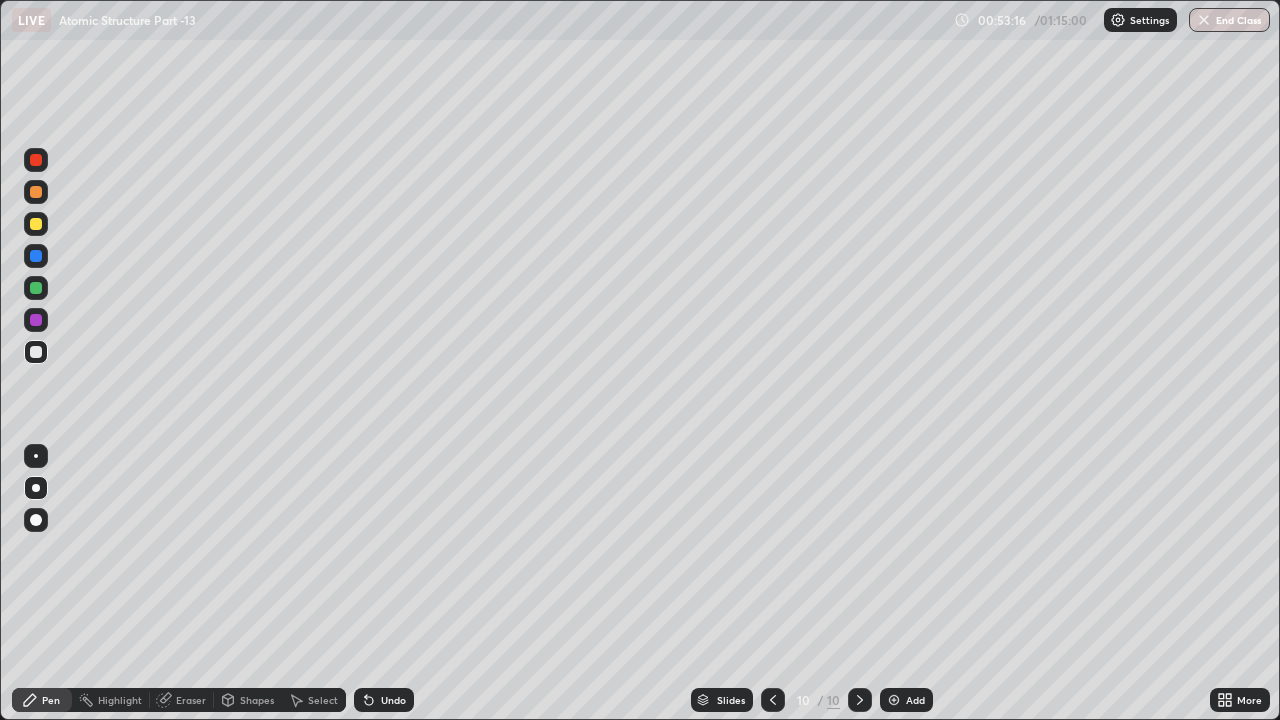 click at bounding box center (36, 320) 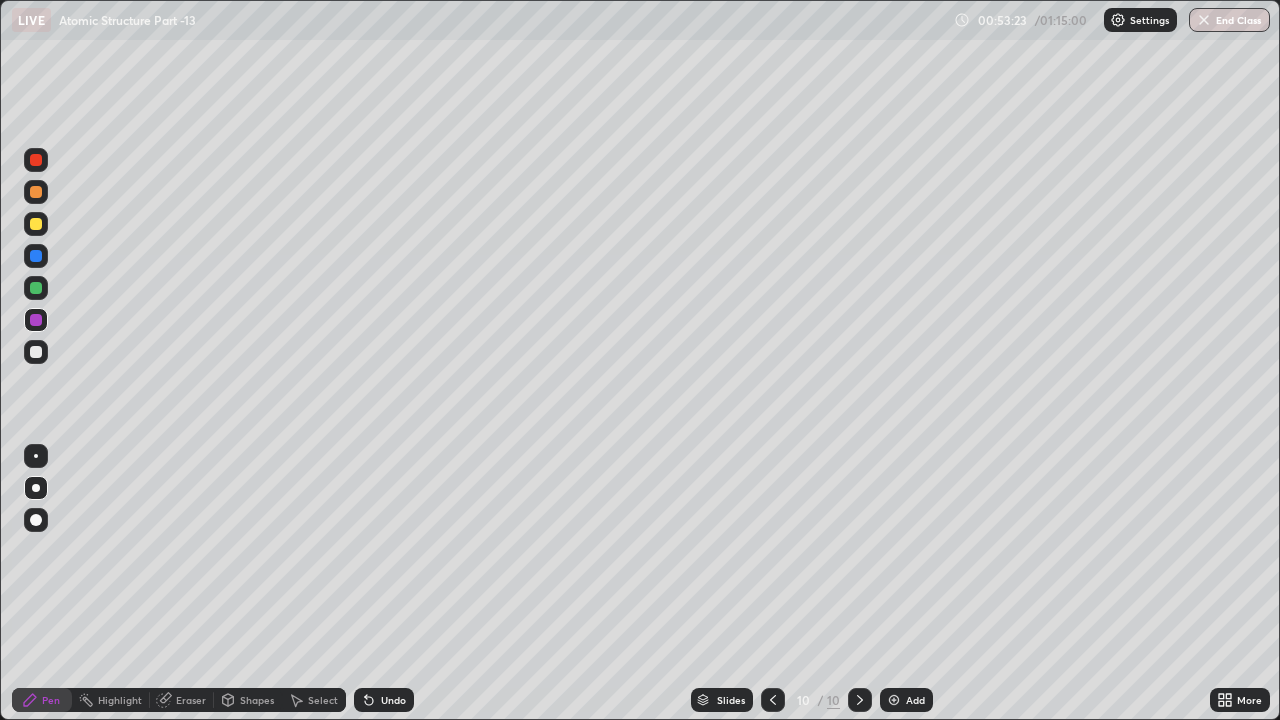 click at bounding box center [36, 192] 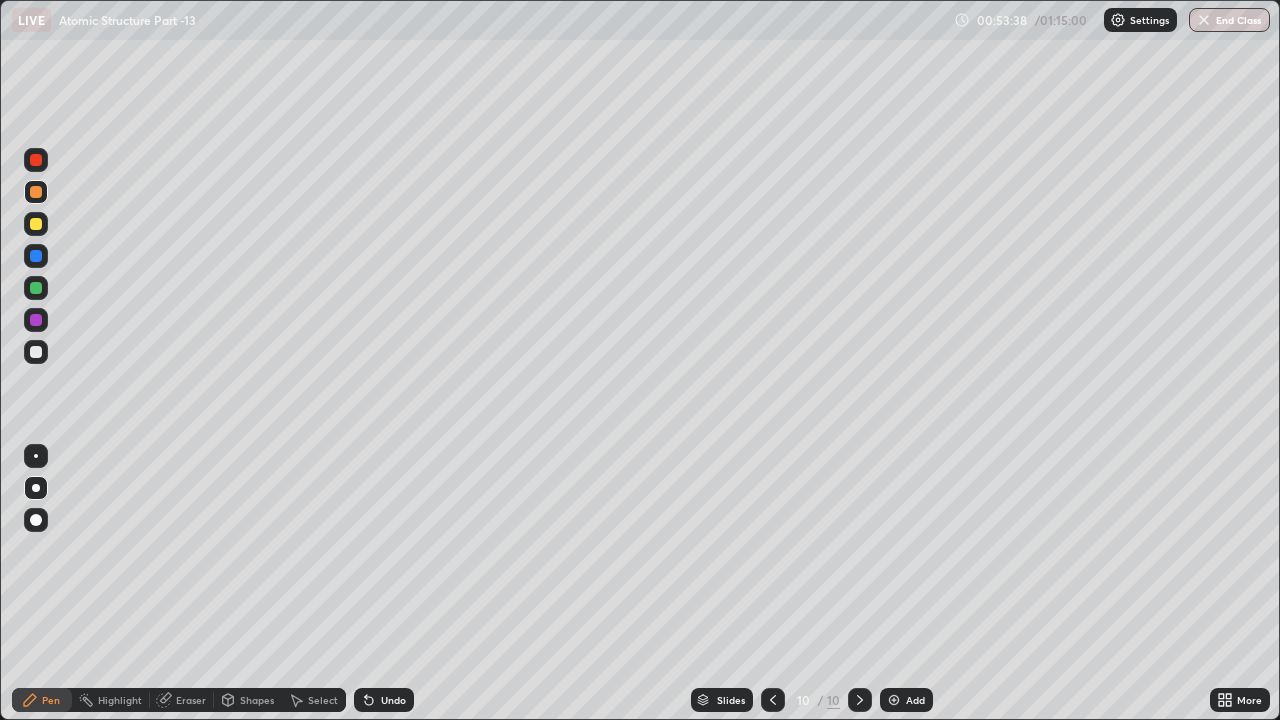 click on "Shapes" at bounding box center (248, 700) 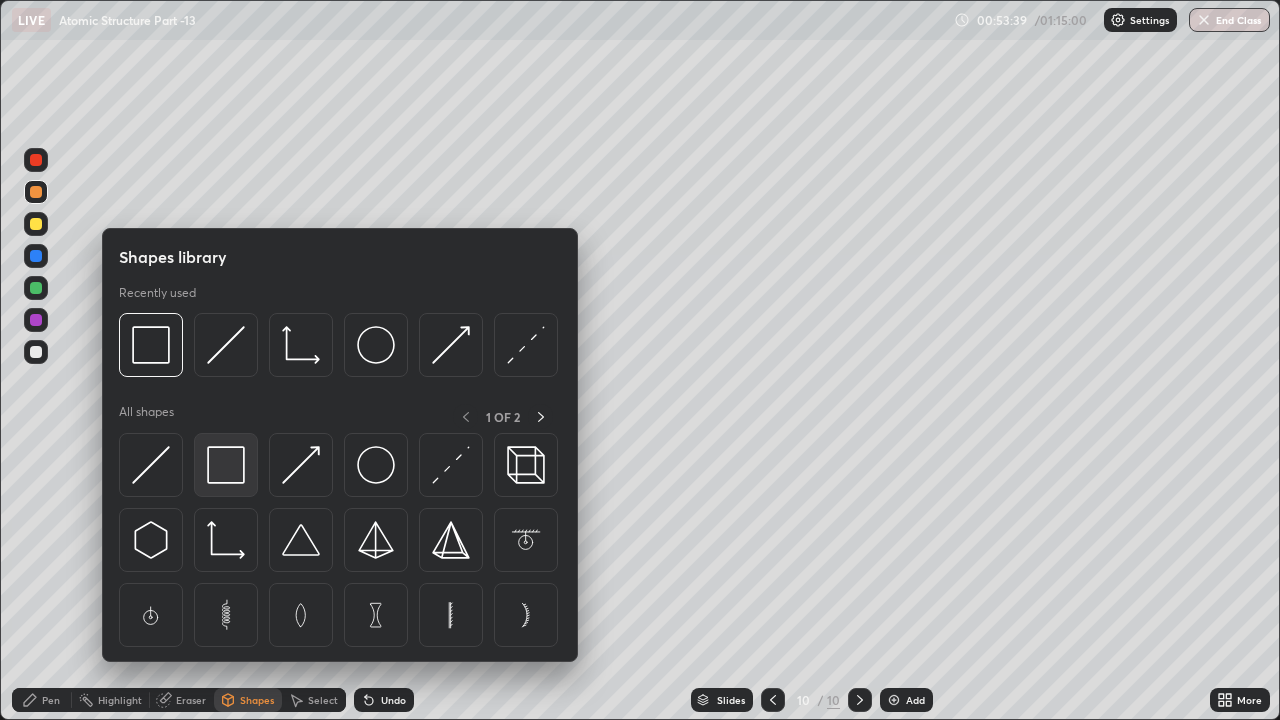 click at bounding box center [226, 465] 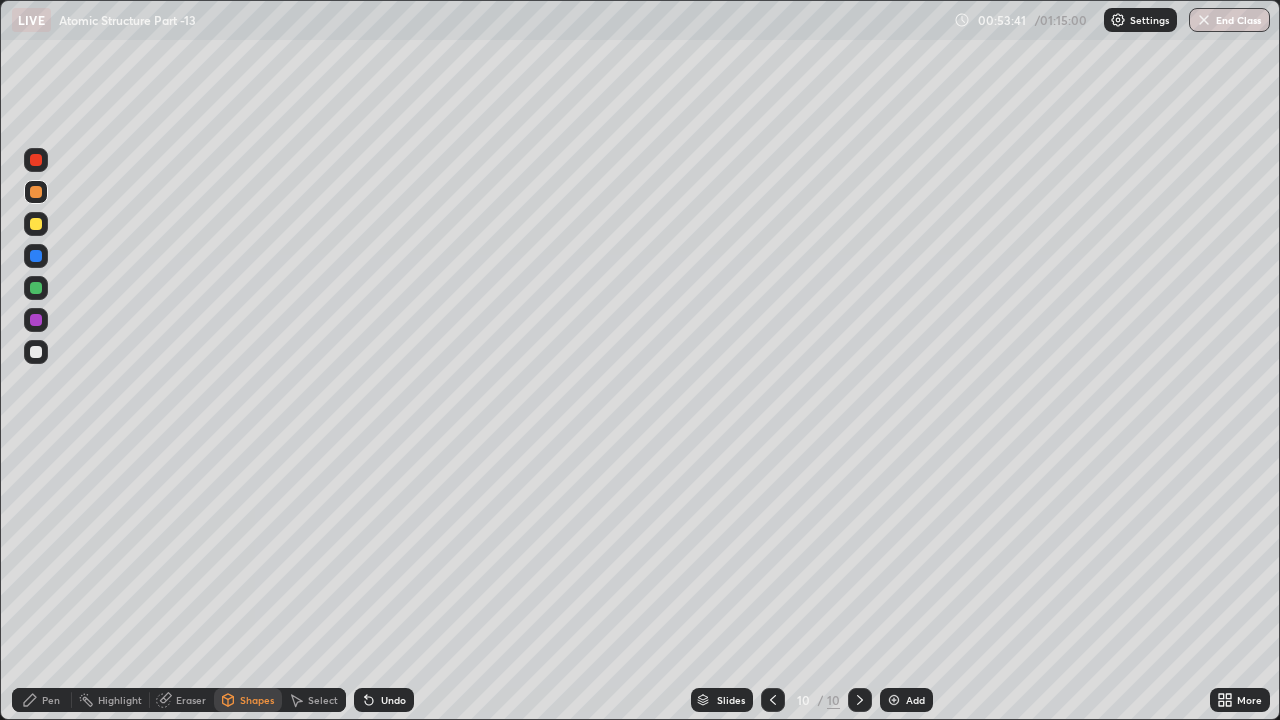 click 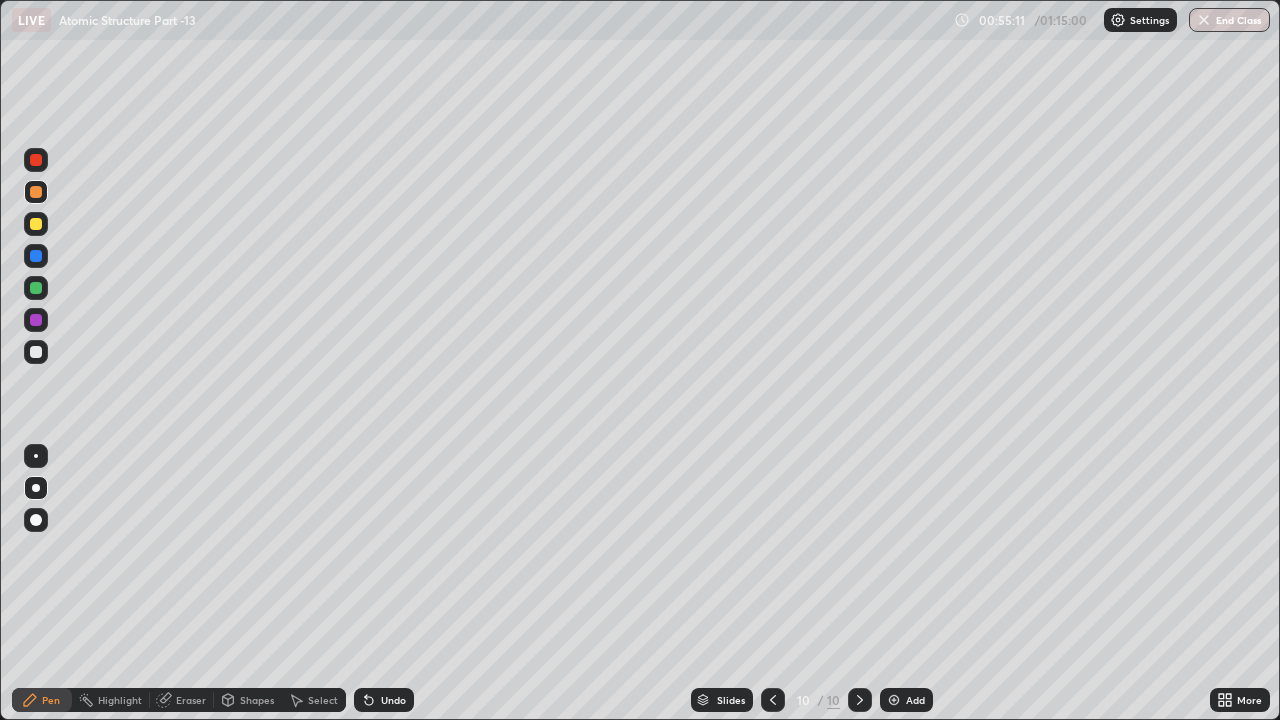 click at bounding box center [36, 288] 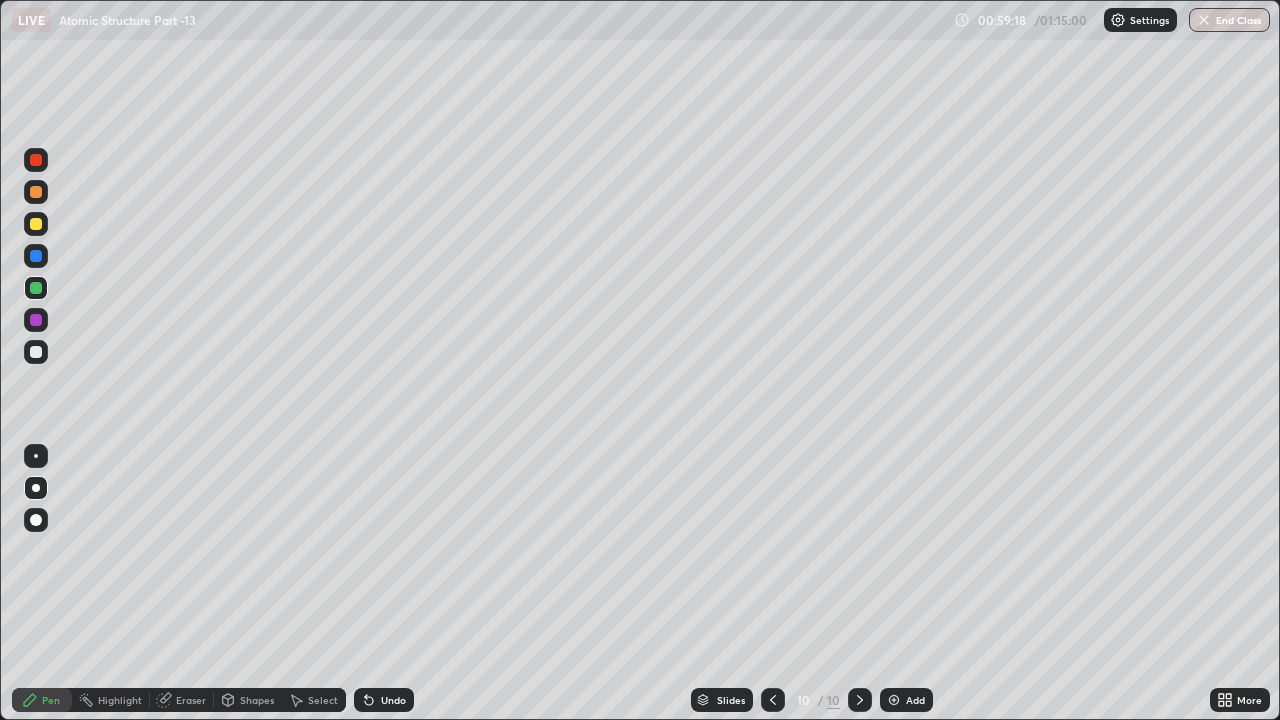 click on "Undo" at bounding box center (393, 700) 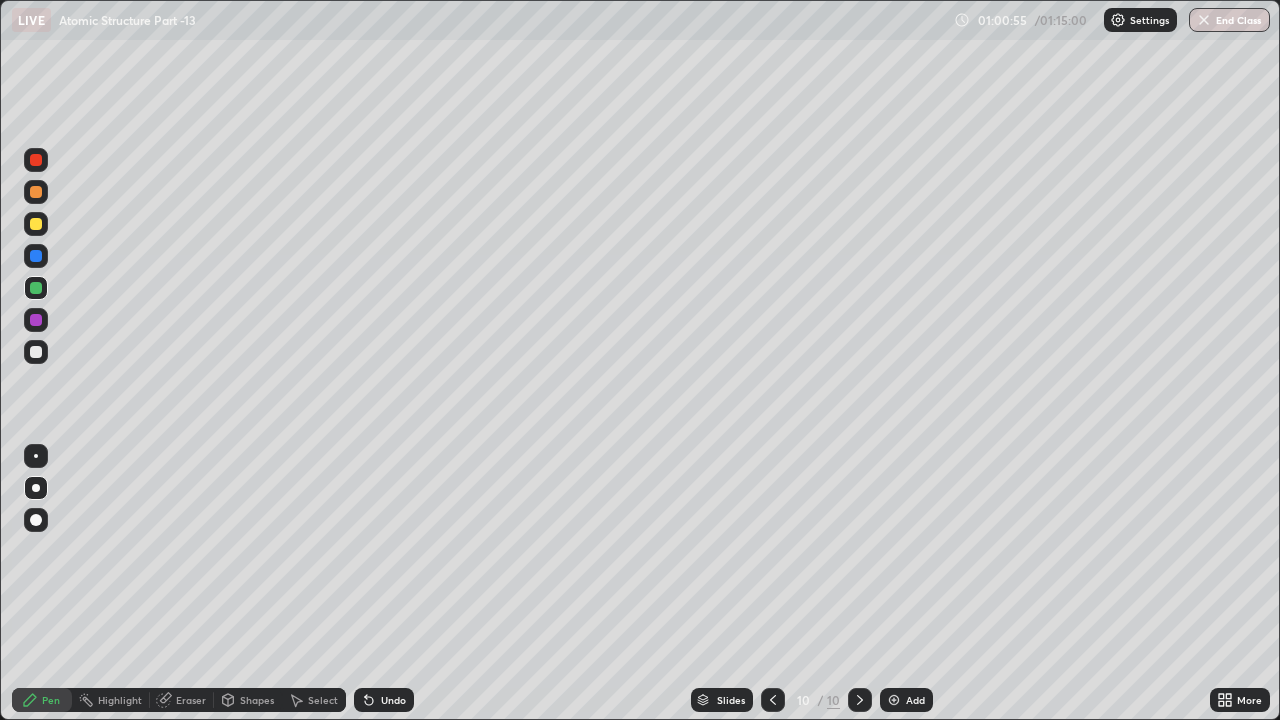 click on "Undo" at bounding box center (384, 700) 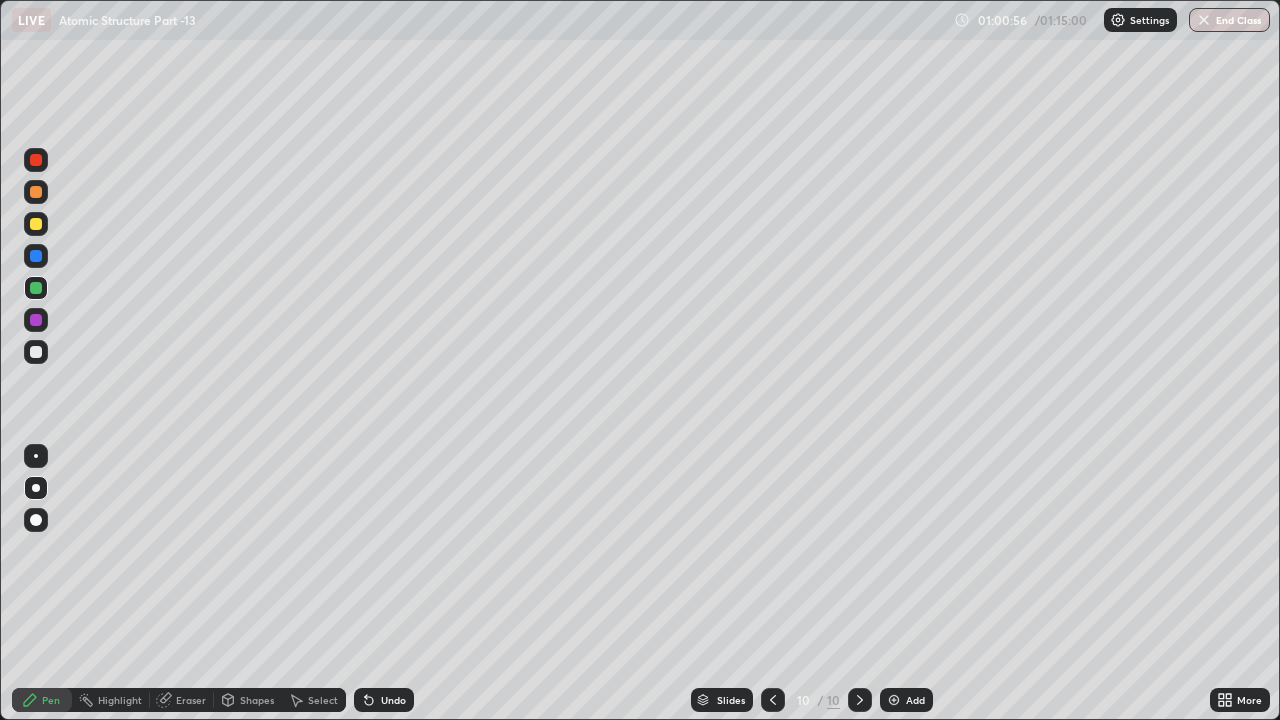 click on "Undo" at bounding box center [384, 700] 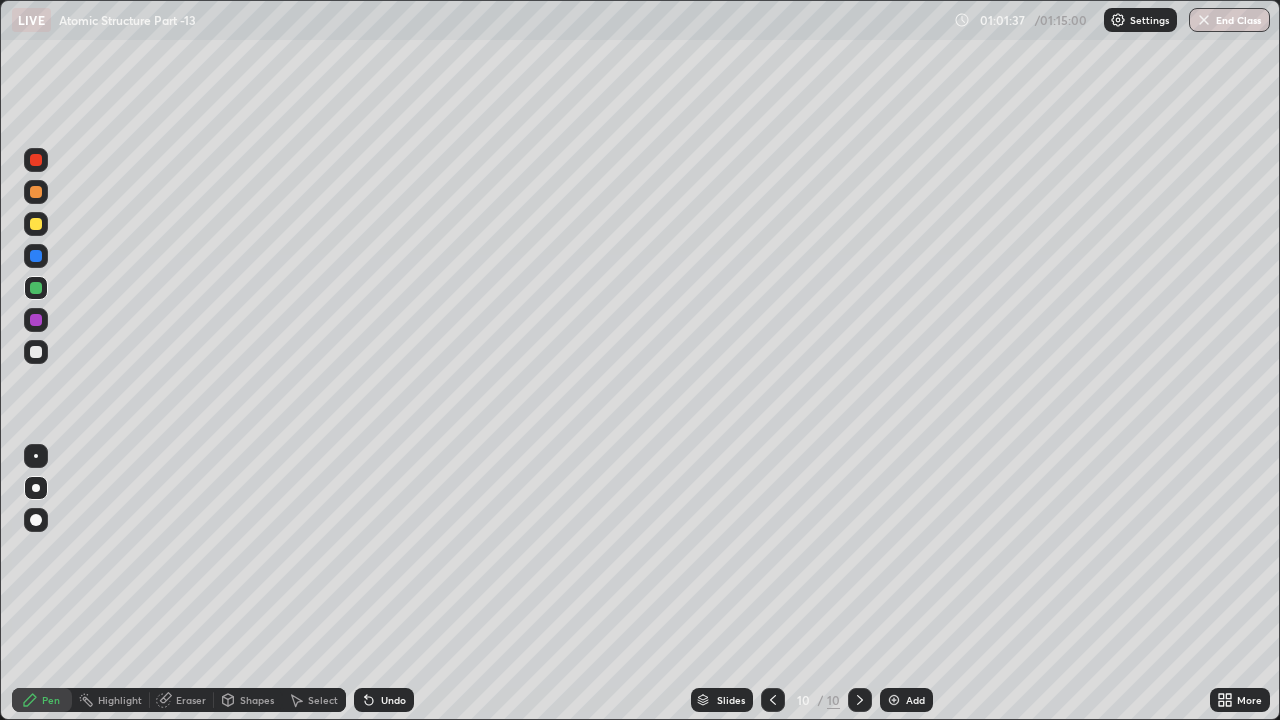 click on "Add" at bounding box center (906, 700) 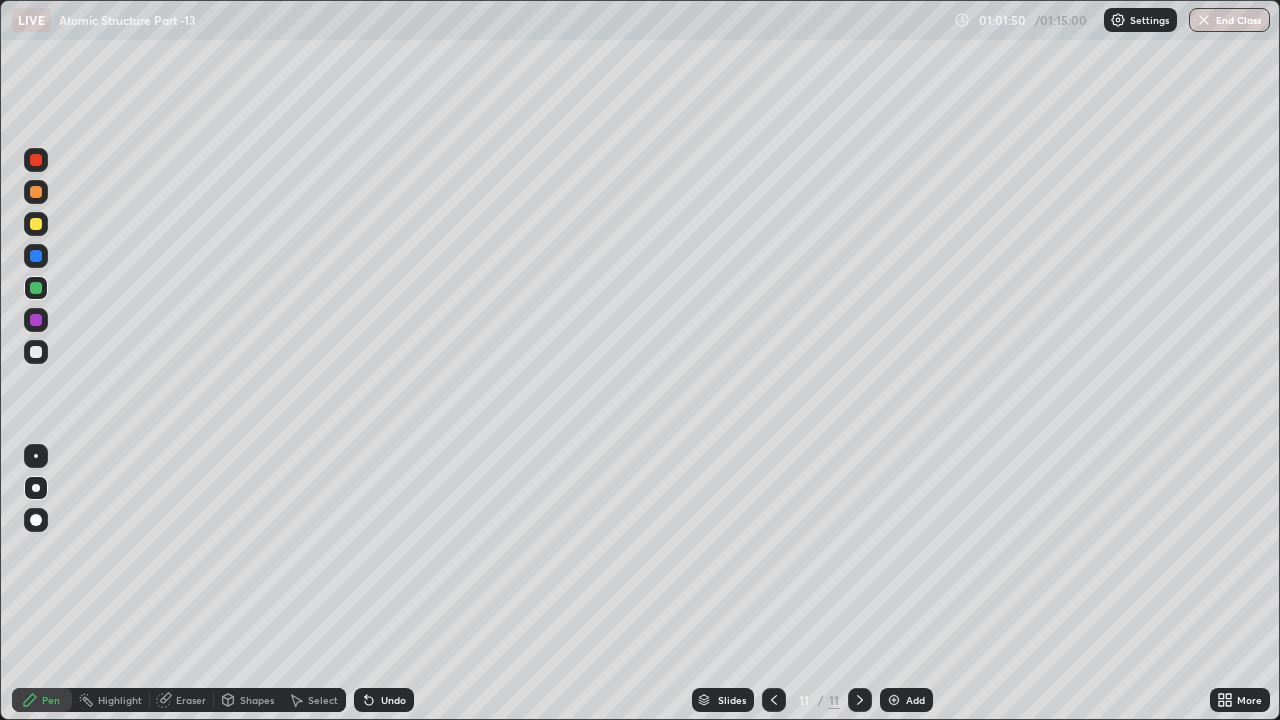 click 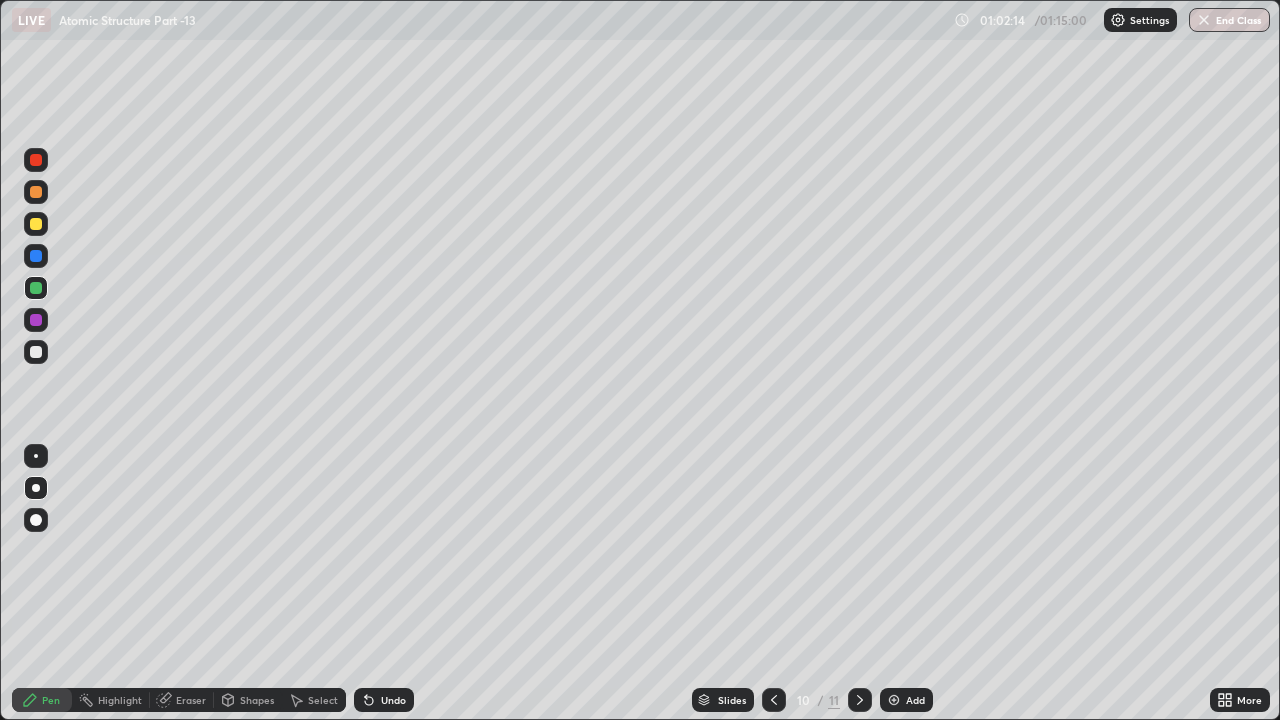 click 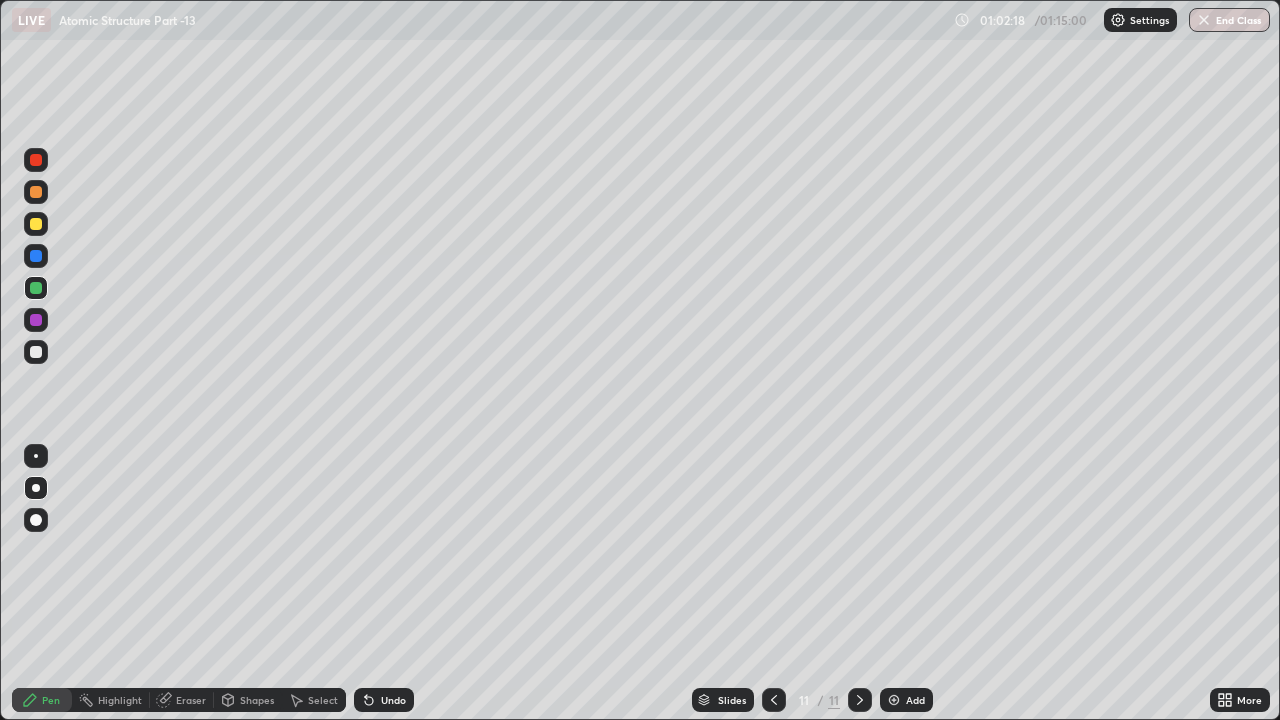 click at bounding box center [36, 224] 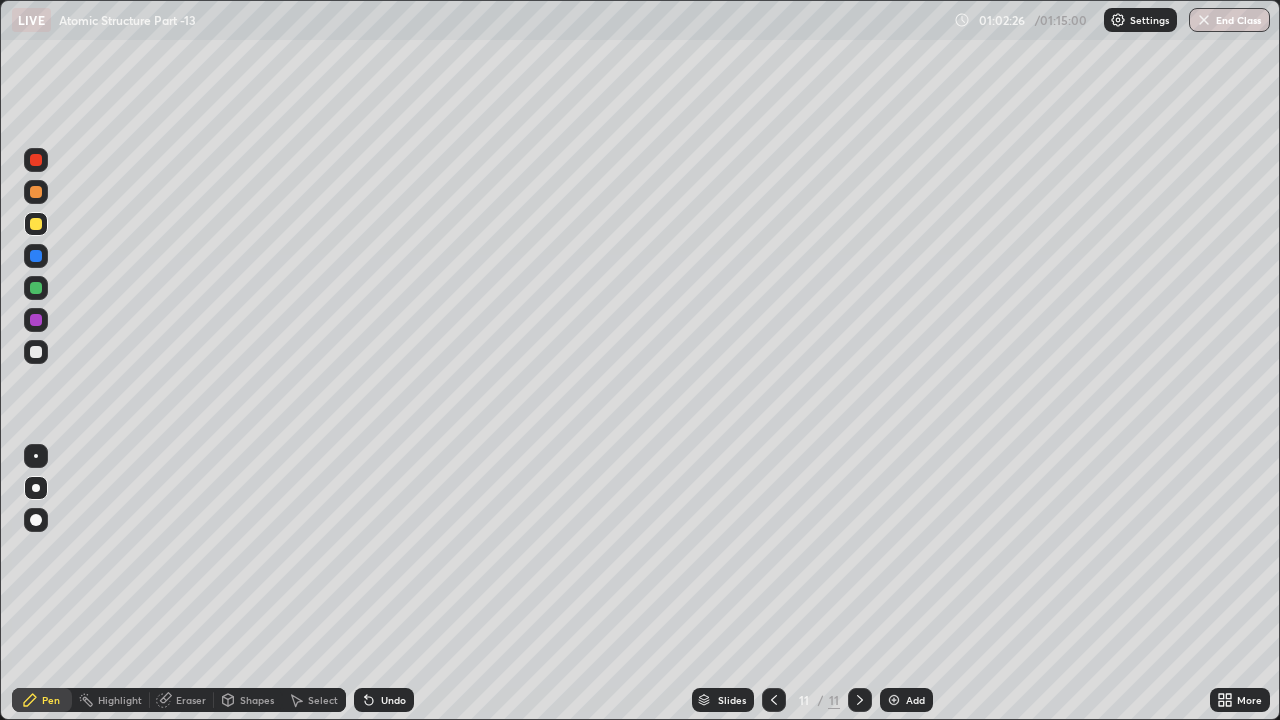 click on "Shapes" at bounding box center (257, 700) 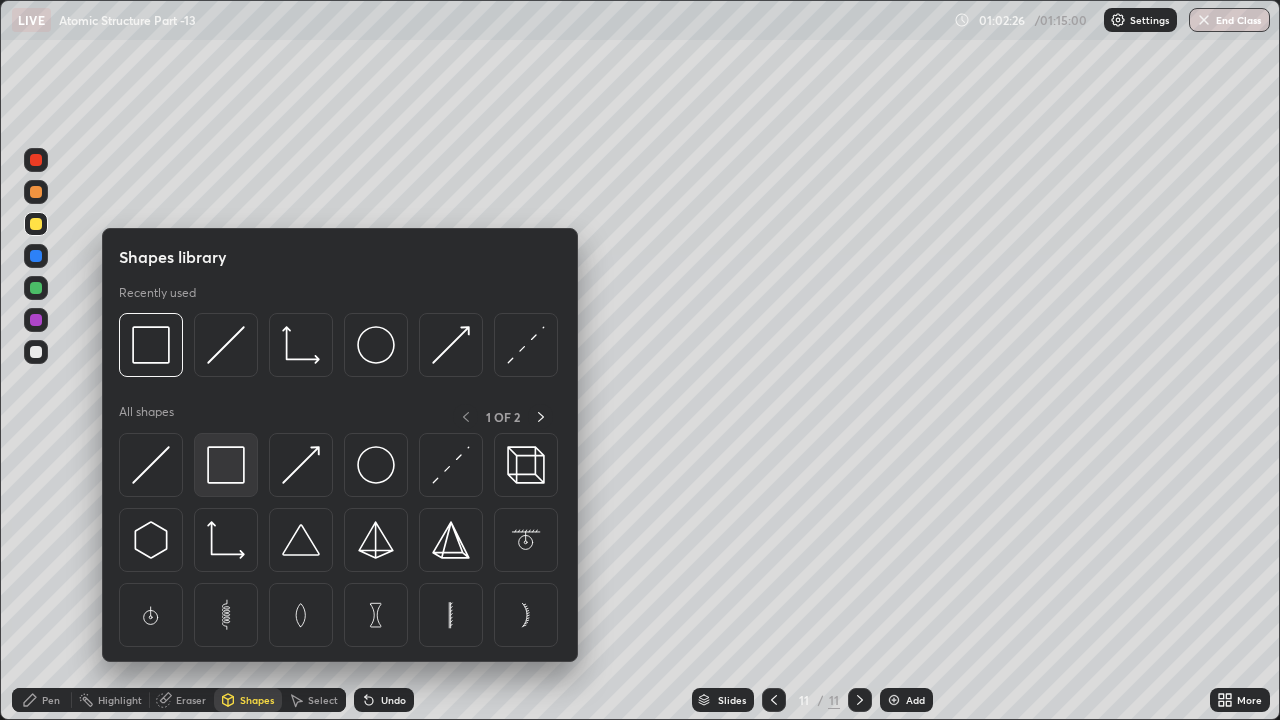 click at bounding box center [226, 465] 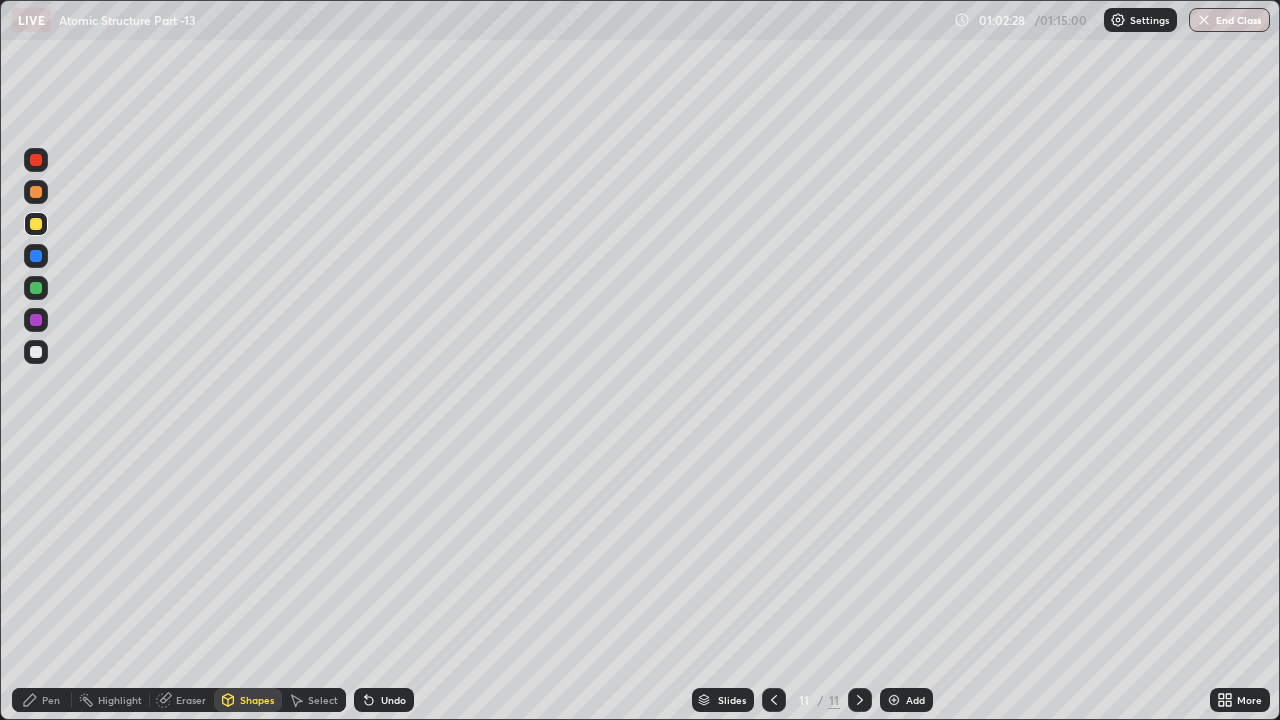 click on "Pen" at bounding box center [51, 700] 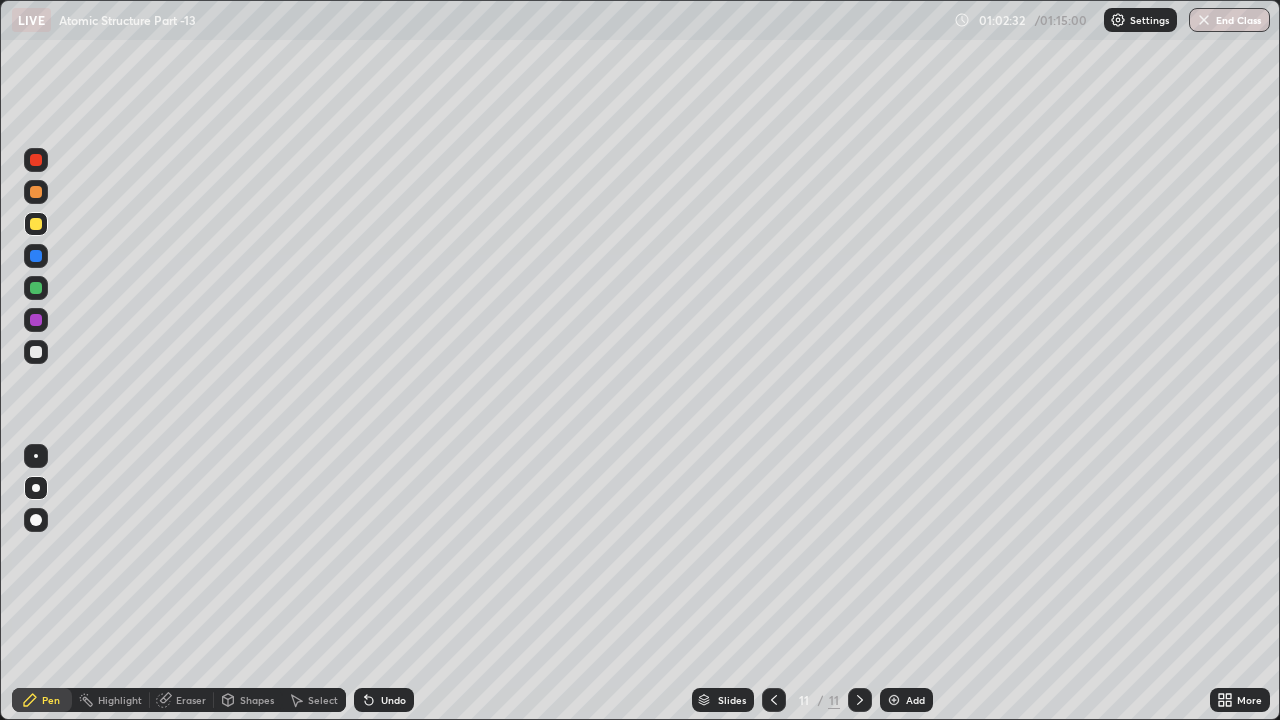 click on "Shapes" at bounding box center [257, 700] 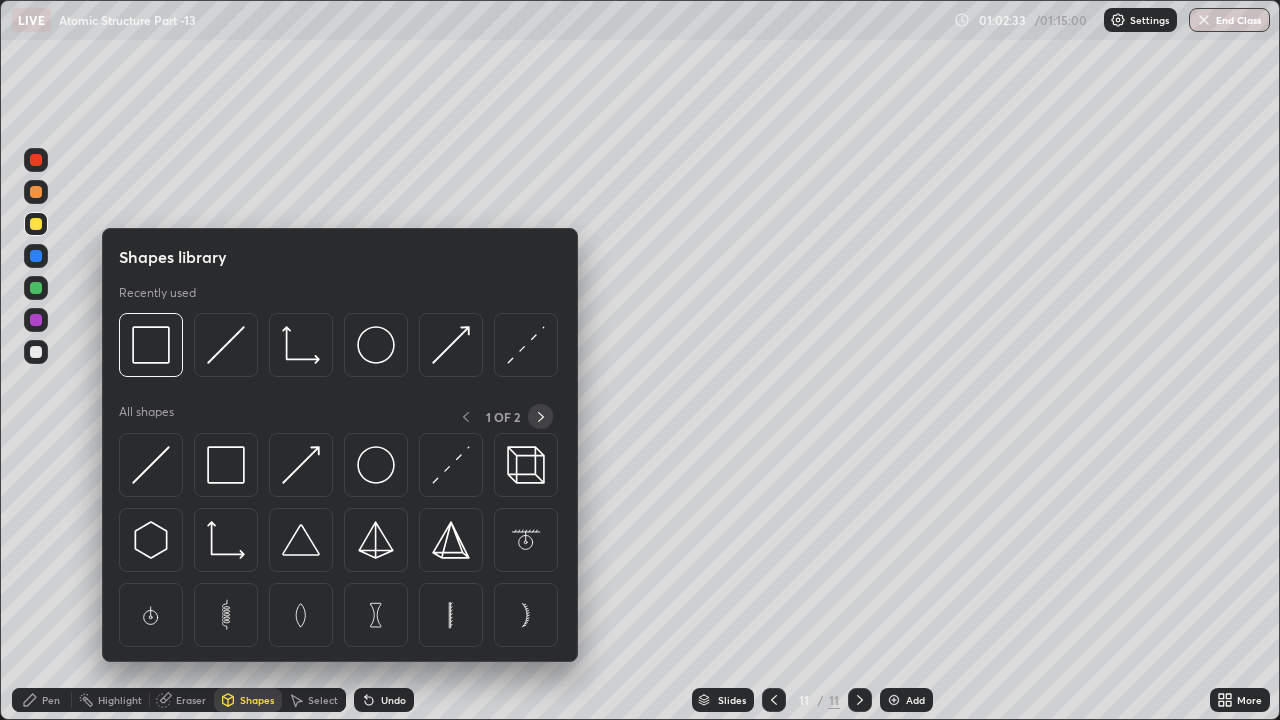 click 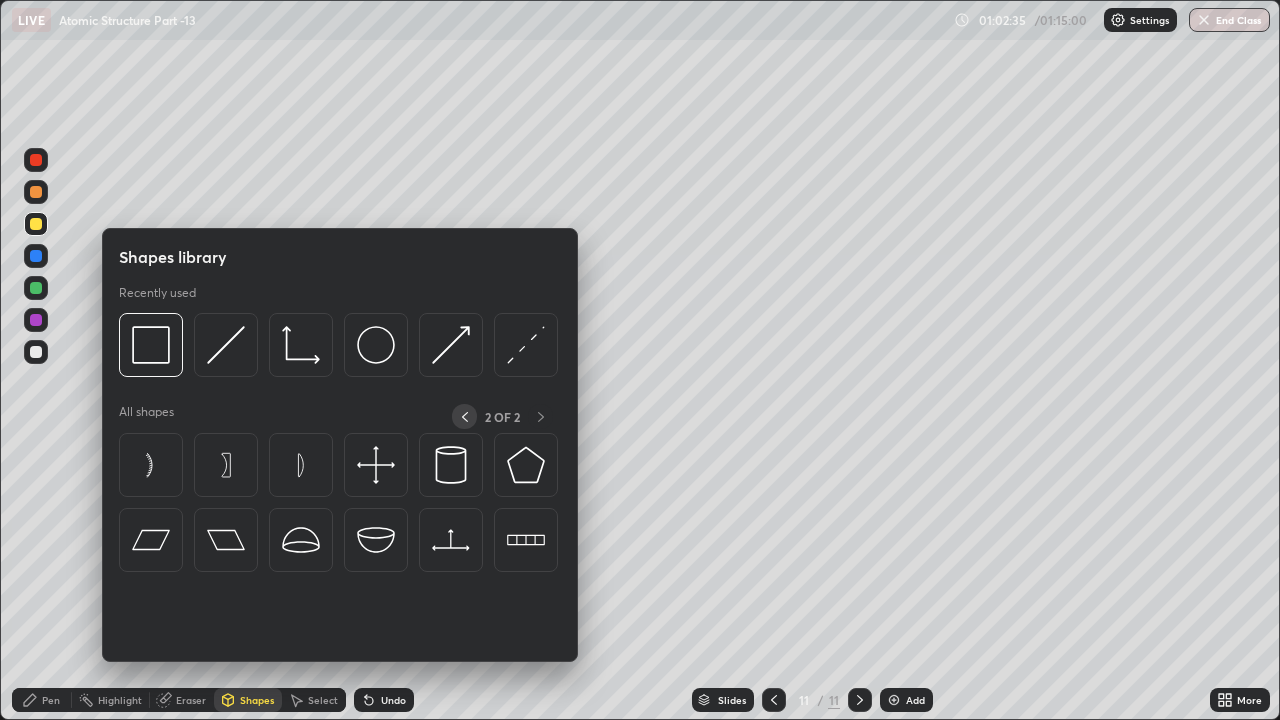 click at bounding box center (464, 416) 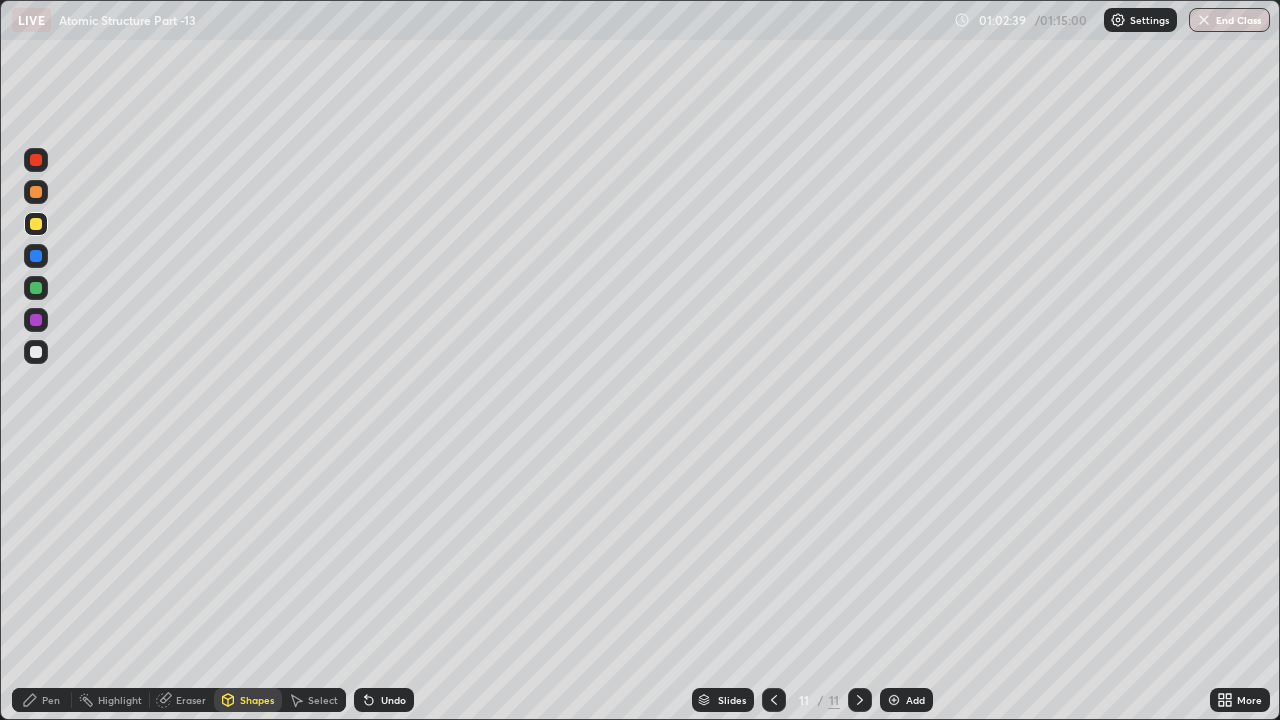 click on "Pen" at bounding box center (51, 700) 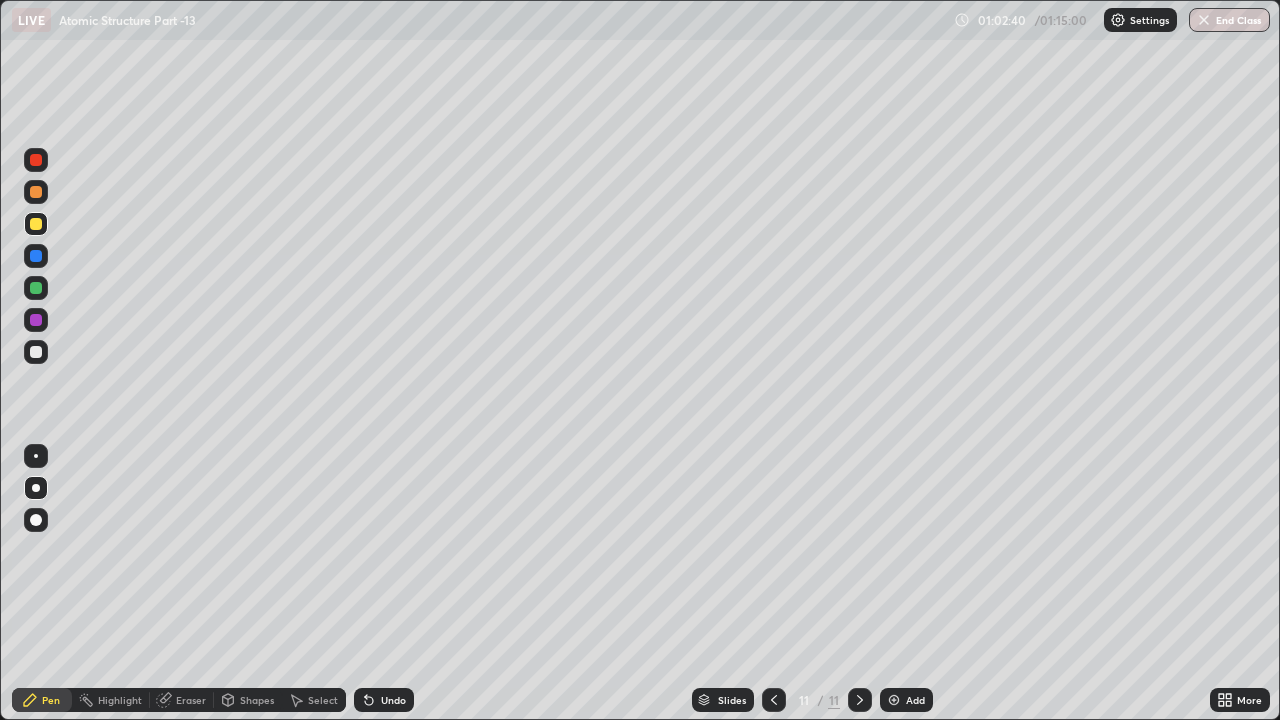 click at bounding box center (36, 256) 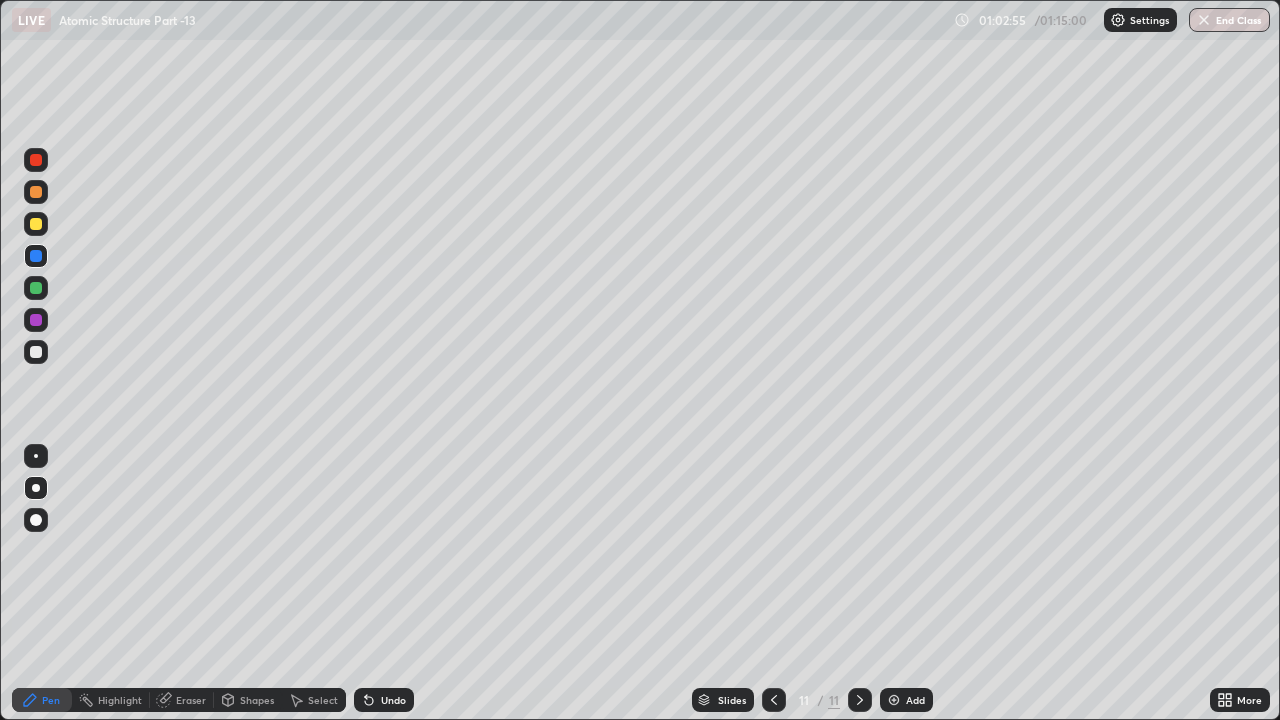 click 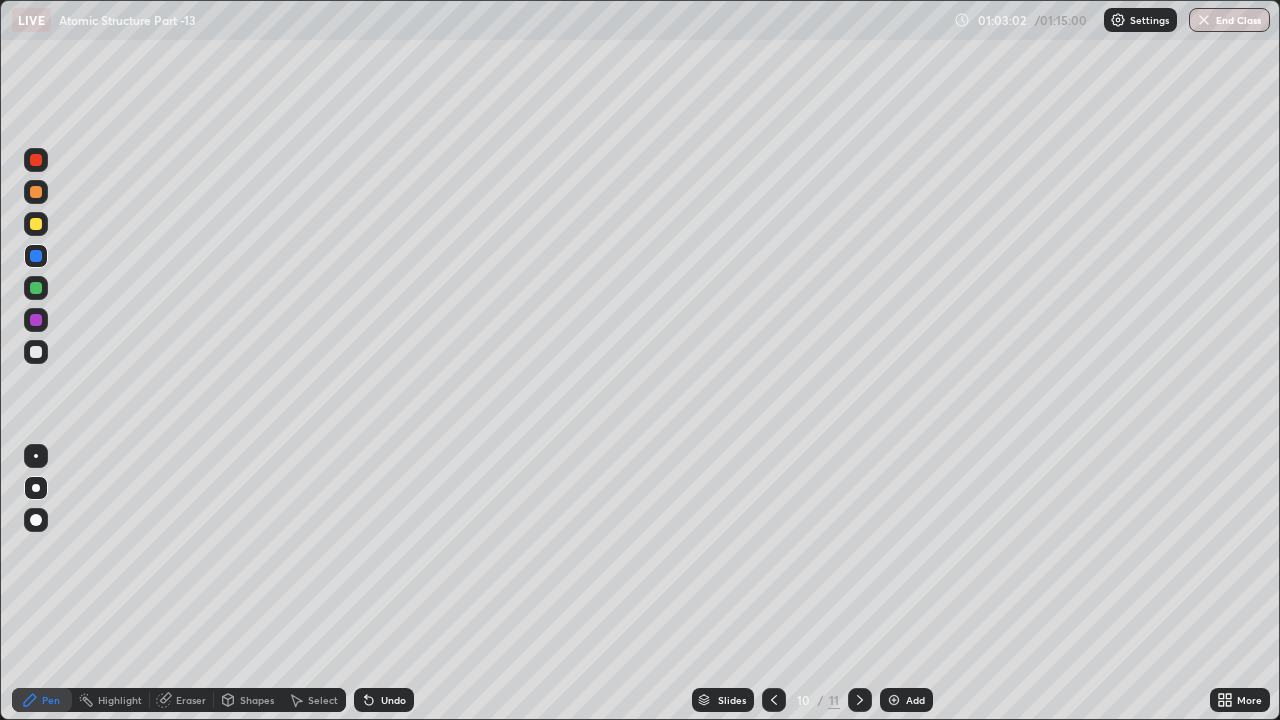 click 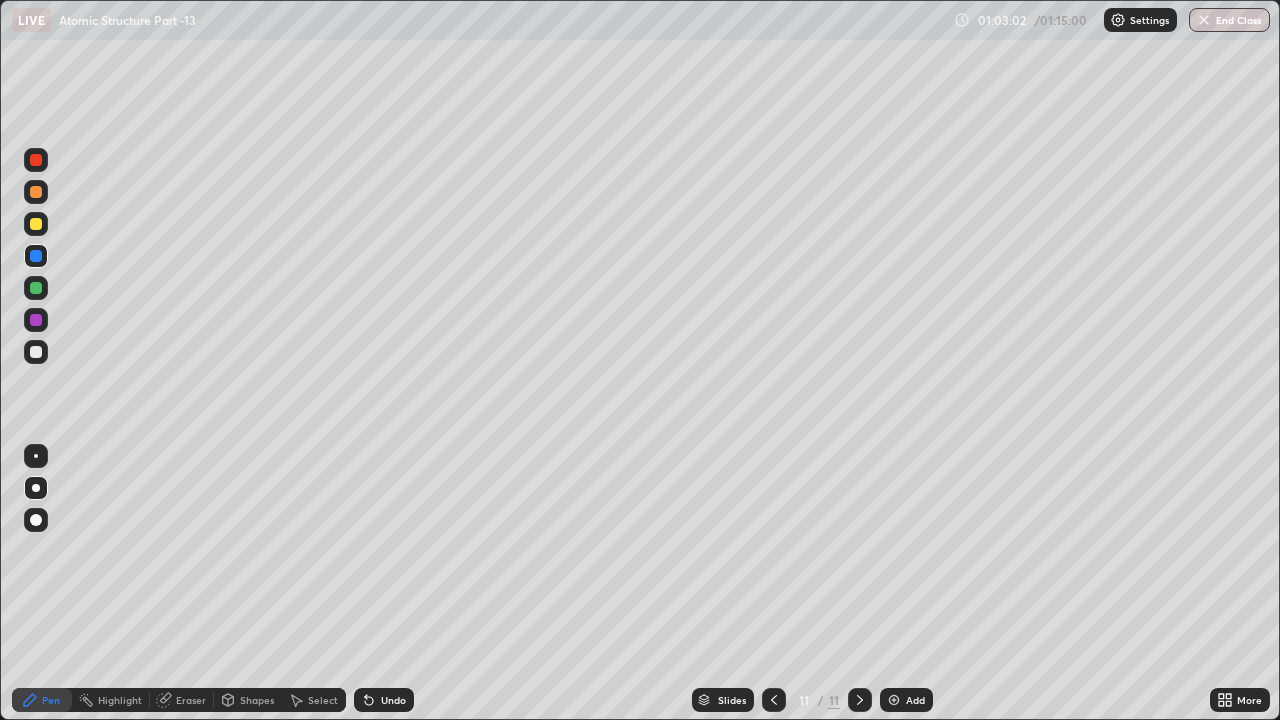 click 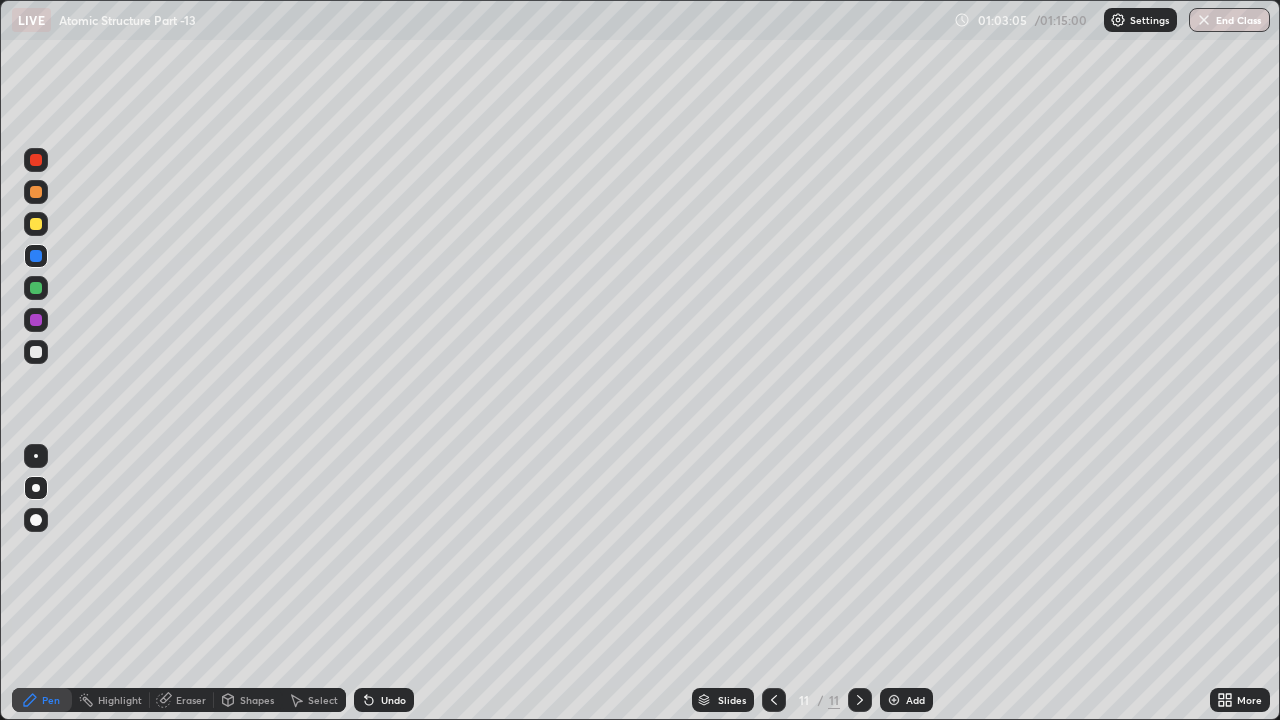 click at bounding box center (36, 288) 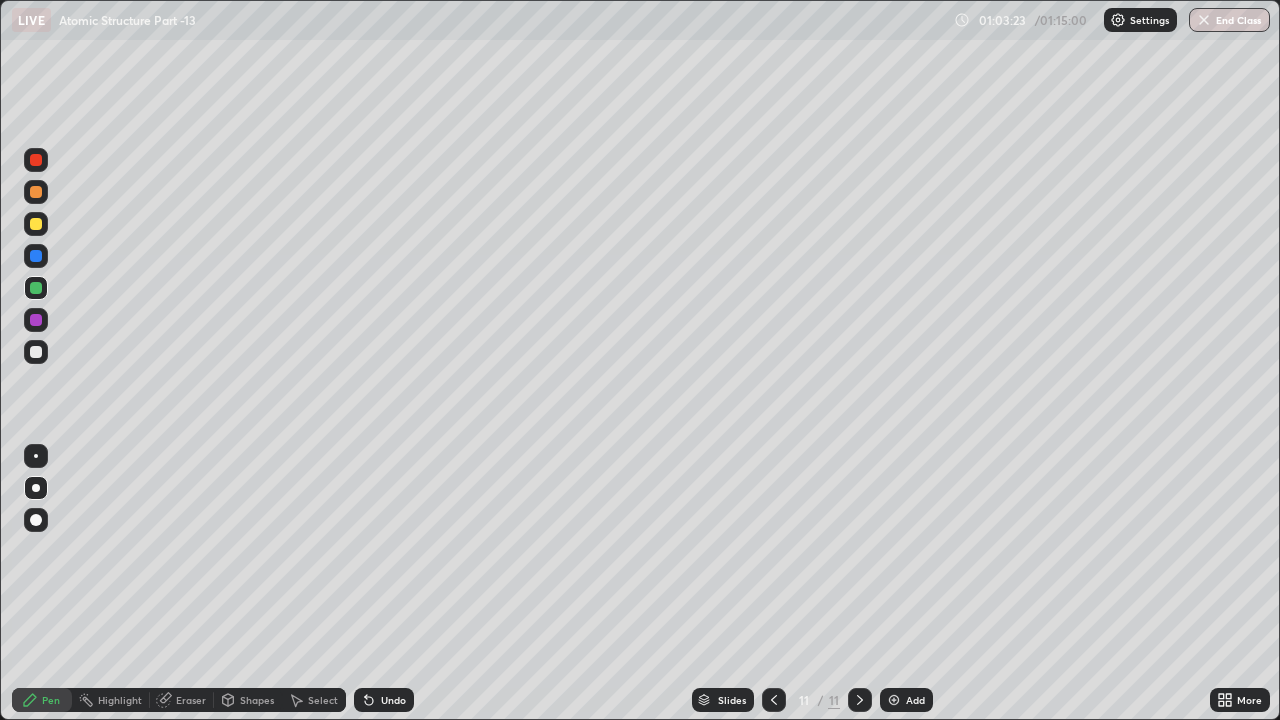 click on "Undo" at bounding box center (384, 700) 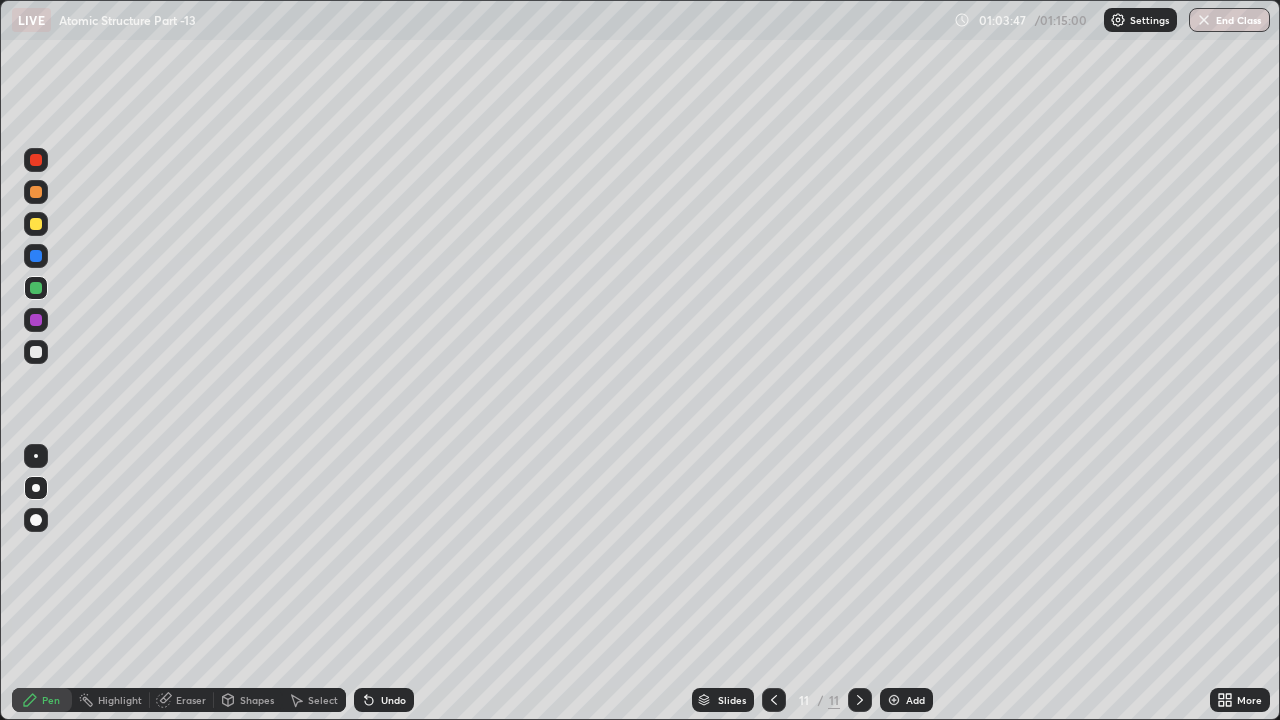 click at bounding box center [36, 352] 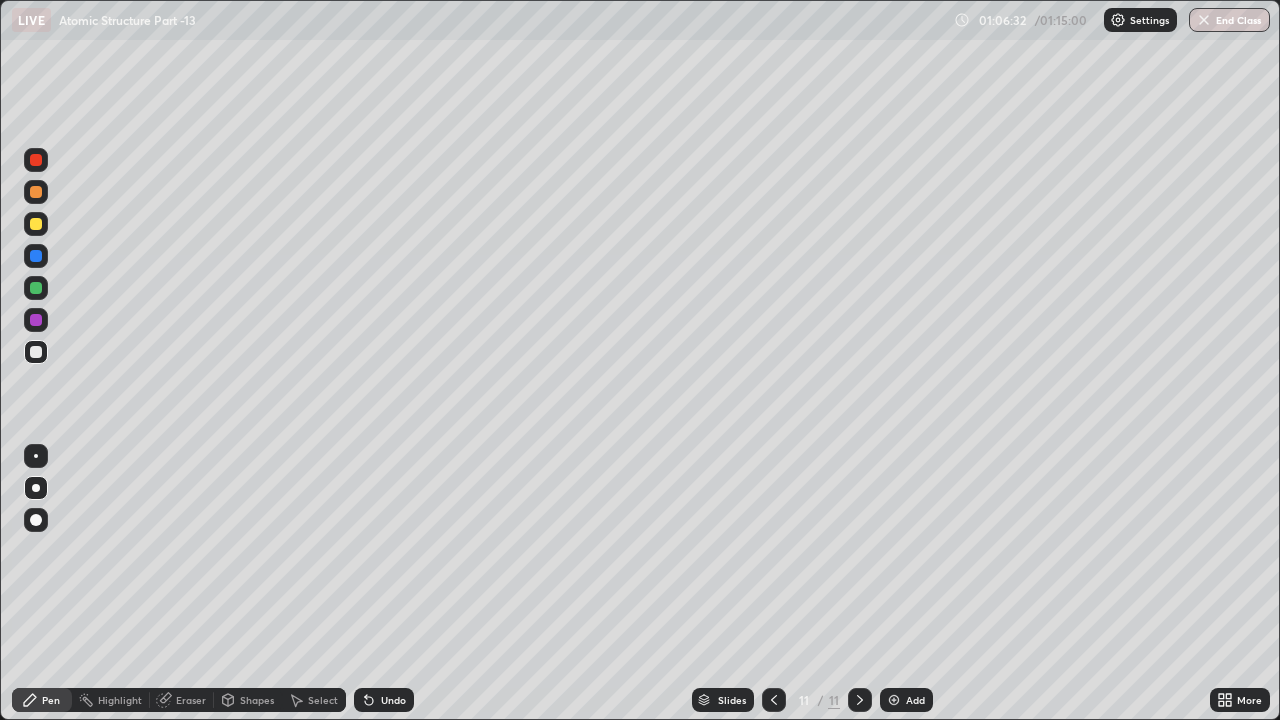 click on "Undo" at bounding box center [393, 700] 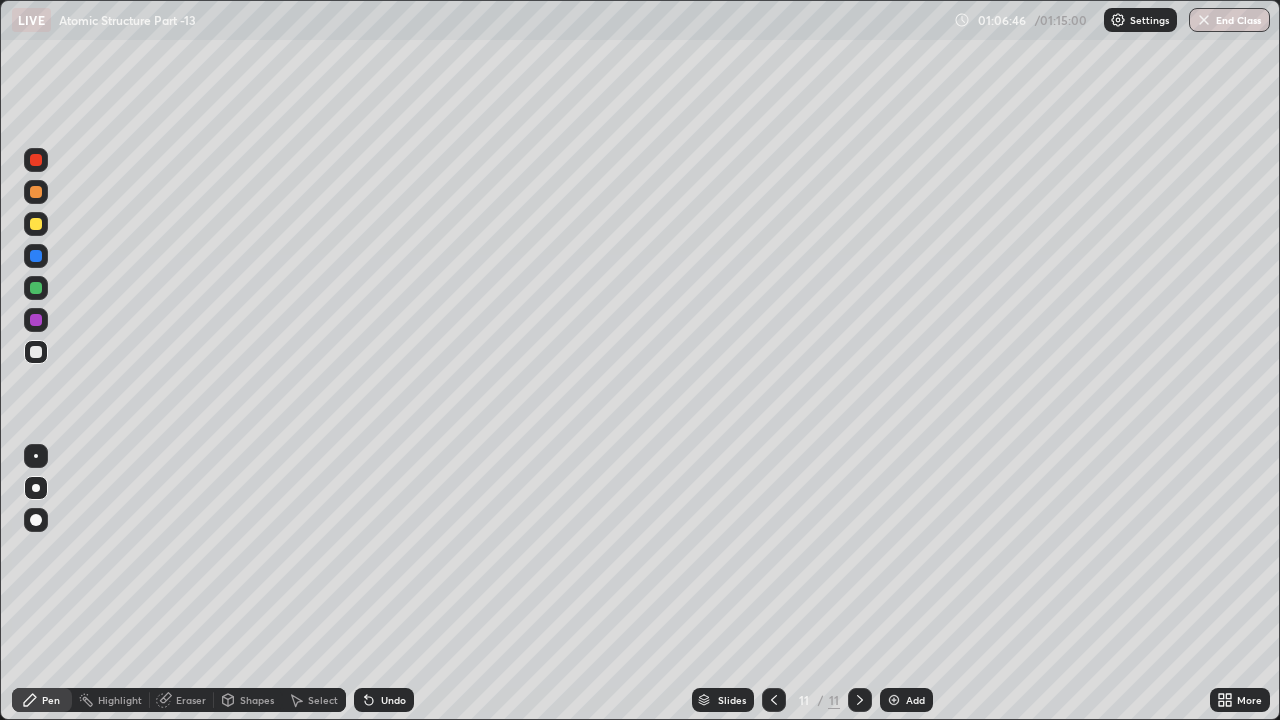 click on "Undo" at bounding box center (393, 700) 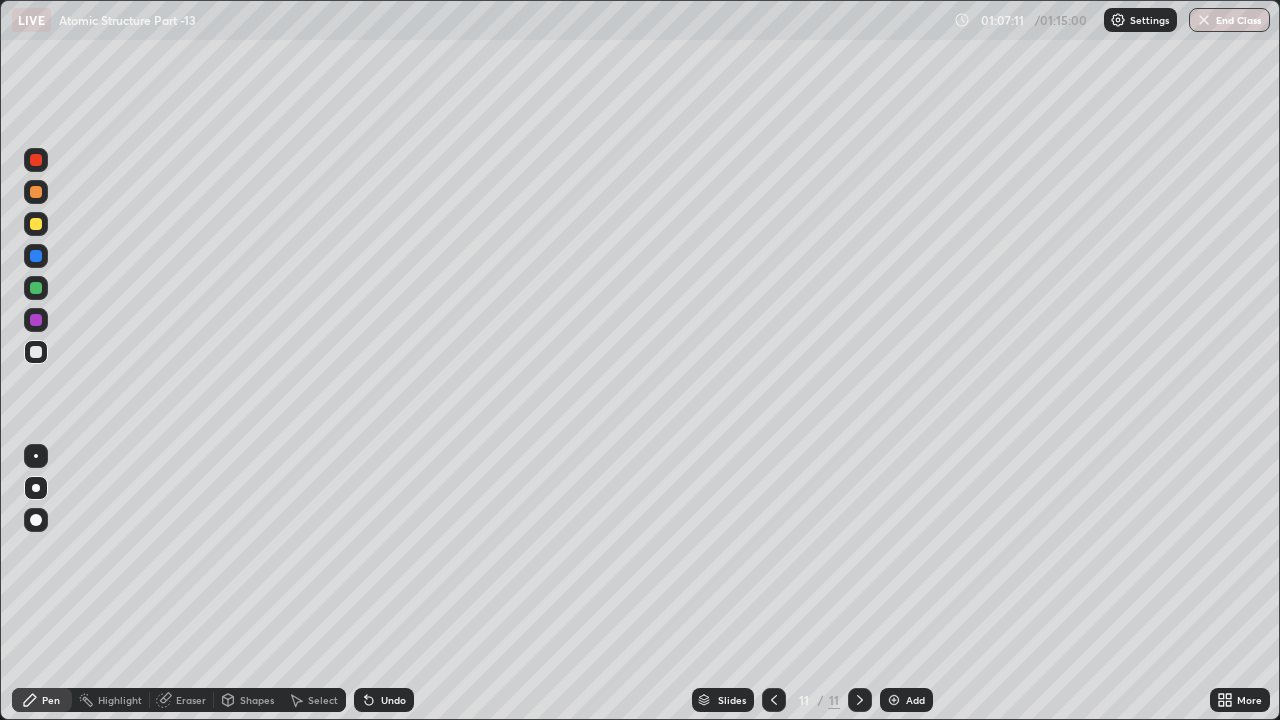 click on "Undo" at bounding box center [393, 700] 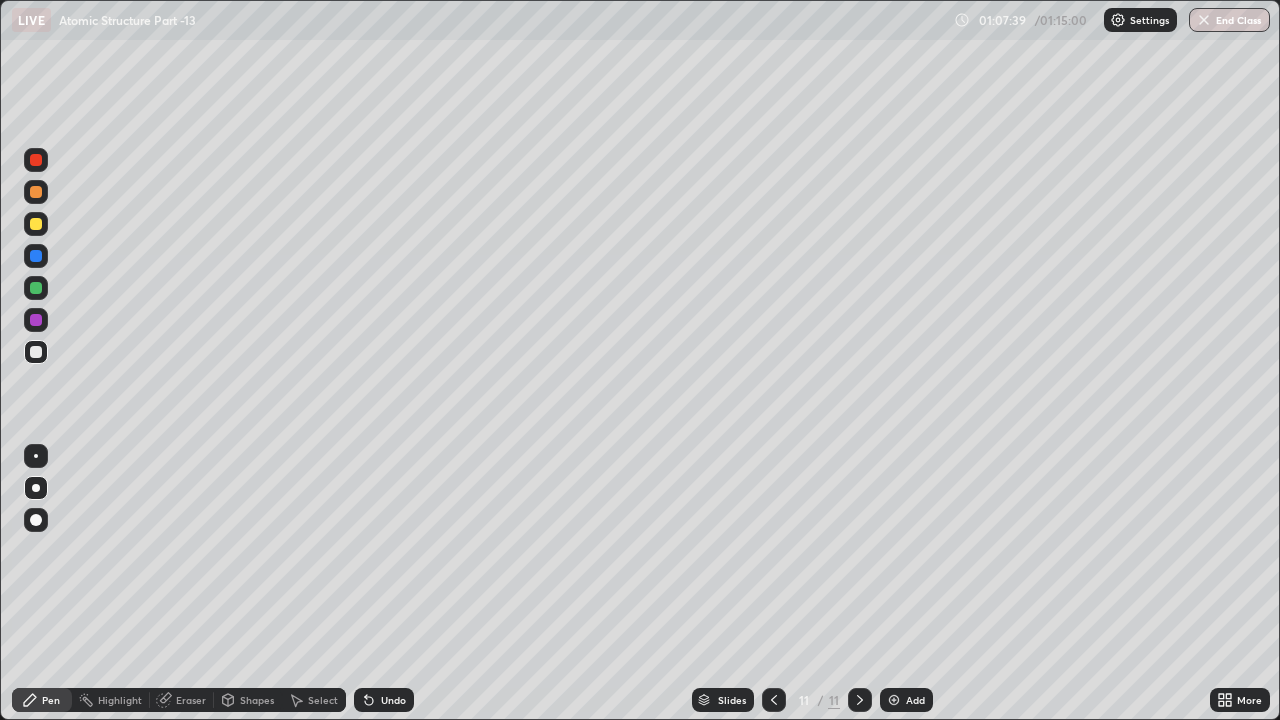 click on "End Class" at bounding box center [1229, 20] 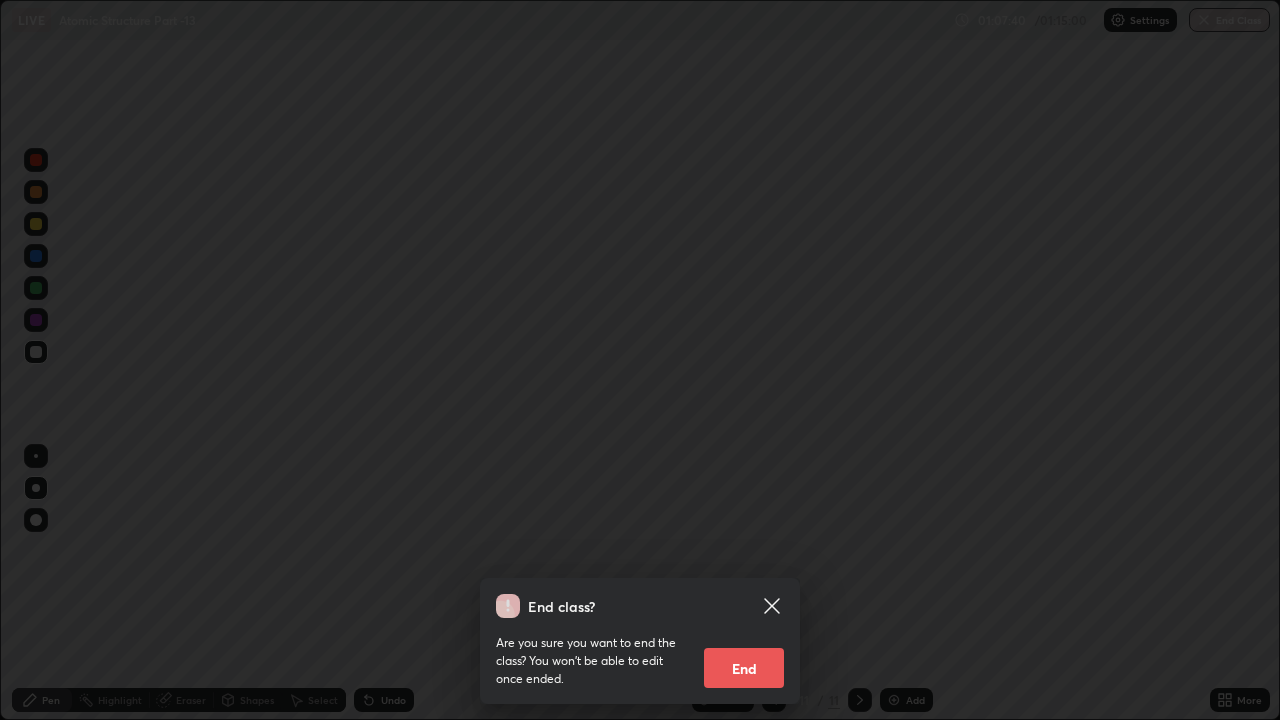 click on "End" at bounding box center [744, 668] 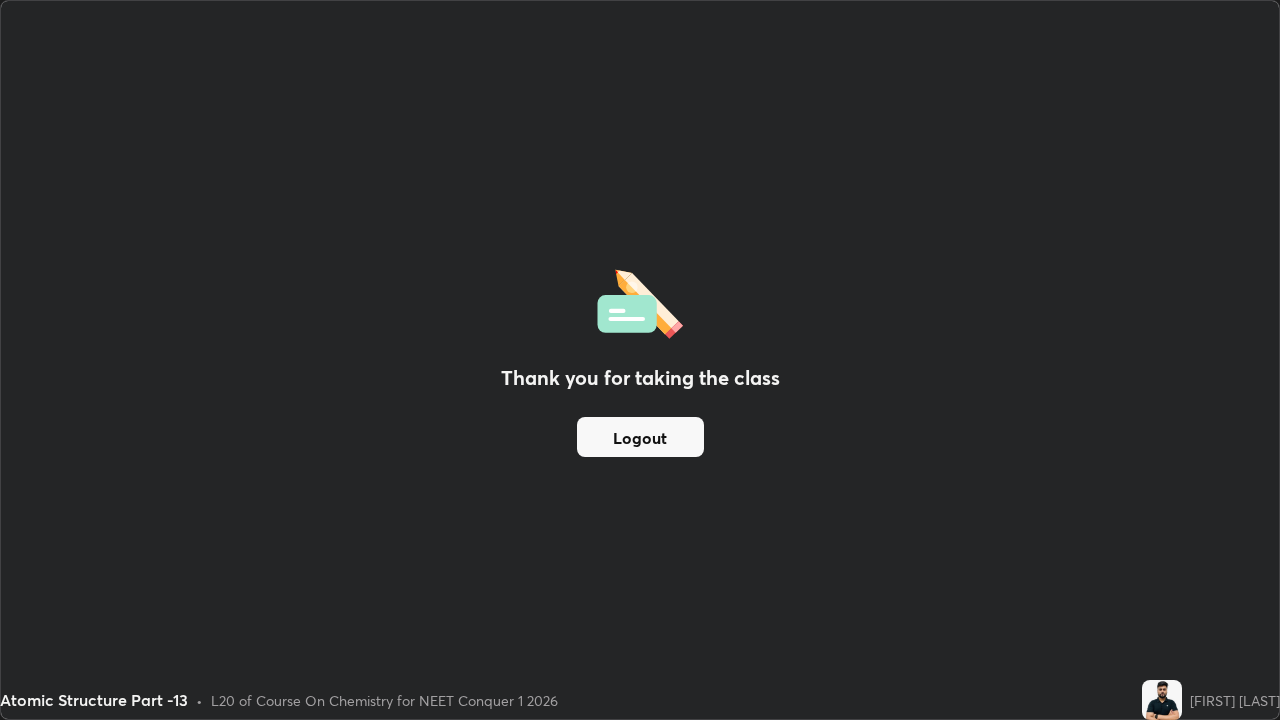 click on "Logout" at bounding box center (640, 437) 